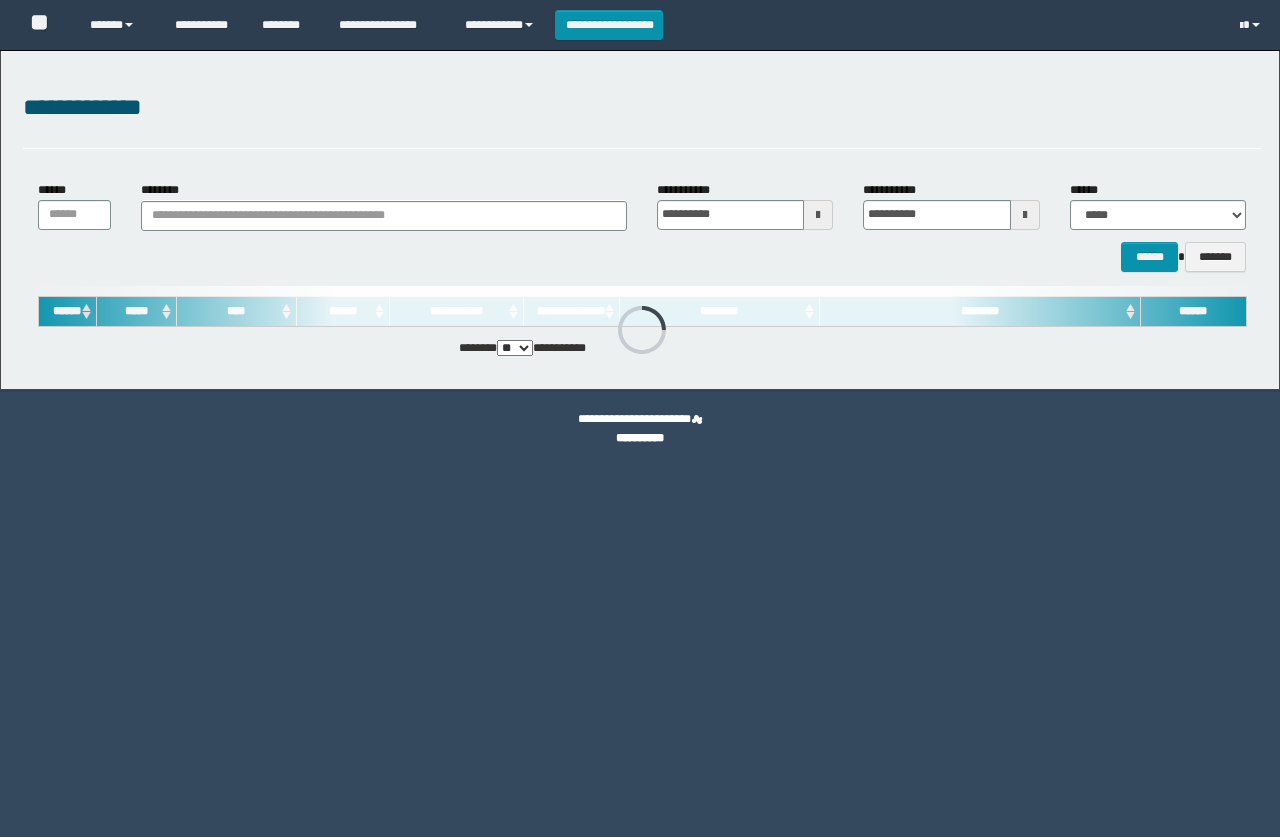 scroll, scrollTop: 0, scrollLeft: 0, axis: both 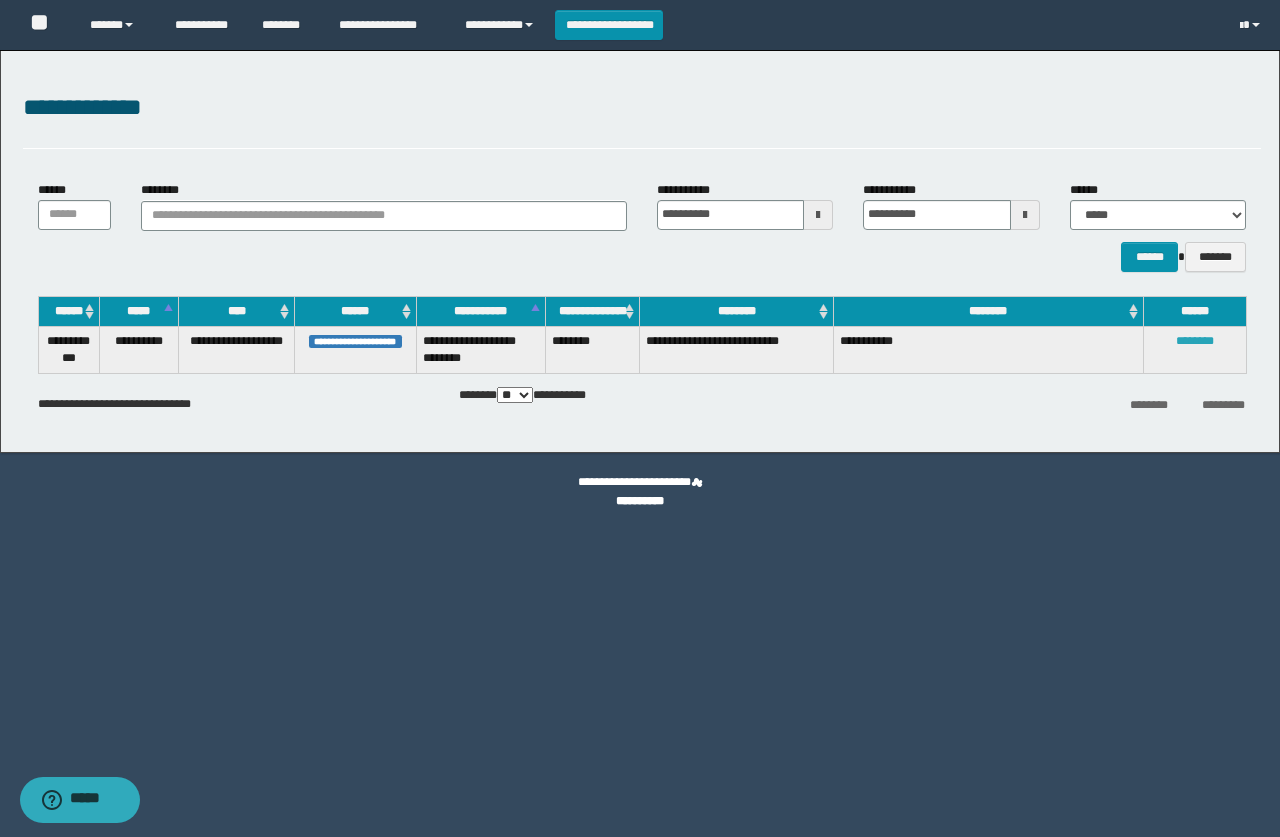 click on "********" at bounding box center [1195, 341] 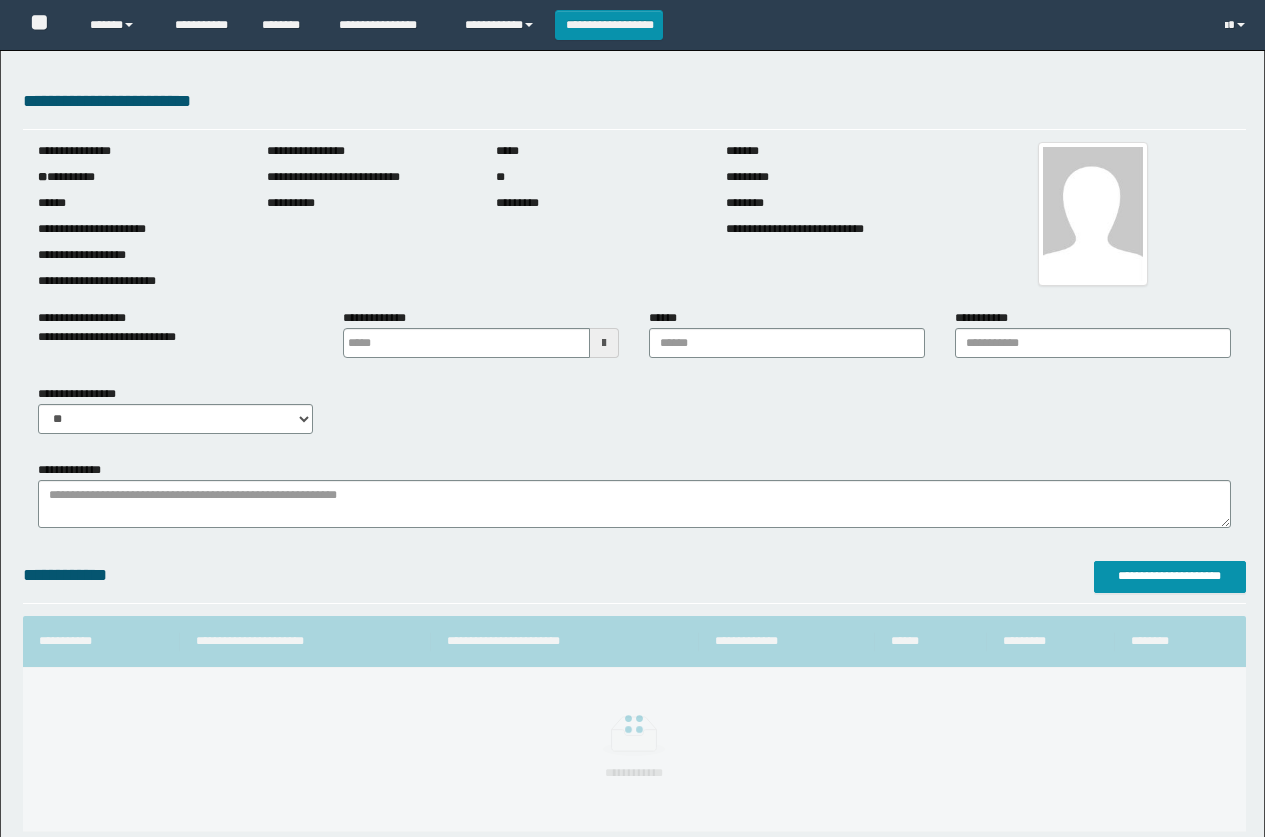 scroll, scrollTop: 0, scrollLeft: 0, axis: both 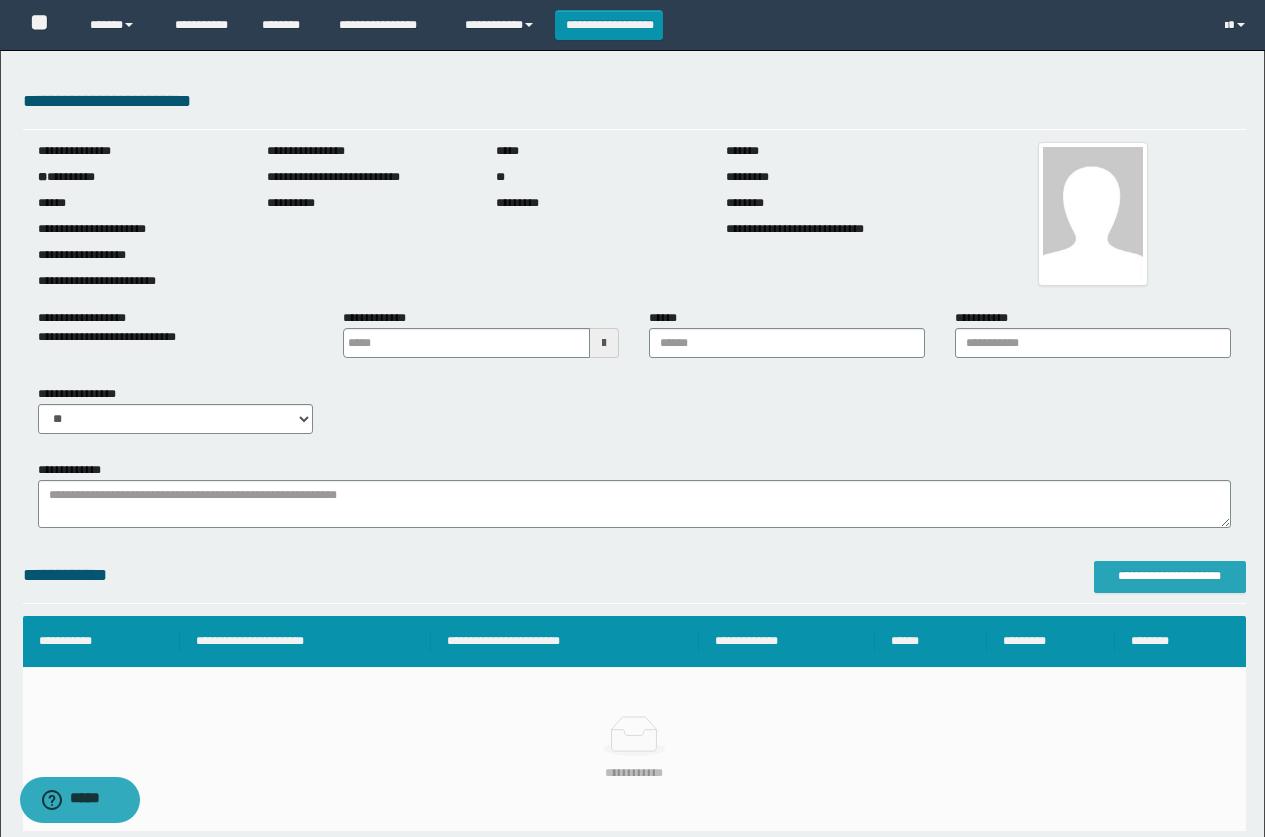 click on "**********" at bounding box center (1170, 576) 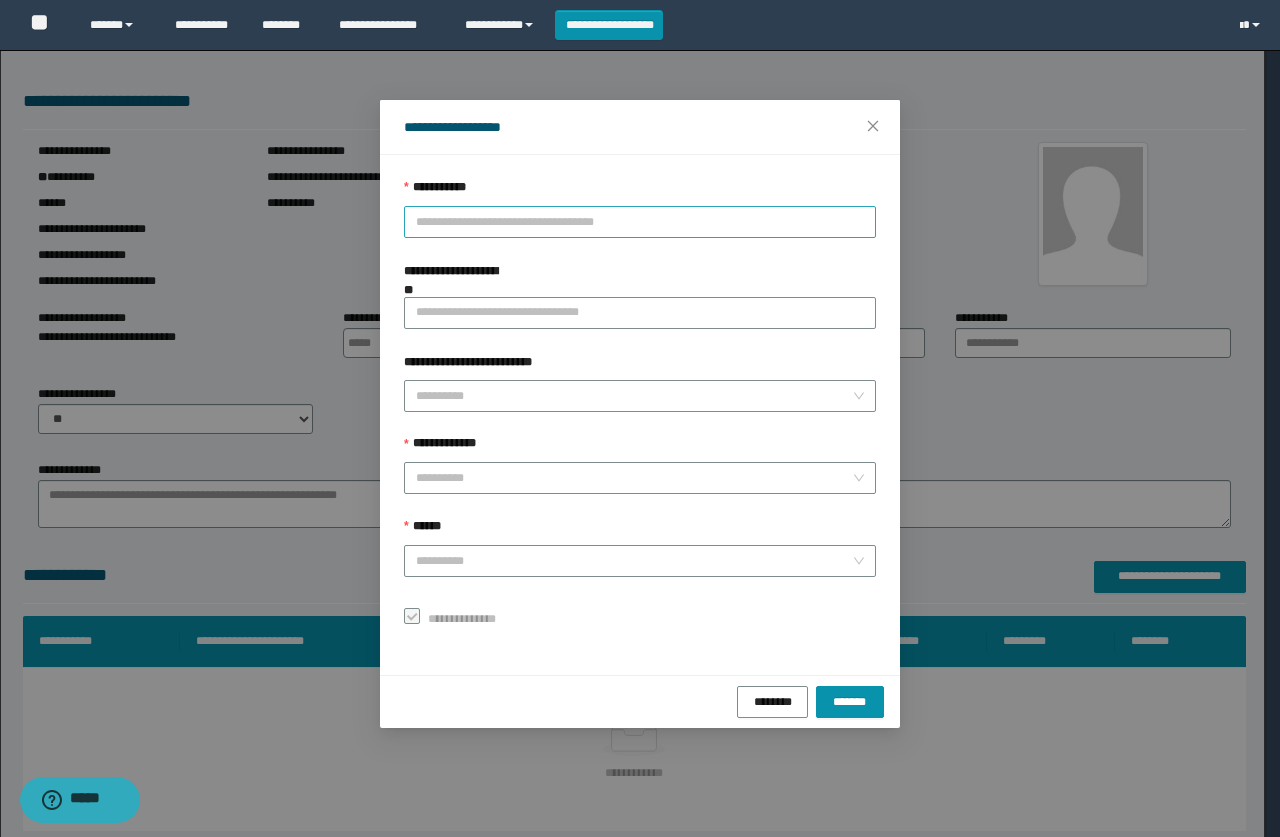 click on "**********" at bounding box center [640, 222] 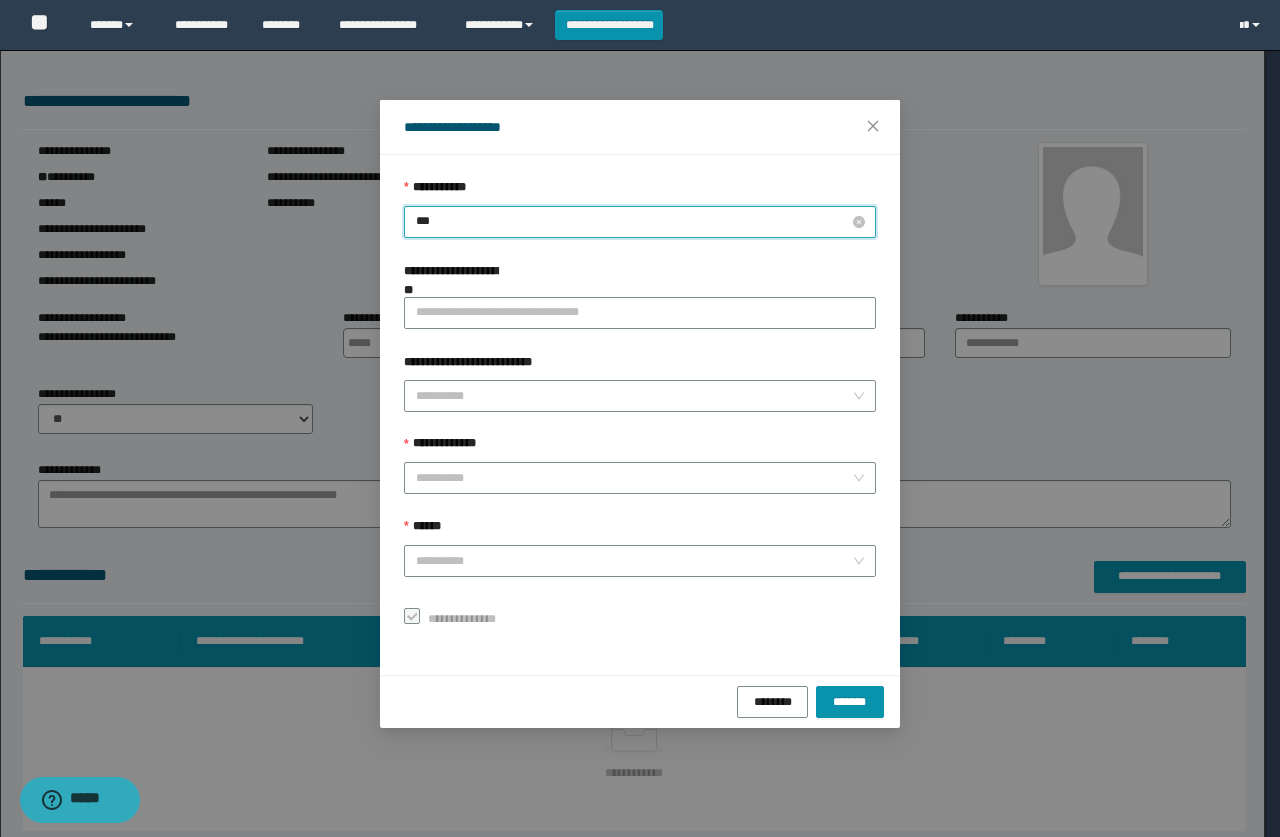 type on "****" 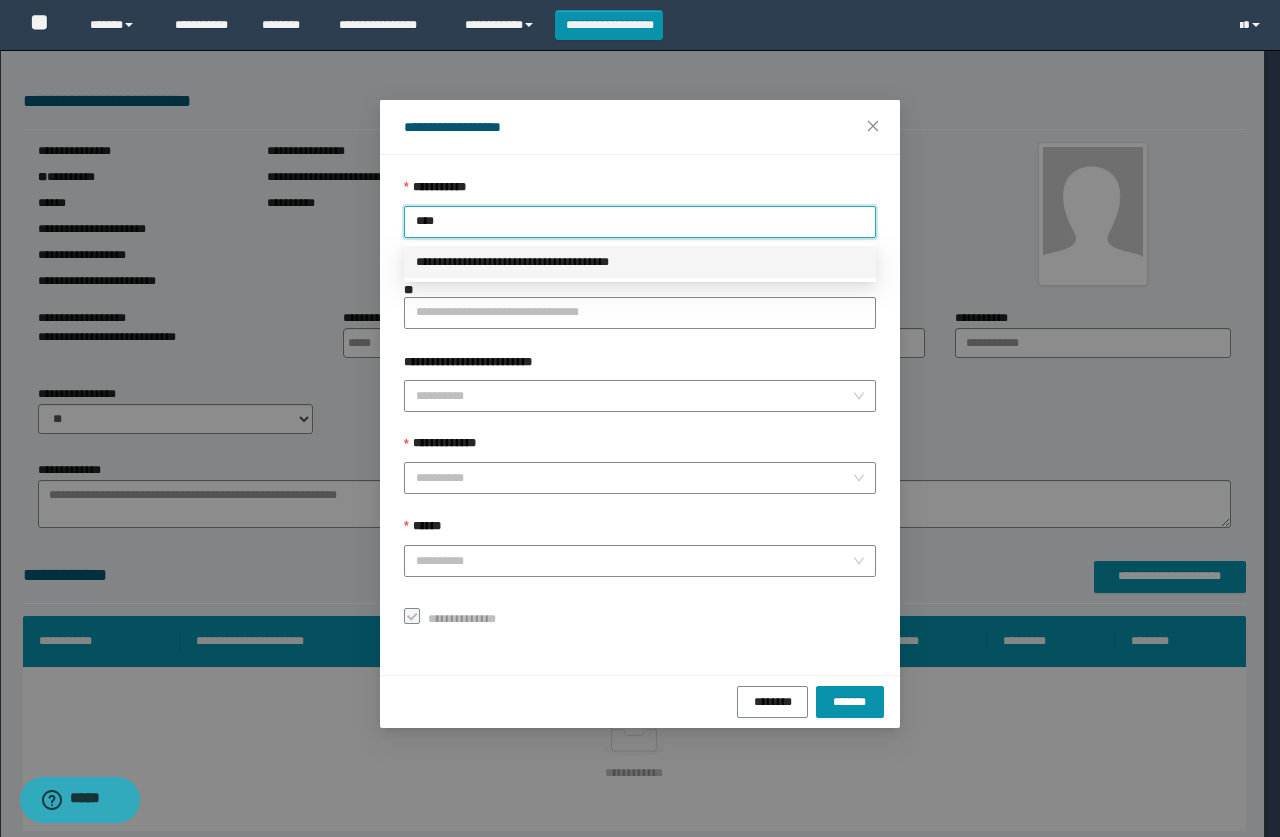 click on "**********" at bounding box center (640, 262) 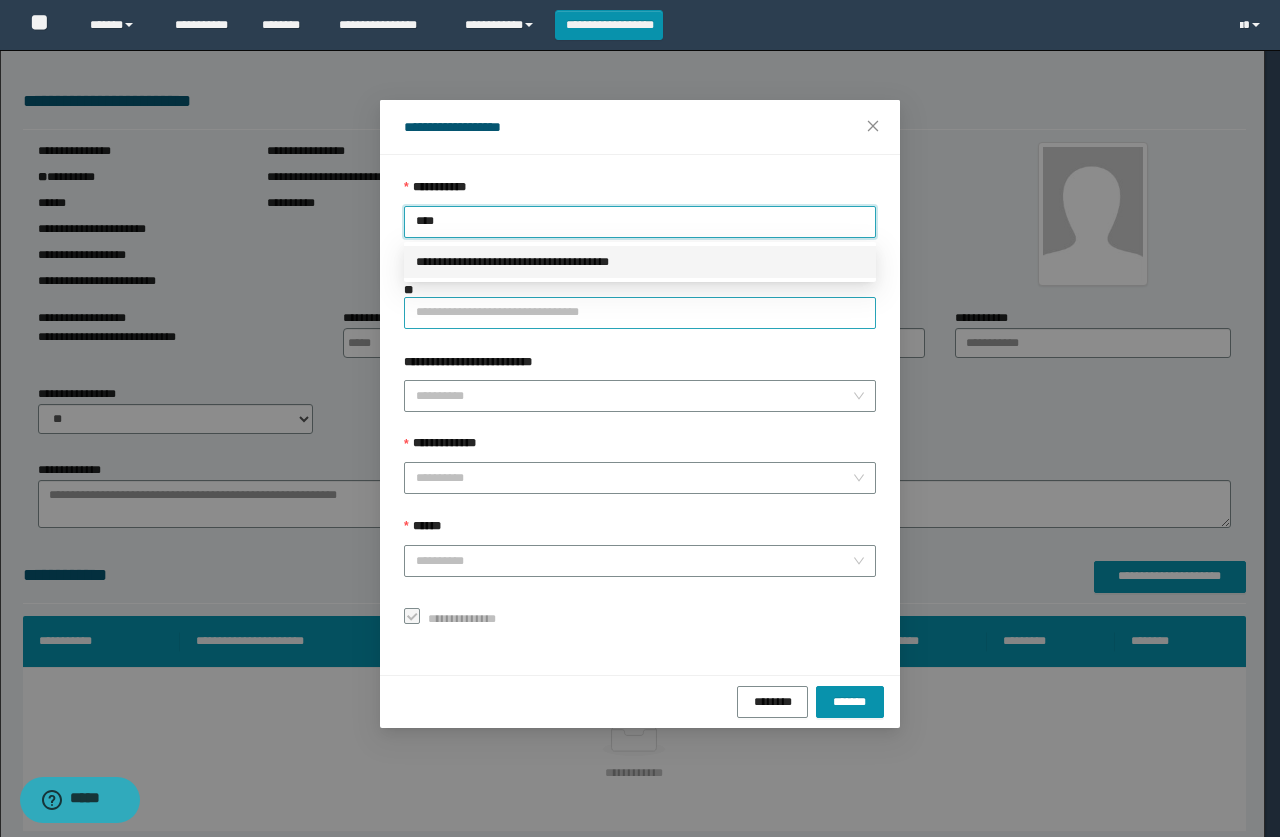 type 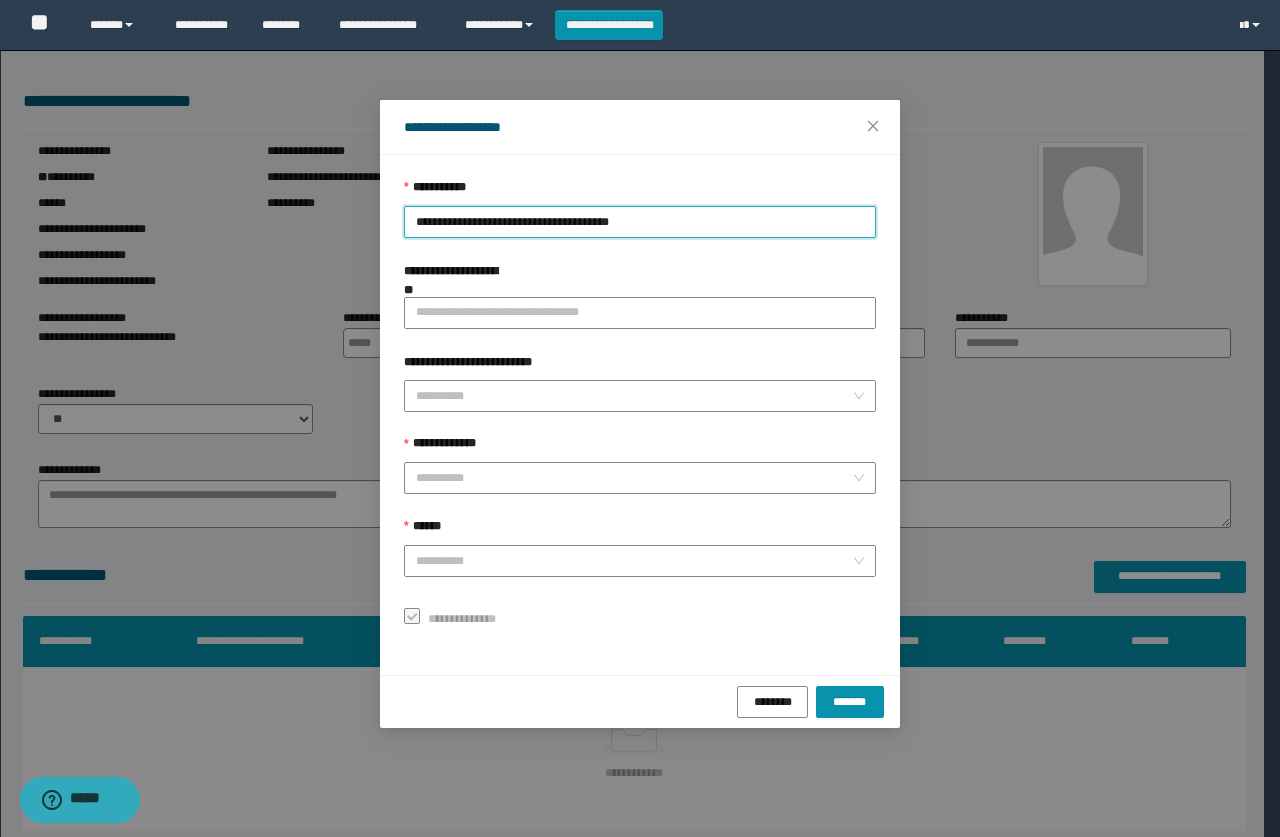 click on "**********" at bounding box center (640, 406) 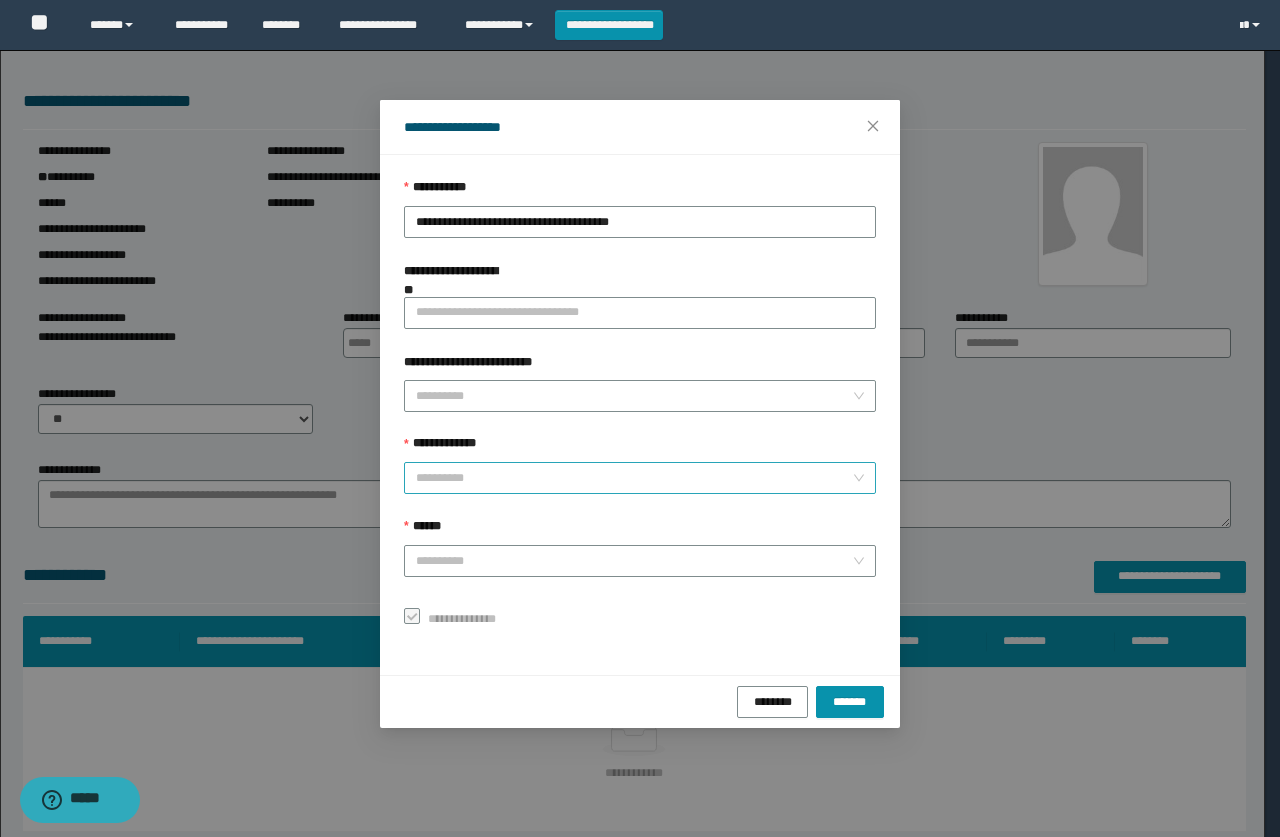 click on "**********" at bounding box center [634, 478] 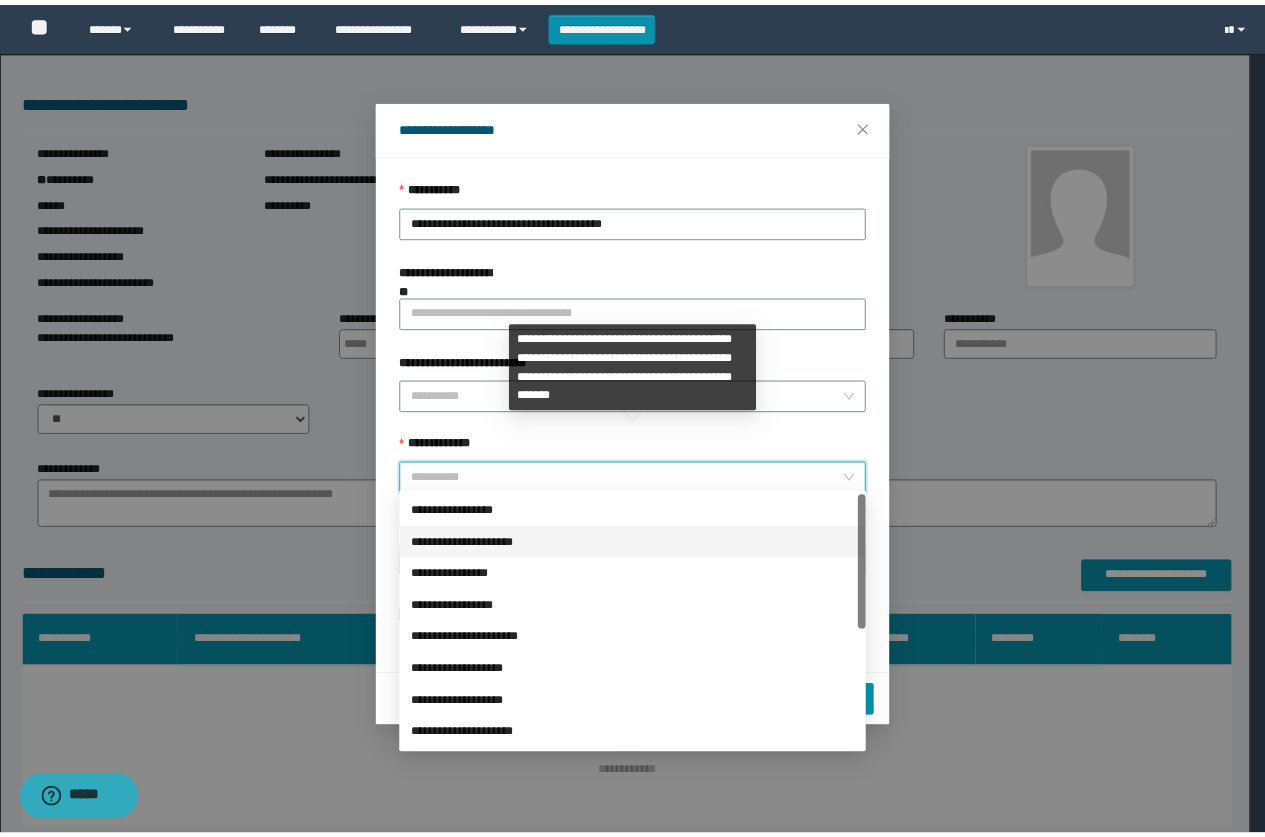 scroll, scrollTop: 224, scrollLeft: 0, axis: vertical 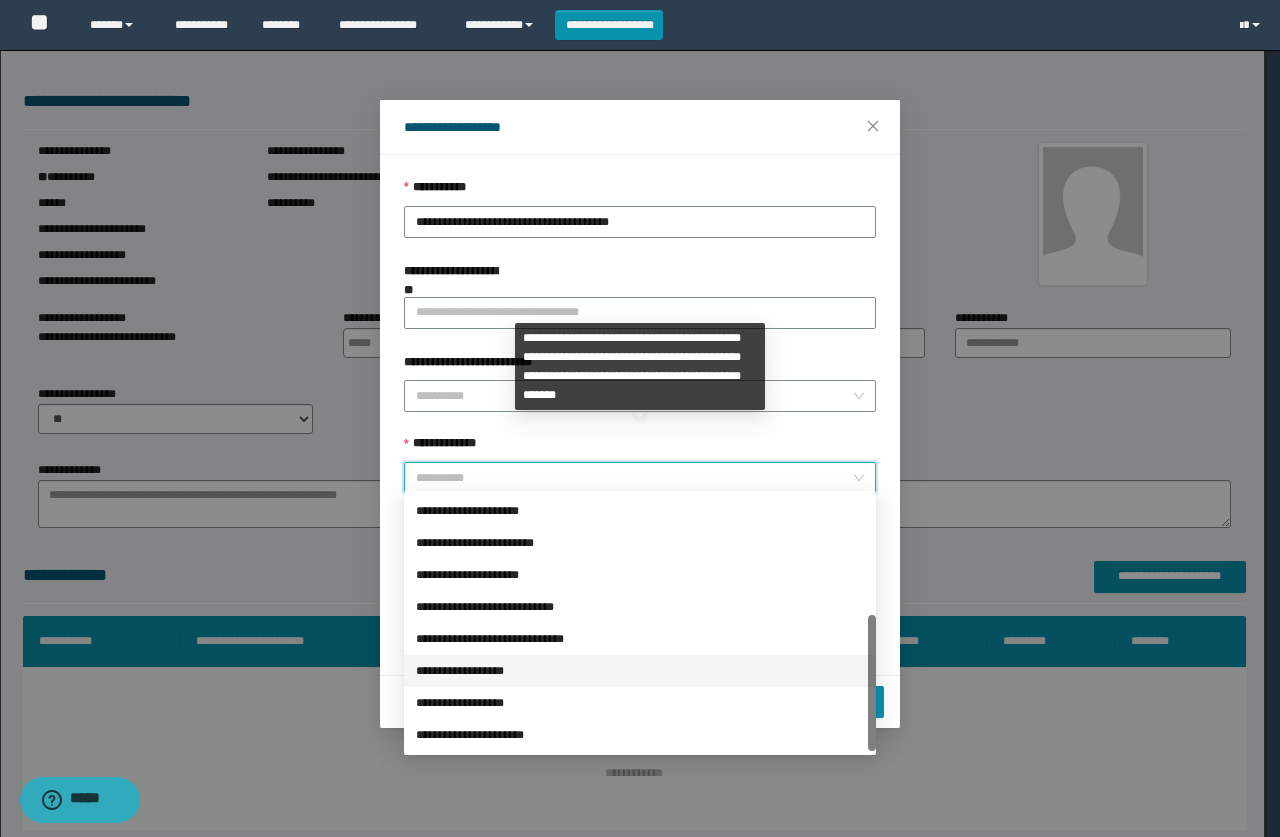 click on "**********" at bounding box center (640, 671) 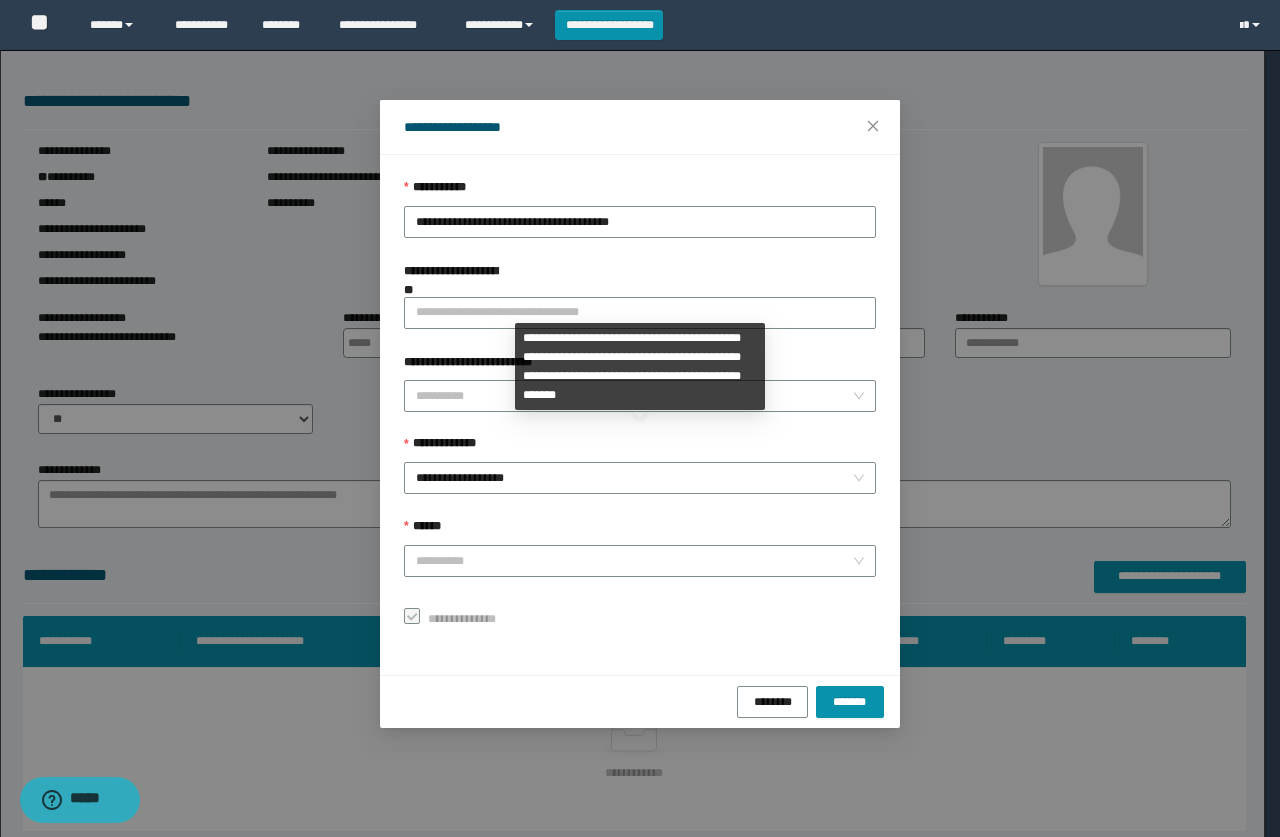 click on "**********" at bounding box center [640, 415] 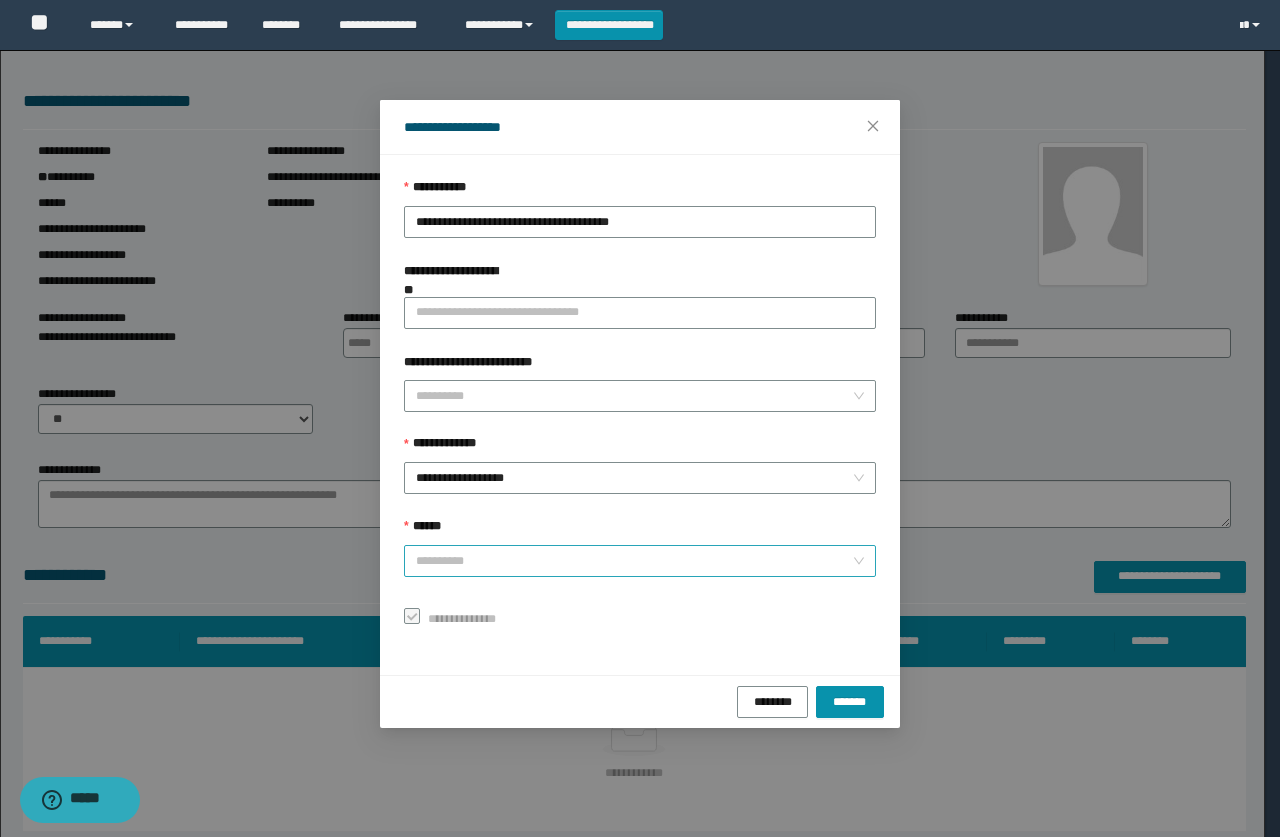 click on "******" at bounding box center (634, 561) 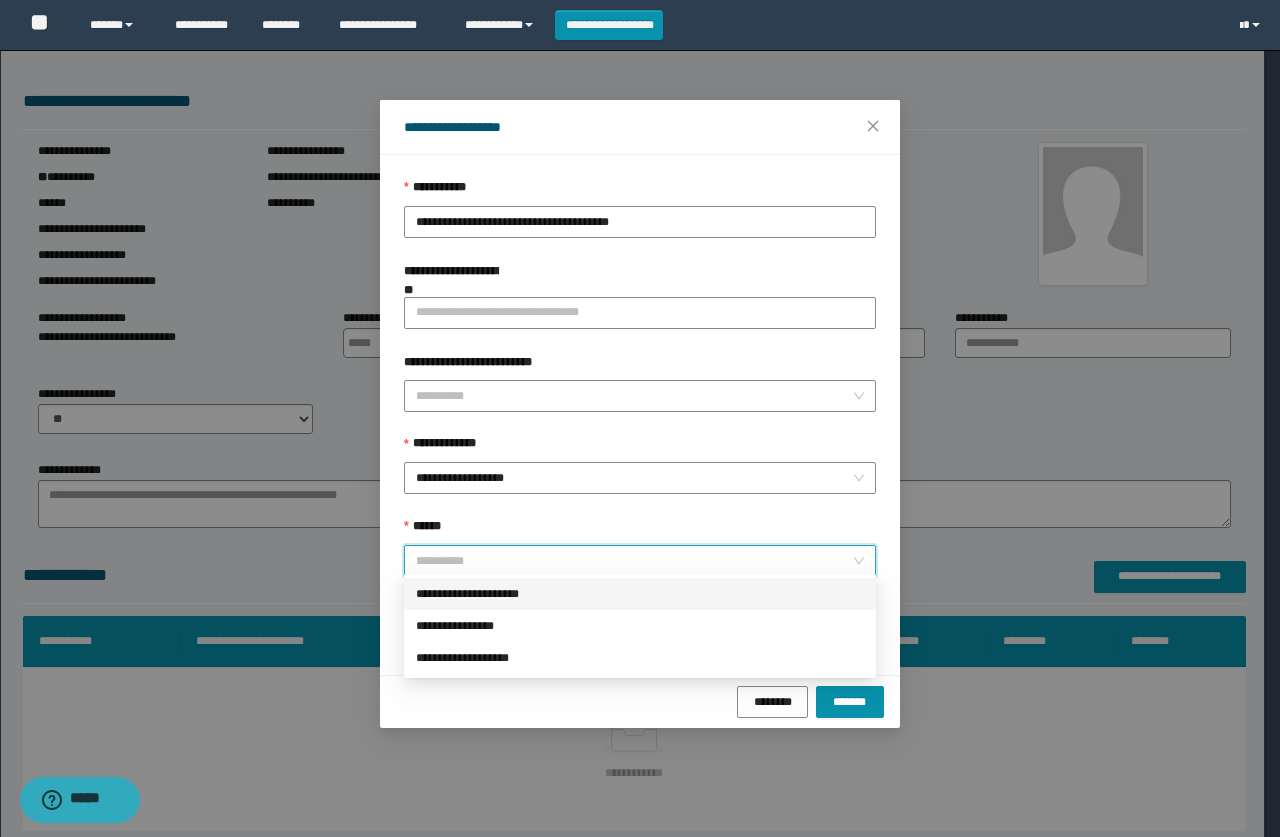 click on "**********" at bounding box center [640, 594] 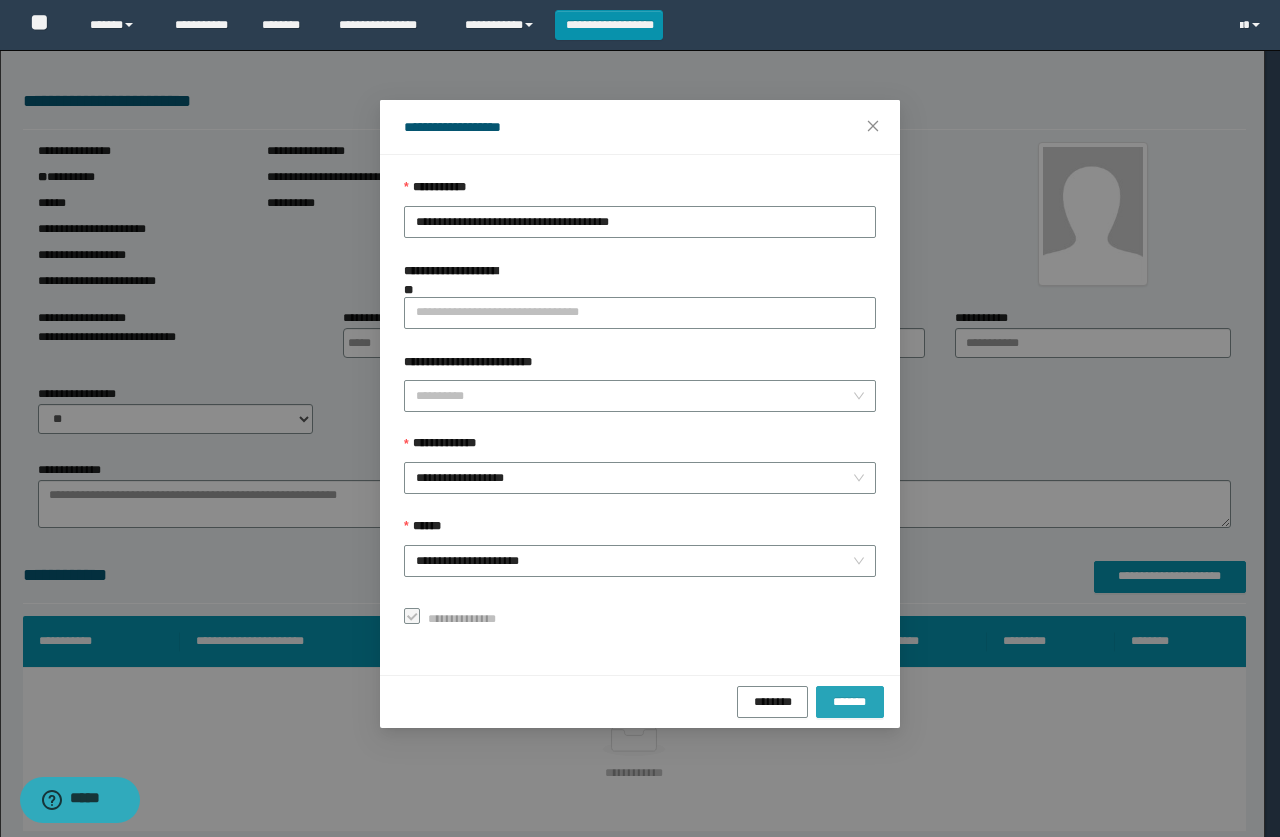 click on "*******" at bounding box center [850, 702] 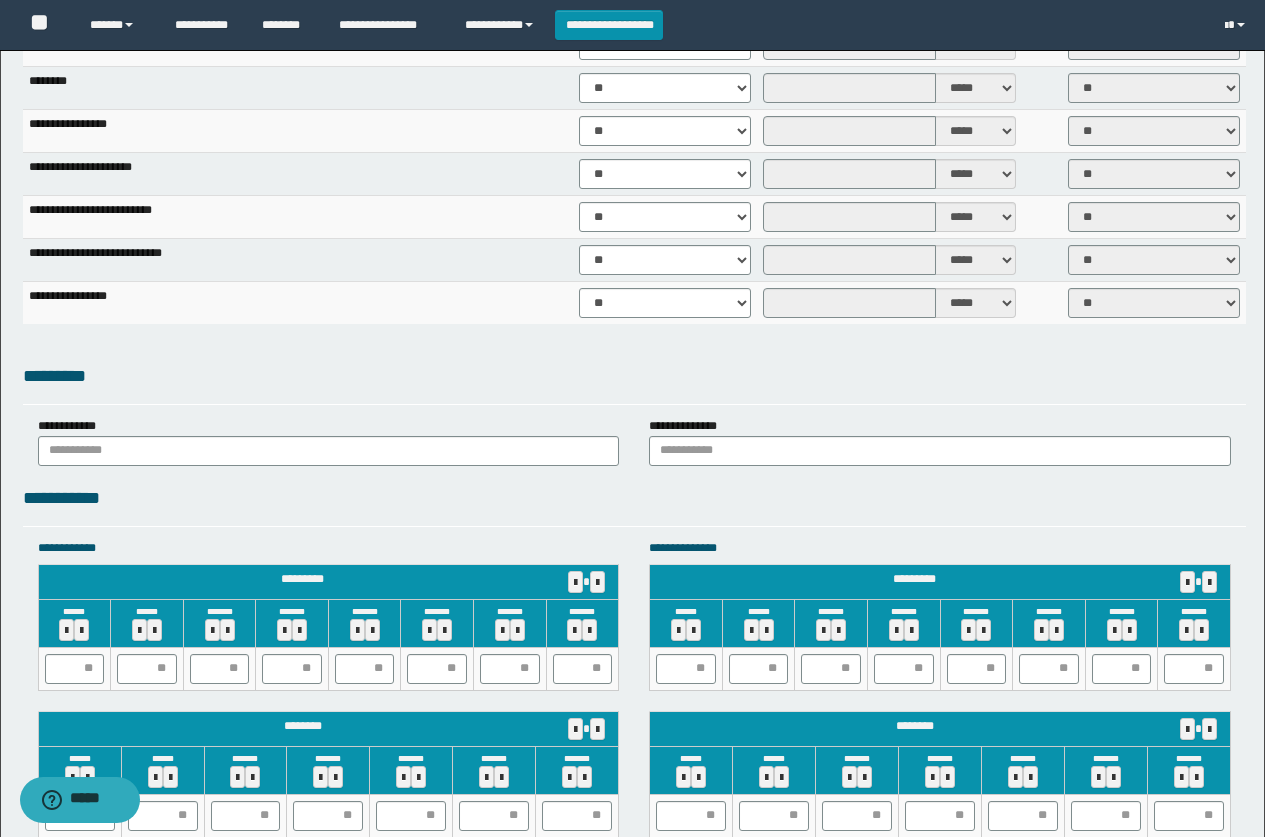 scroll, scrollTop: 1400, scrollLeft: 0, axis: vertical 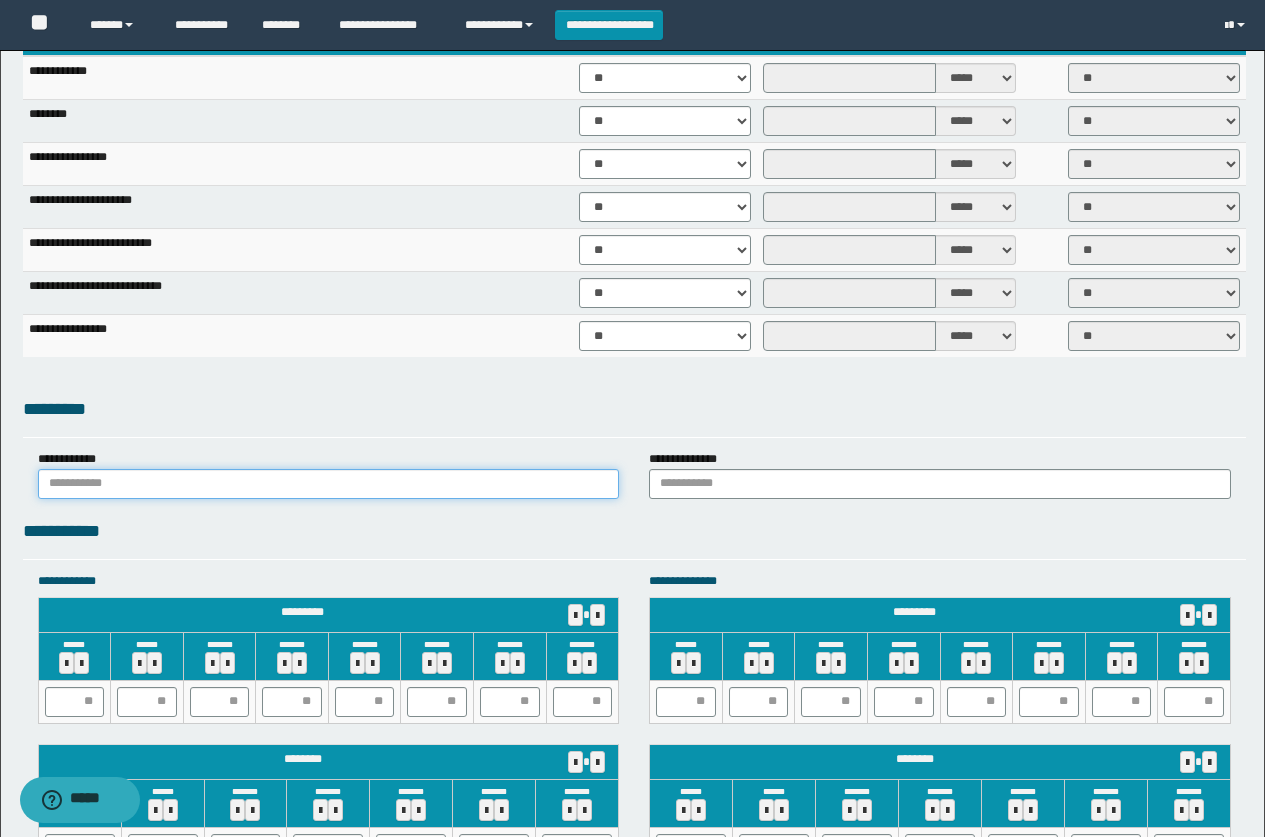 click at bounding box center [329, 484] 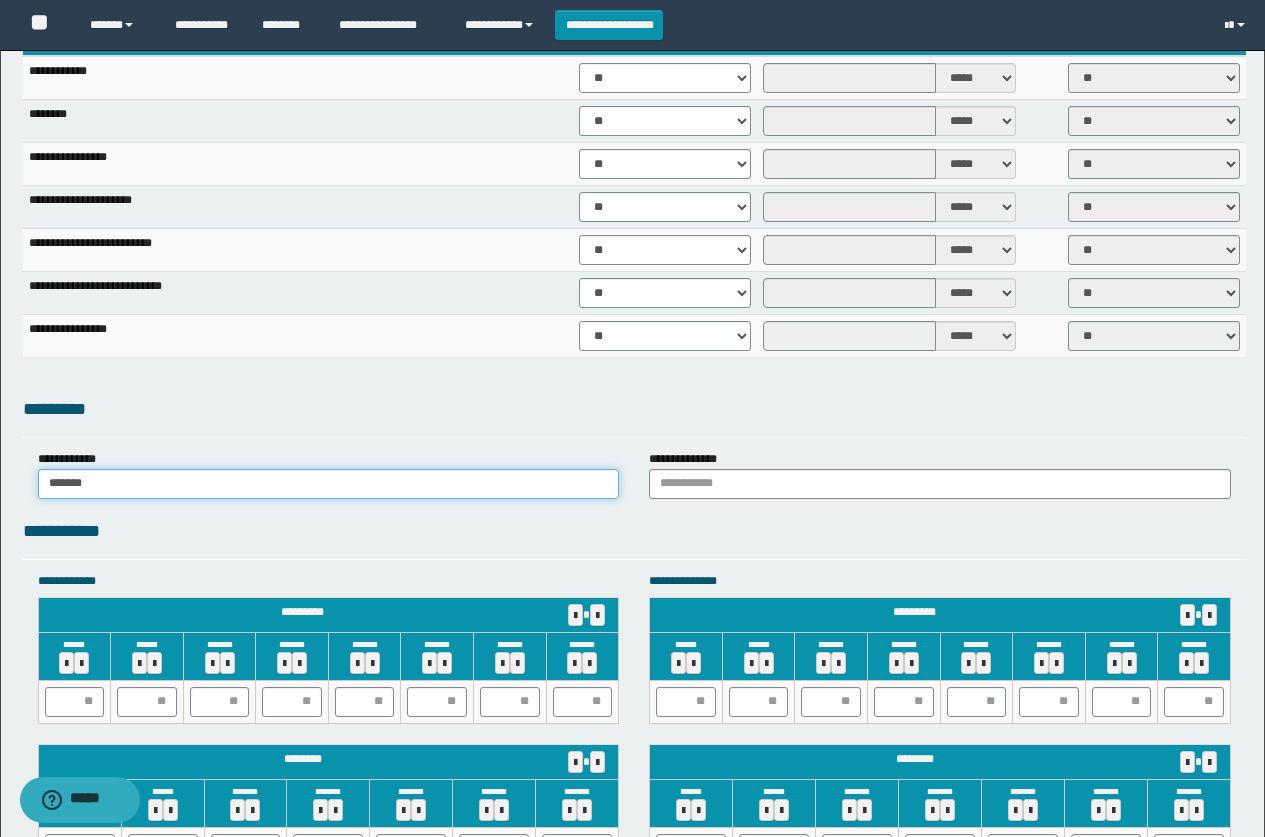 type on "******" 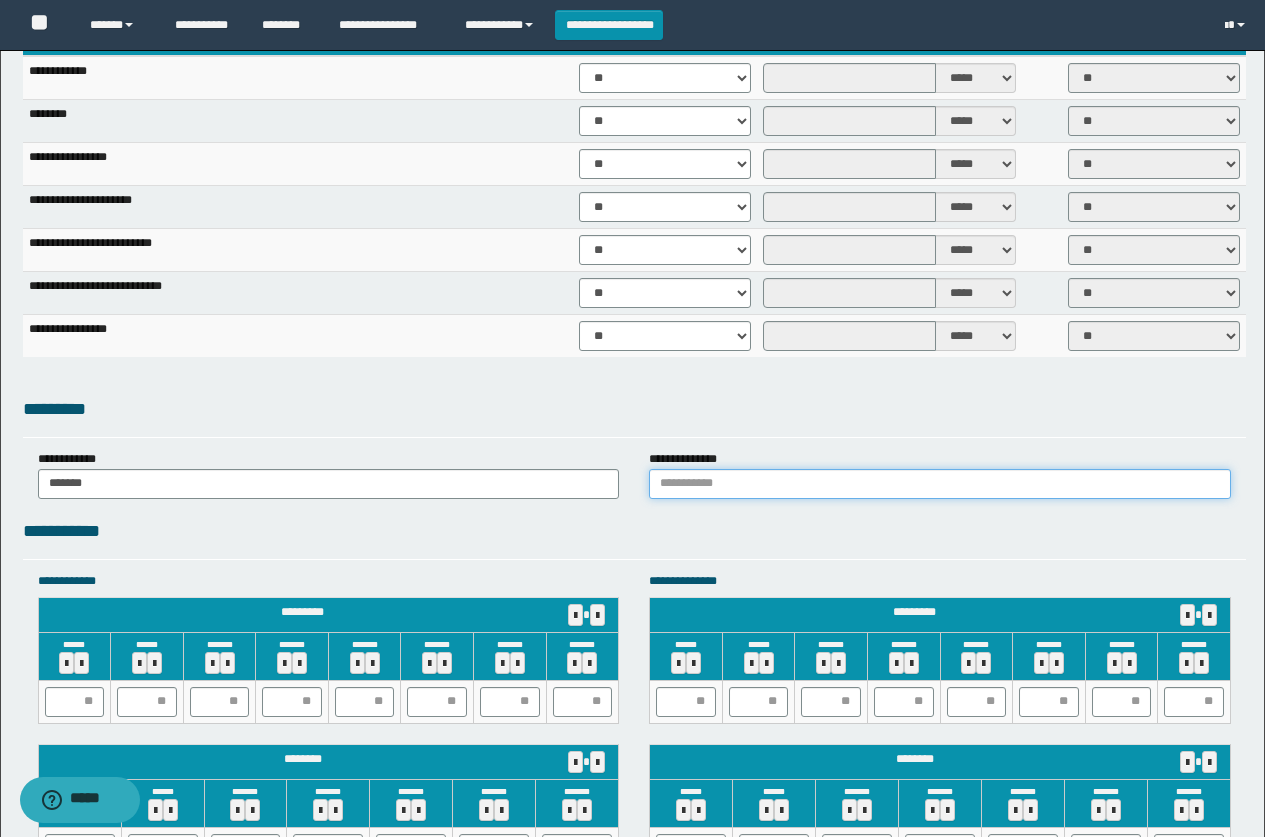 click at bounding box center (940, 484) 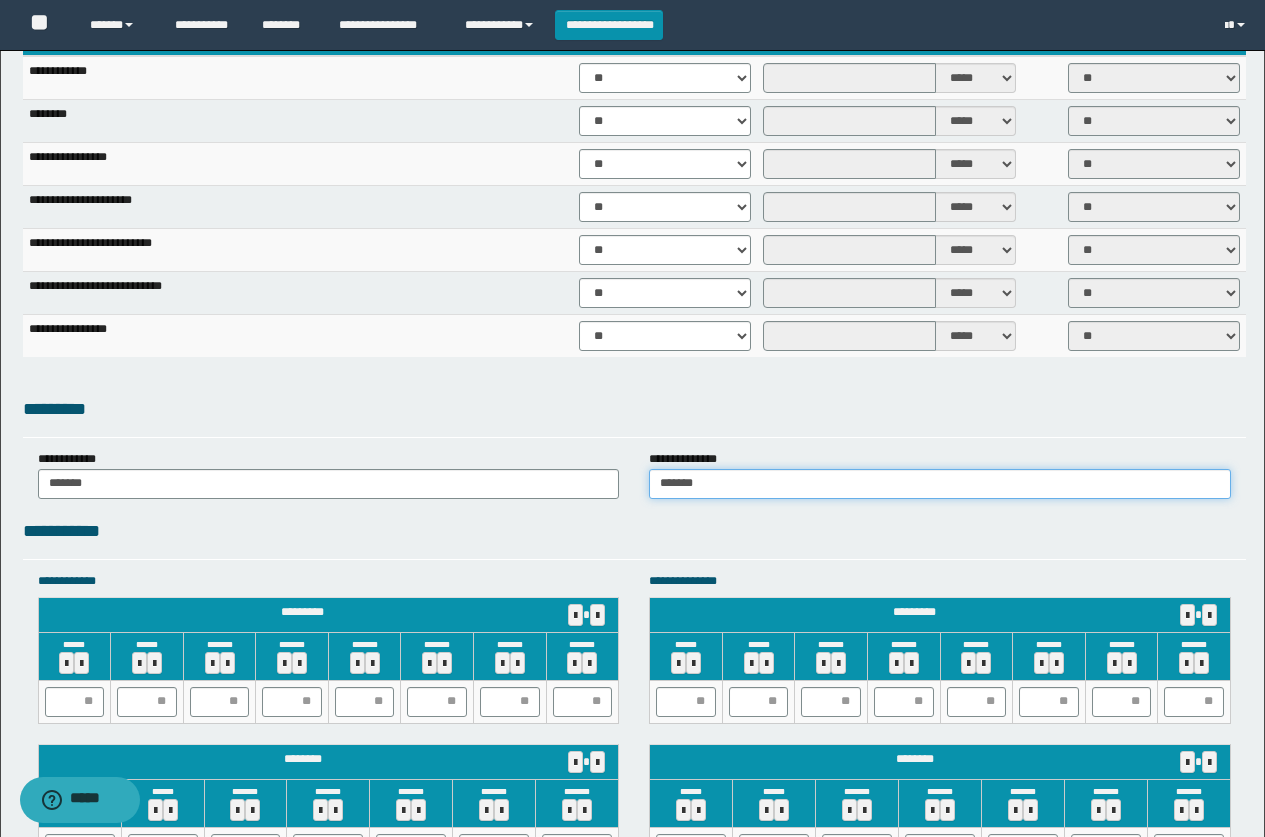 type on "******" 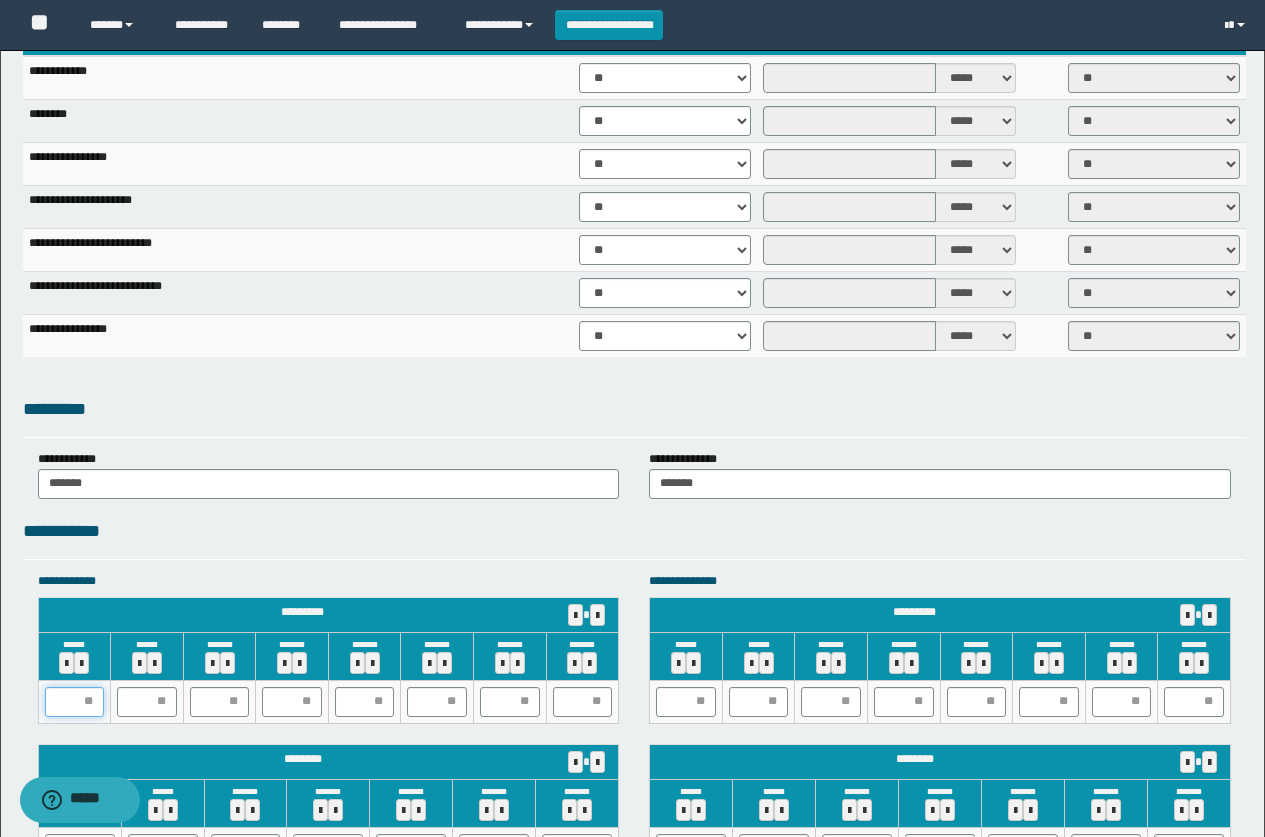drag, startPoint x: 81, startPoint y: 709, endPoint x: 25, endPoint y: 701, distance: 56.568542 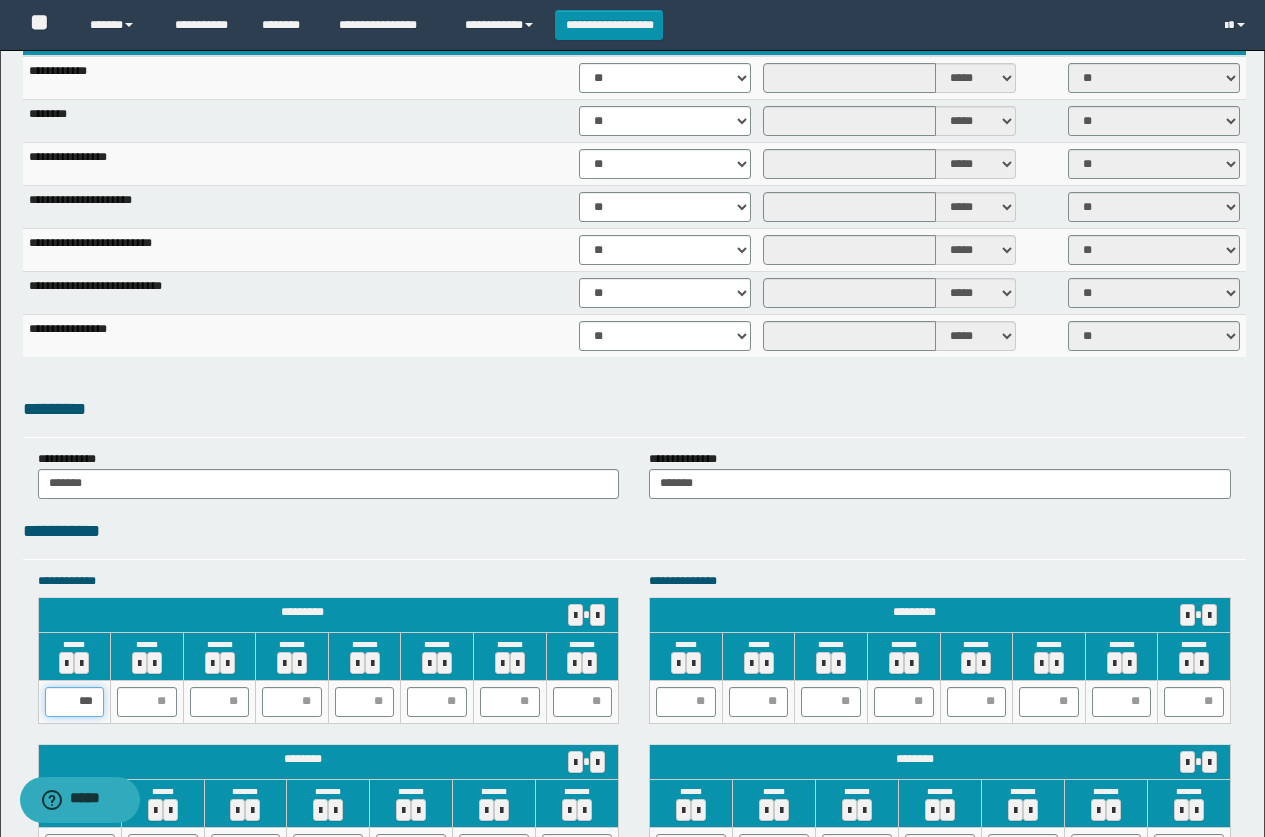type on "****" 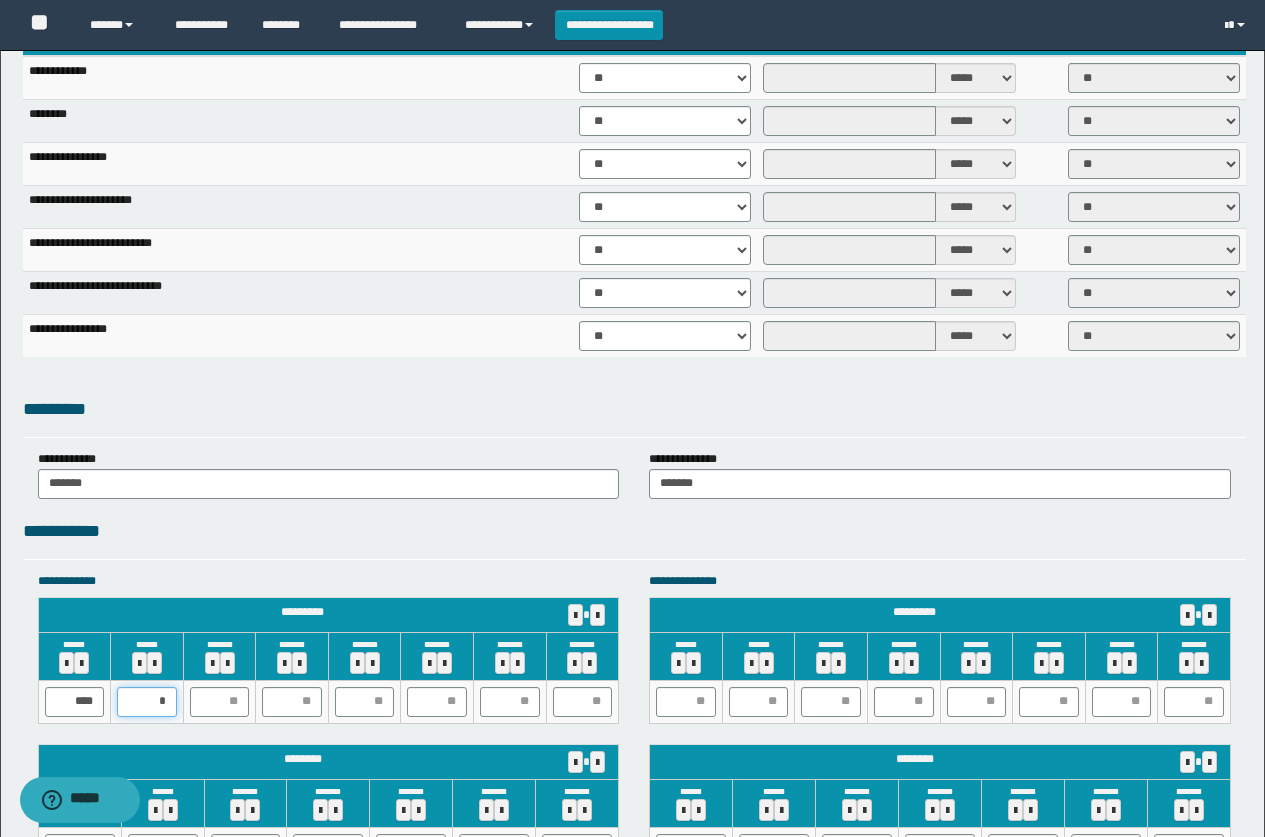 type on "**" 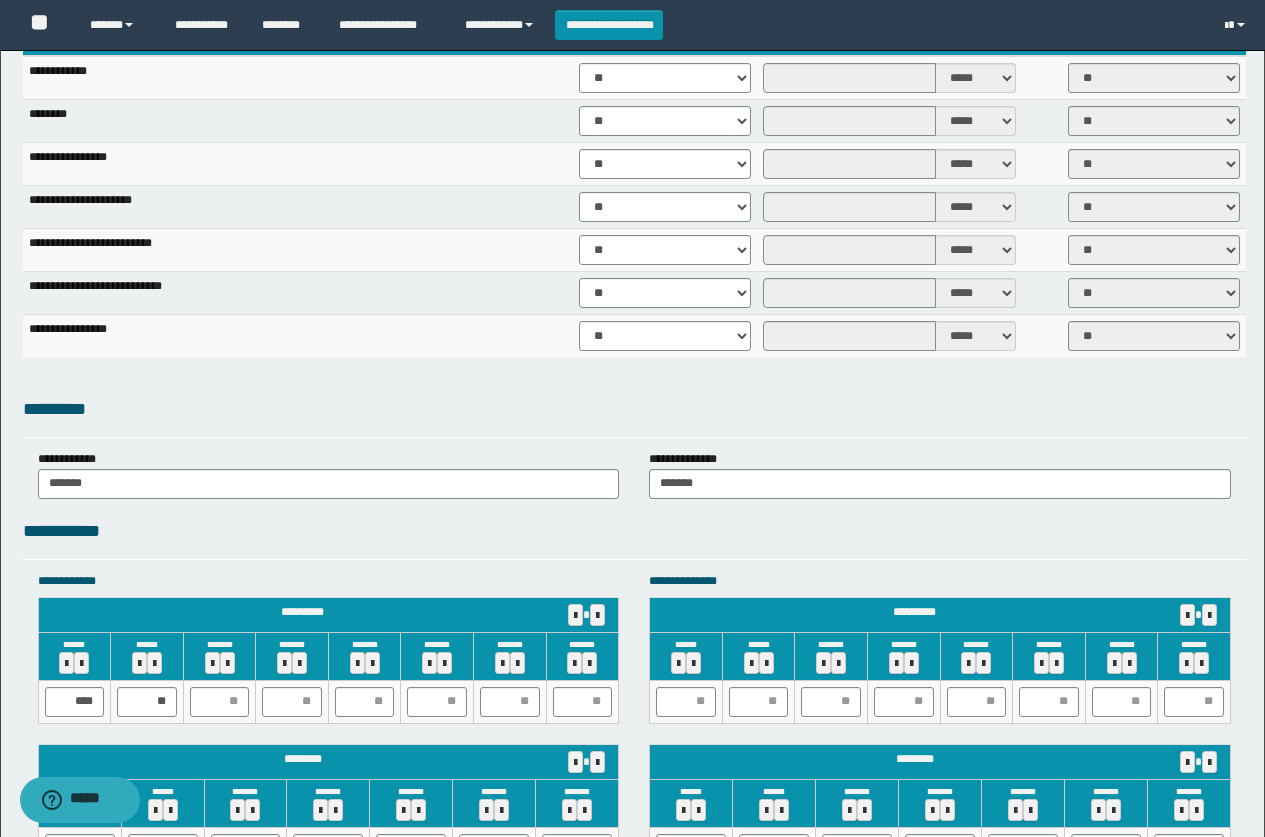 click on "****" at bounding box center (74, 701) 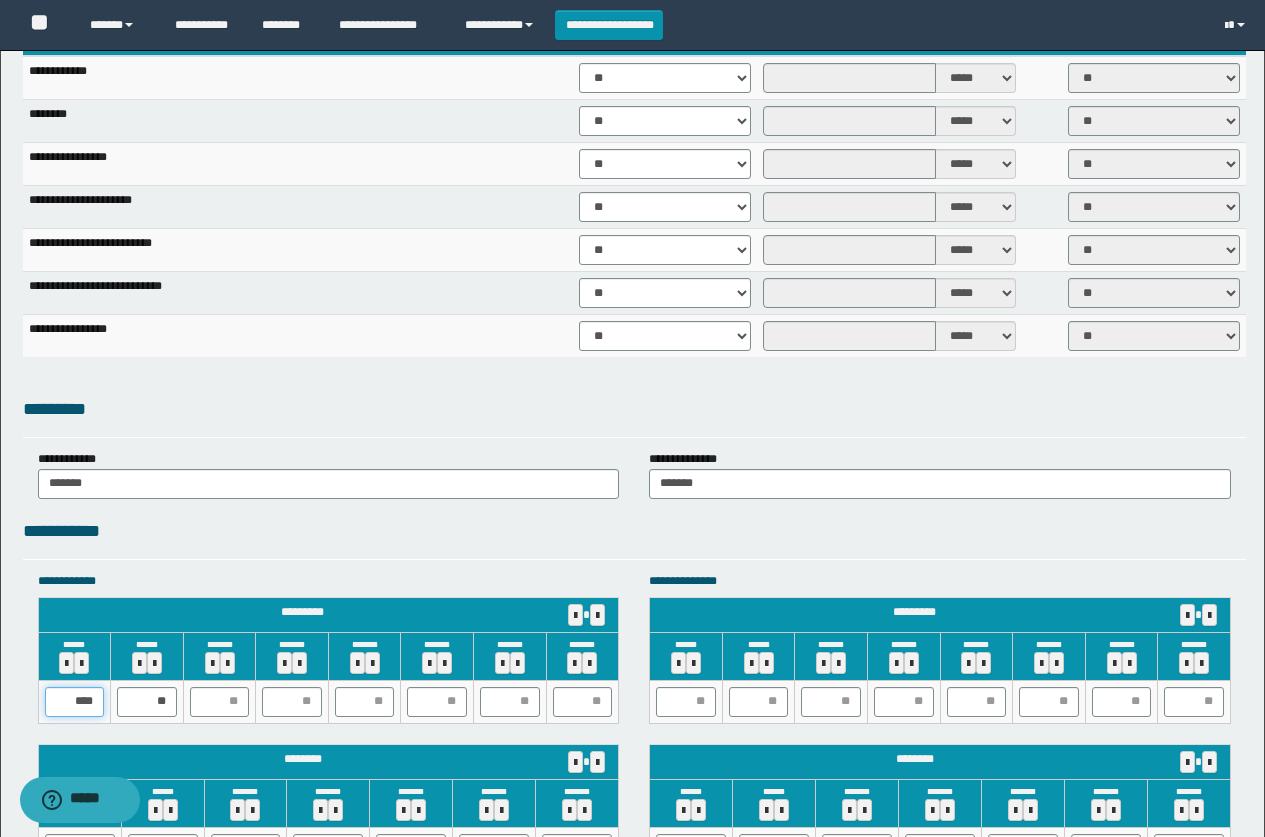 drag, startPoint x: 98, startPoint y: 707, endPoint x: 0, endPoint y: 661, distance: 108.25895 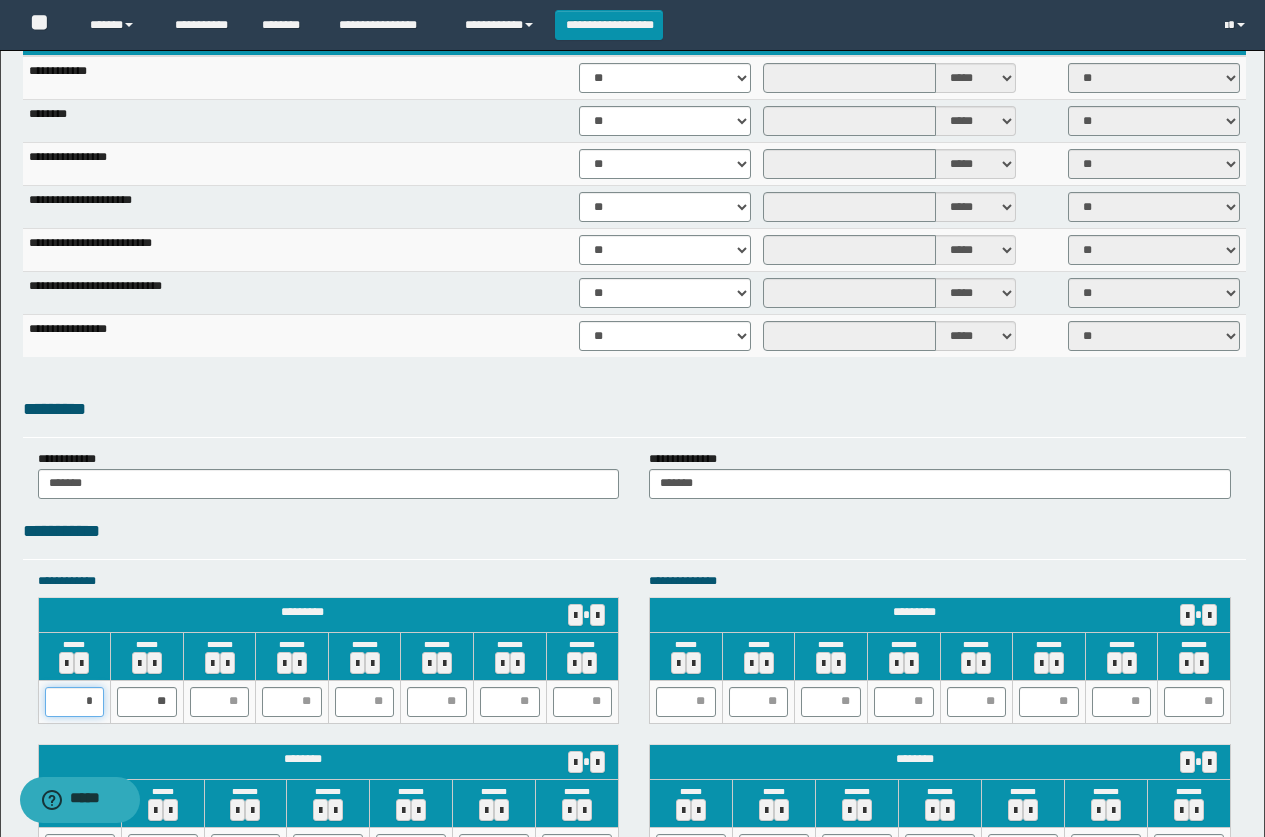 type on "**" 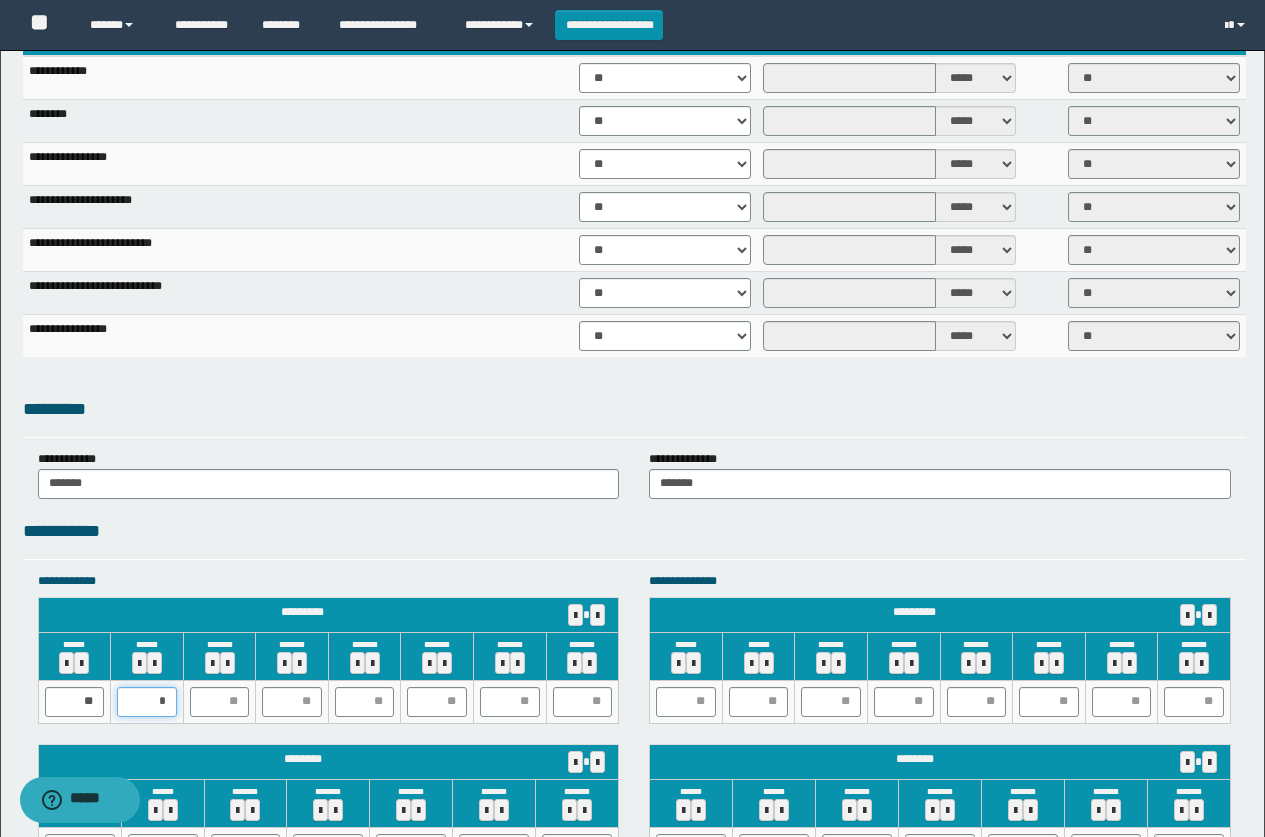 type on "**" 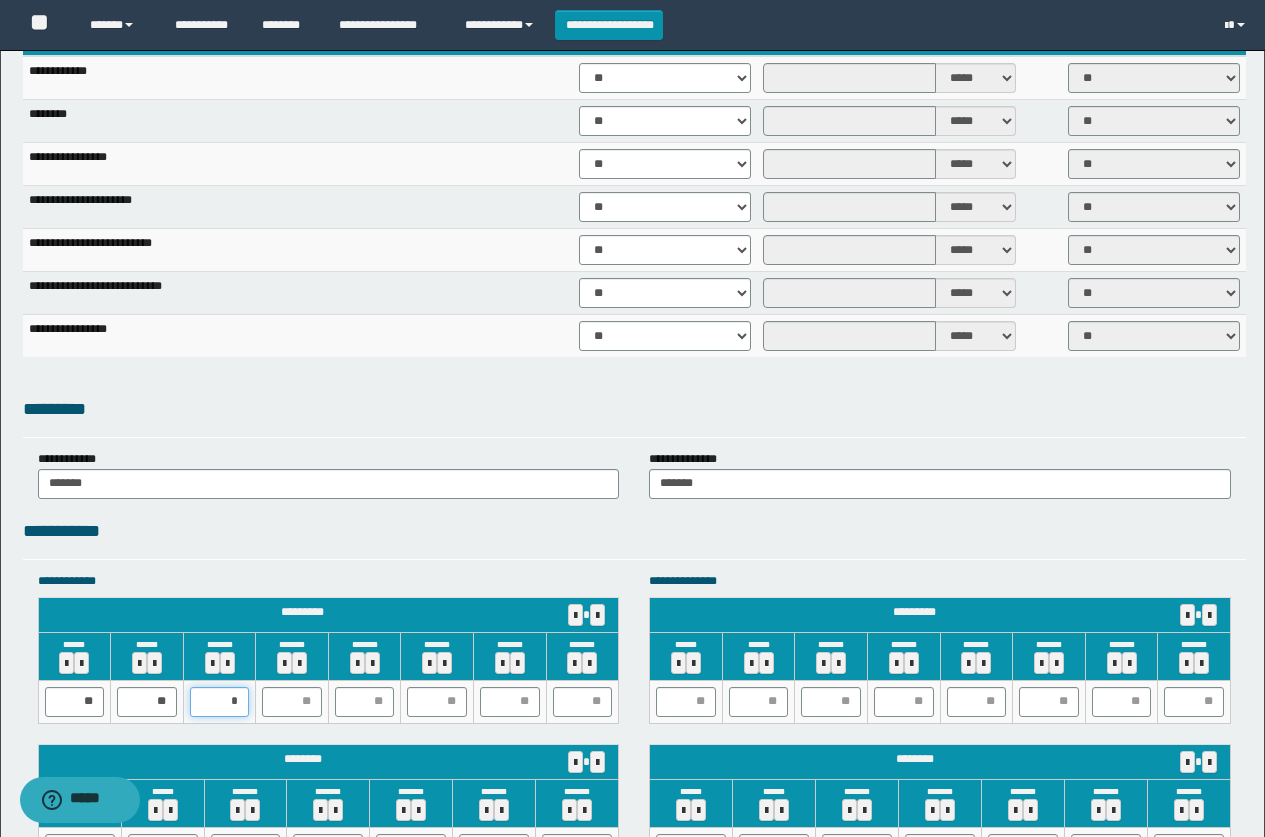 type on "**" 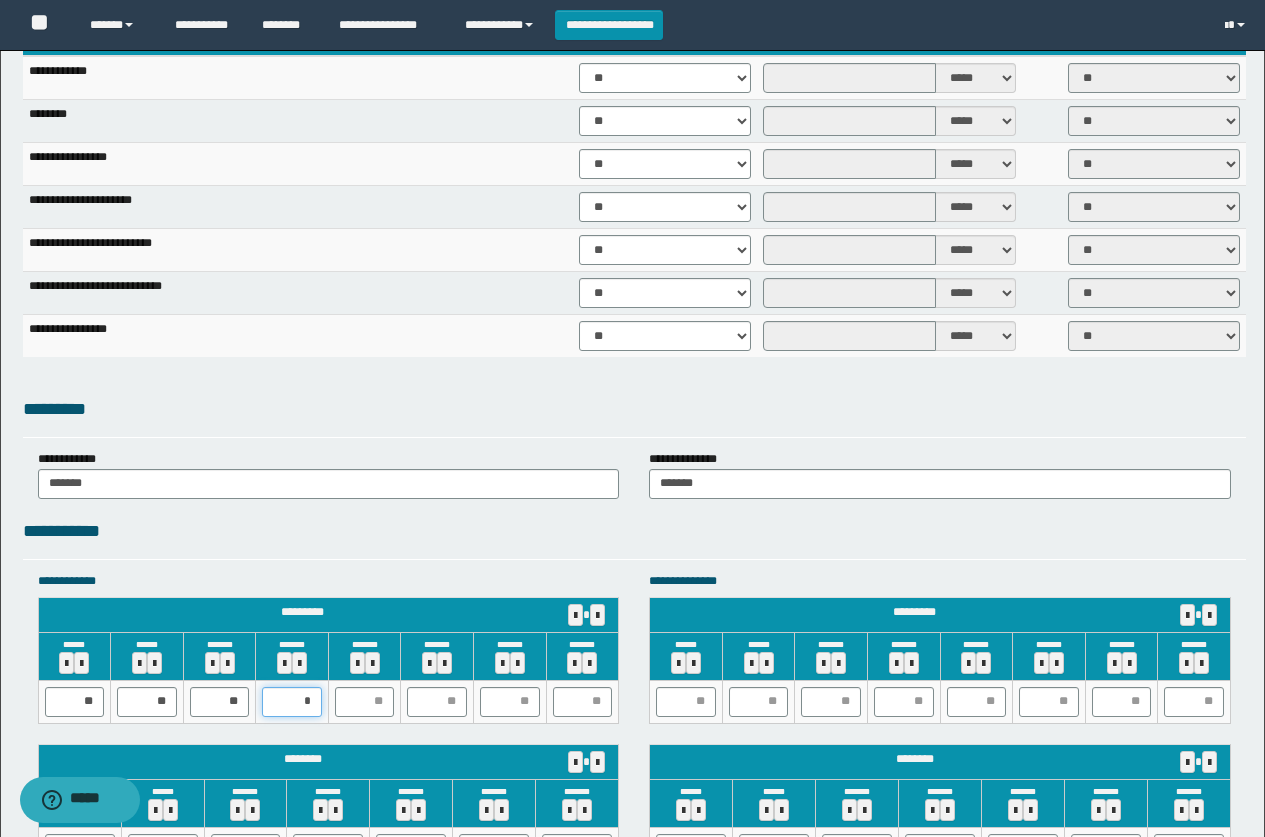 type on "**" 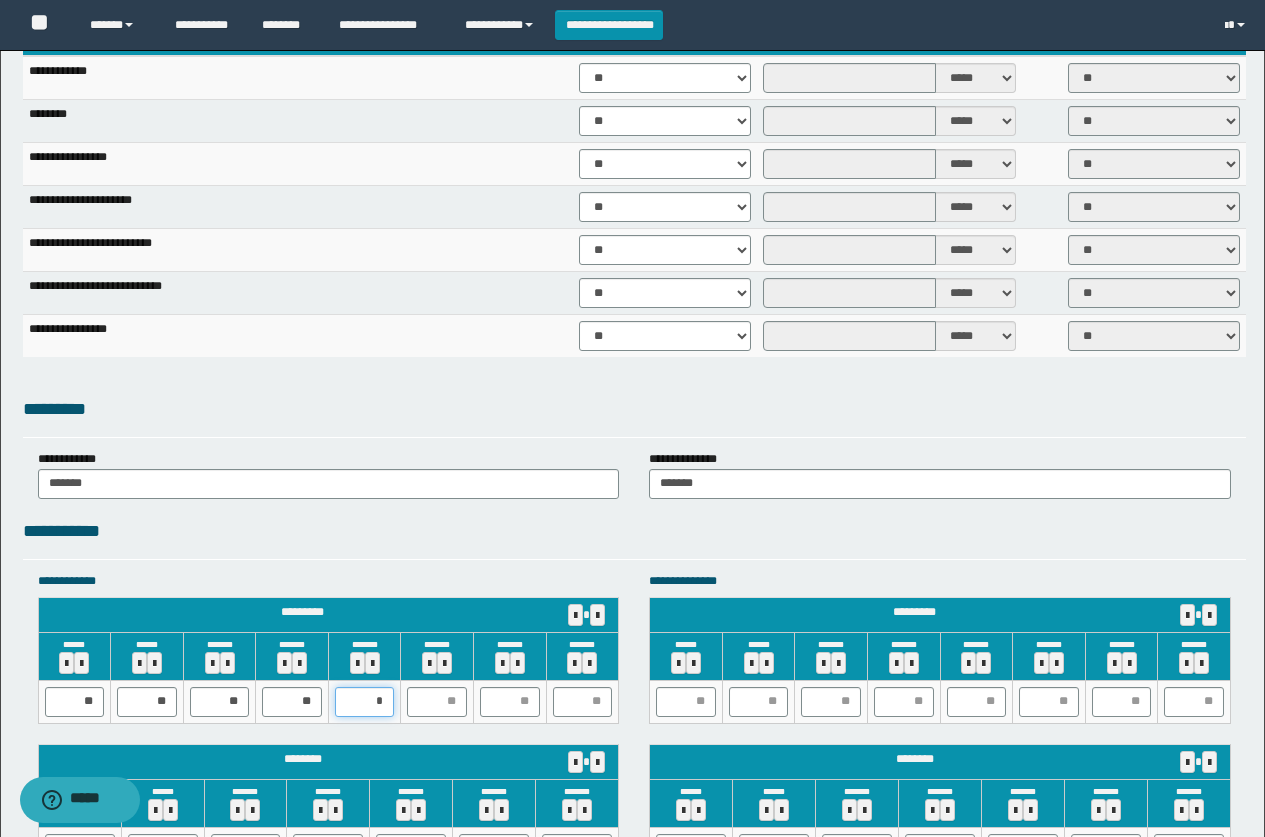 type on "**" 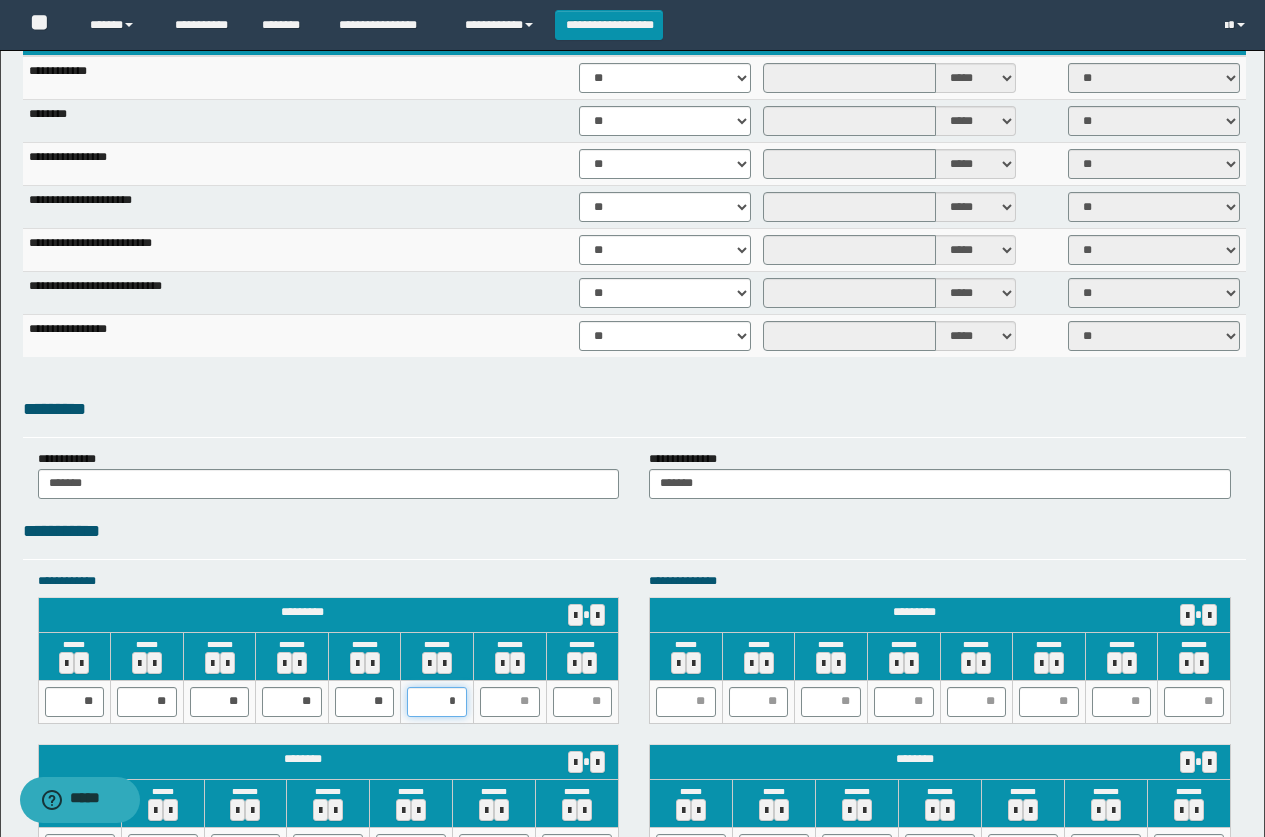 type on "**" 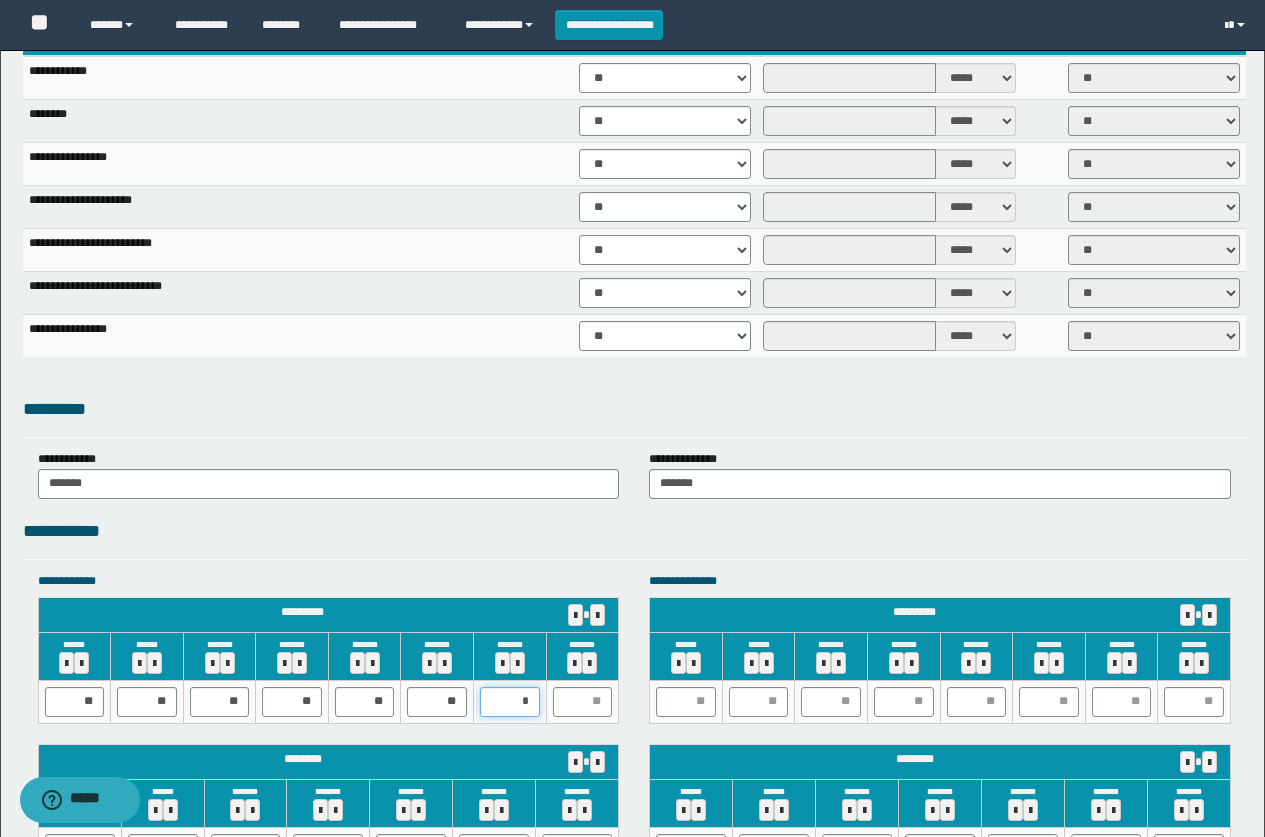 type on "**" 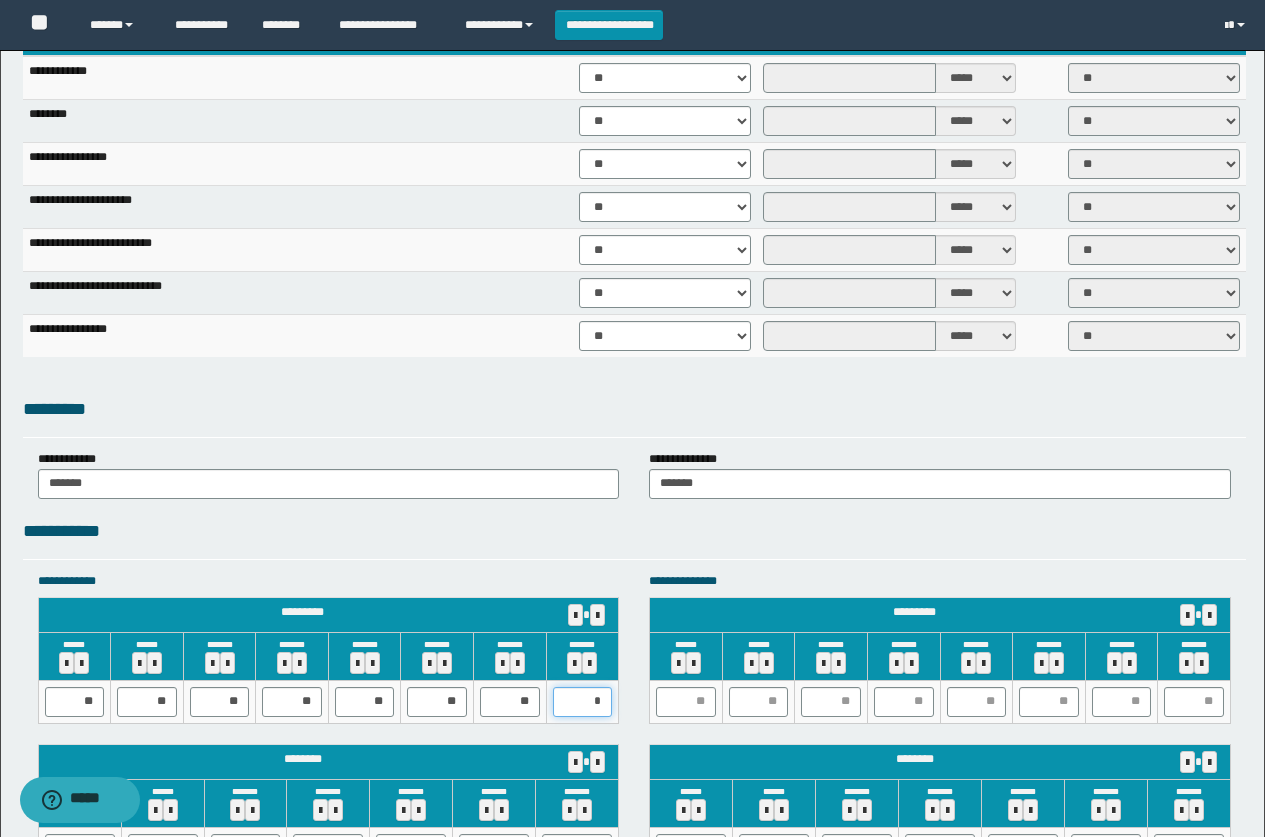type on "**" 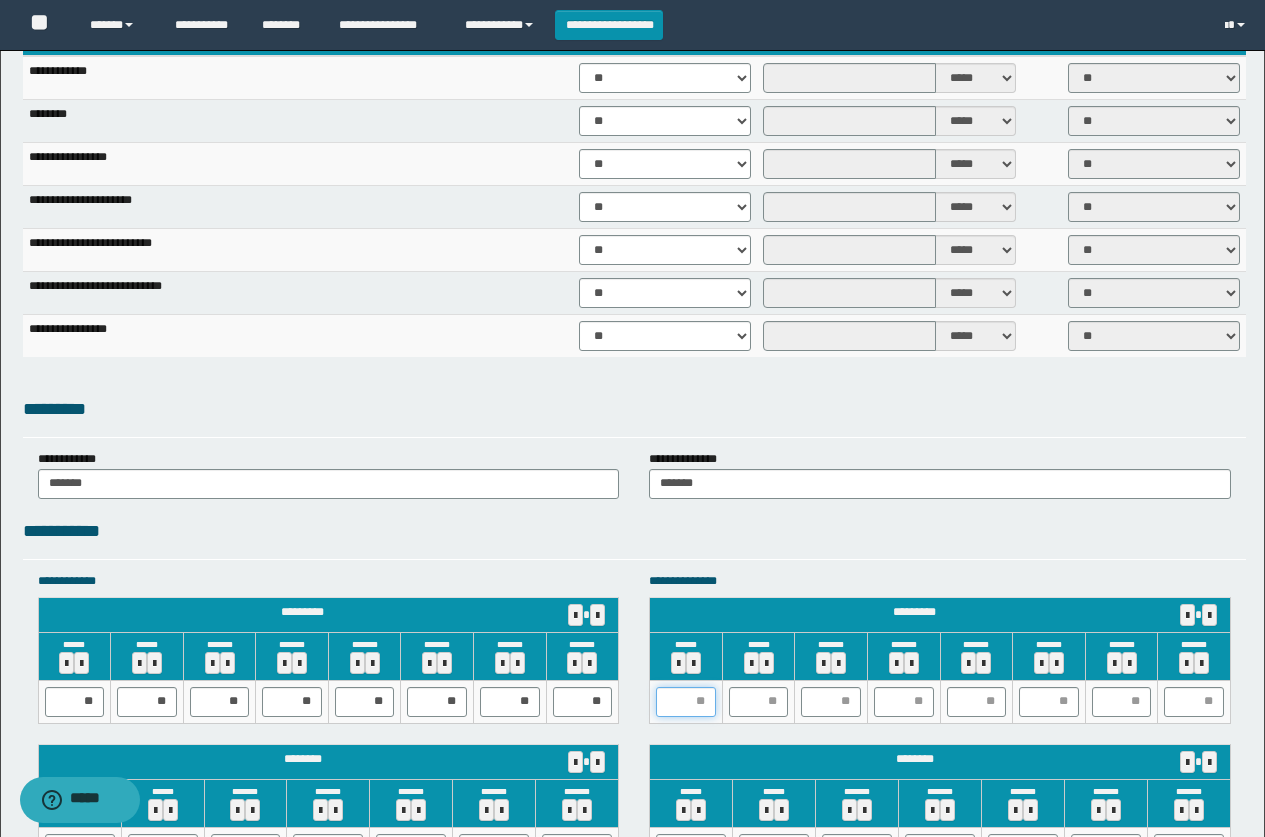drag, startPoint x: 672, startPoint y: 710, endPoint x: 554, endPoint y: 710, distance: 118 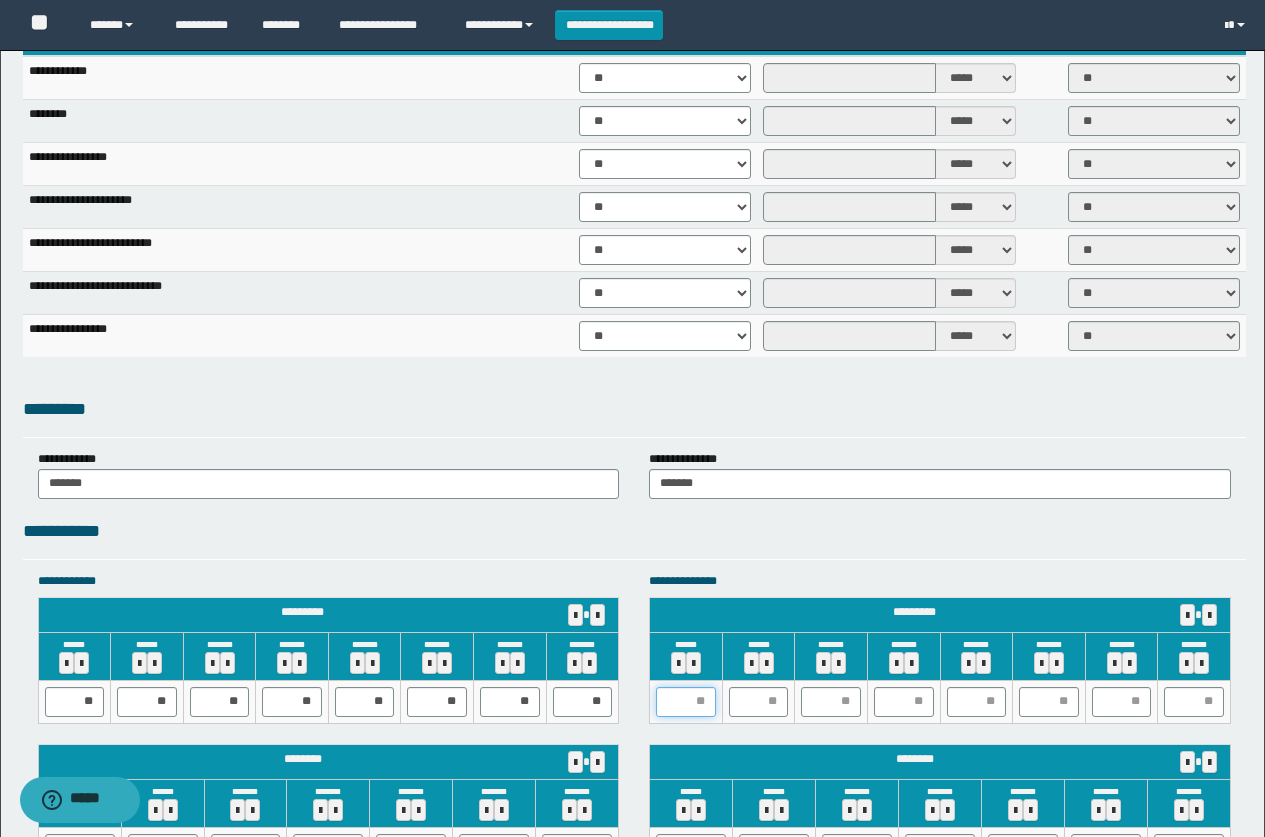 click on "**********" at bounding box center [634, 731] 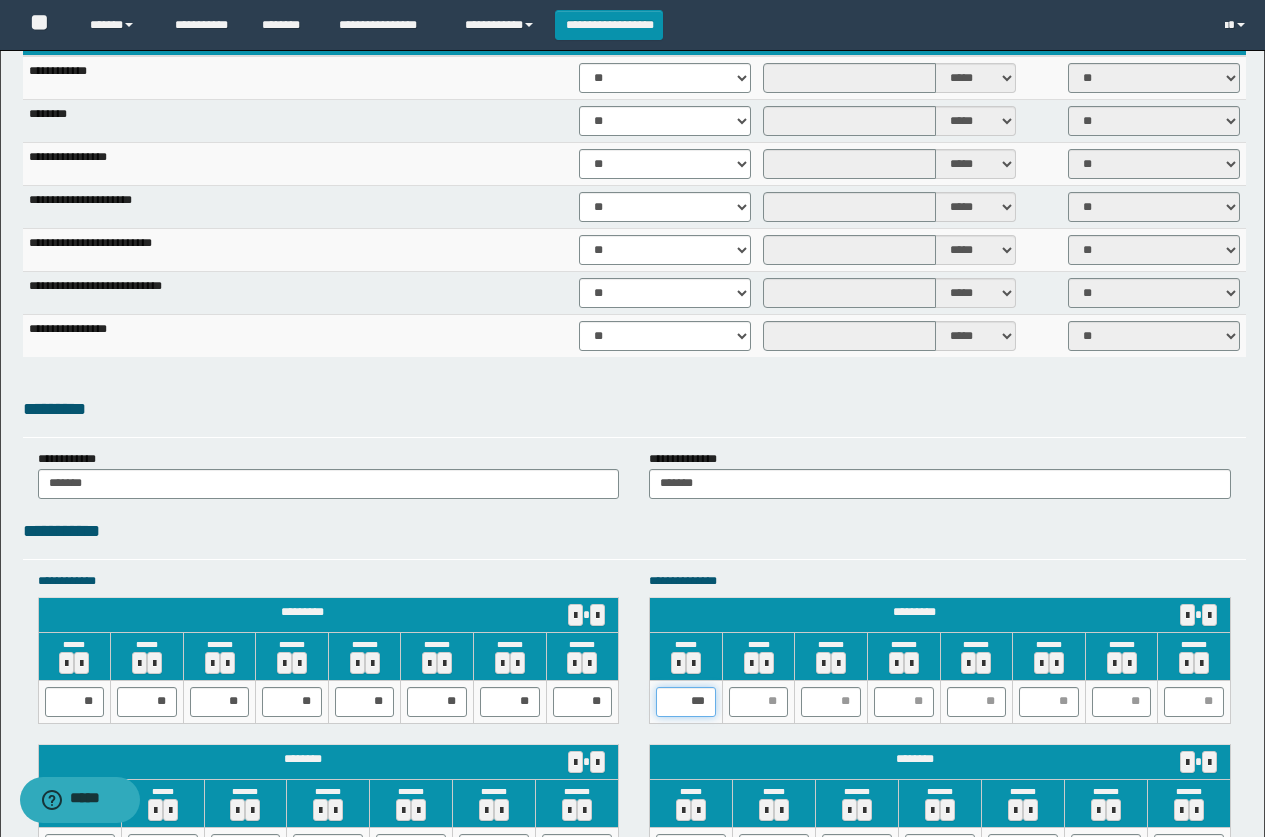 type on "**" 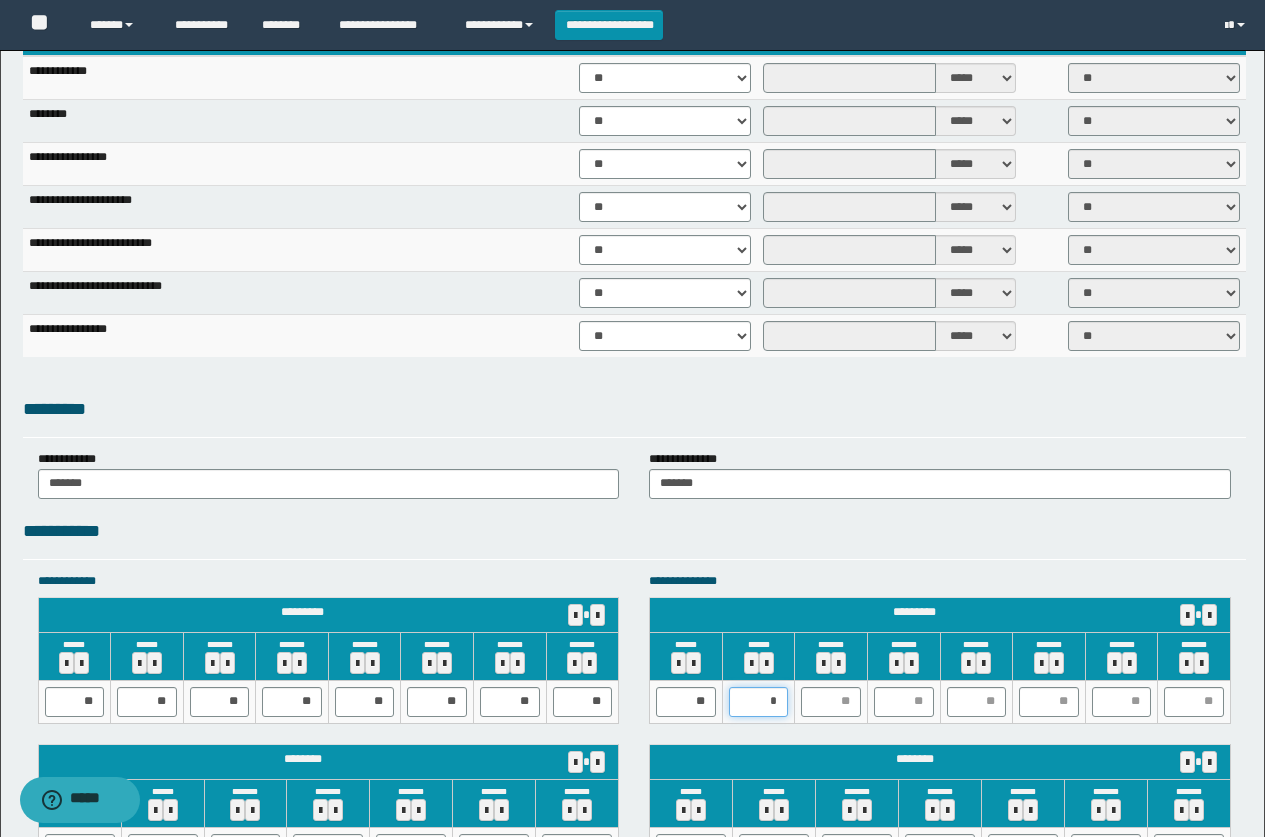 type on "**" 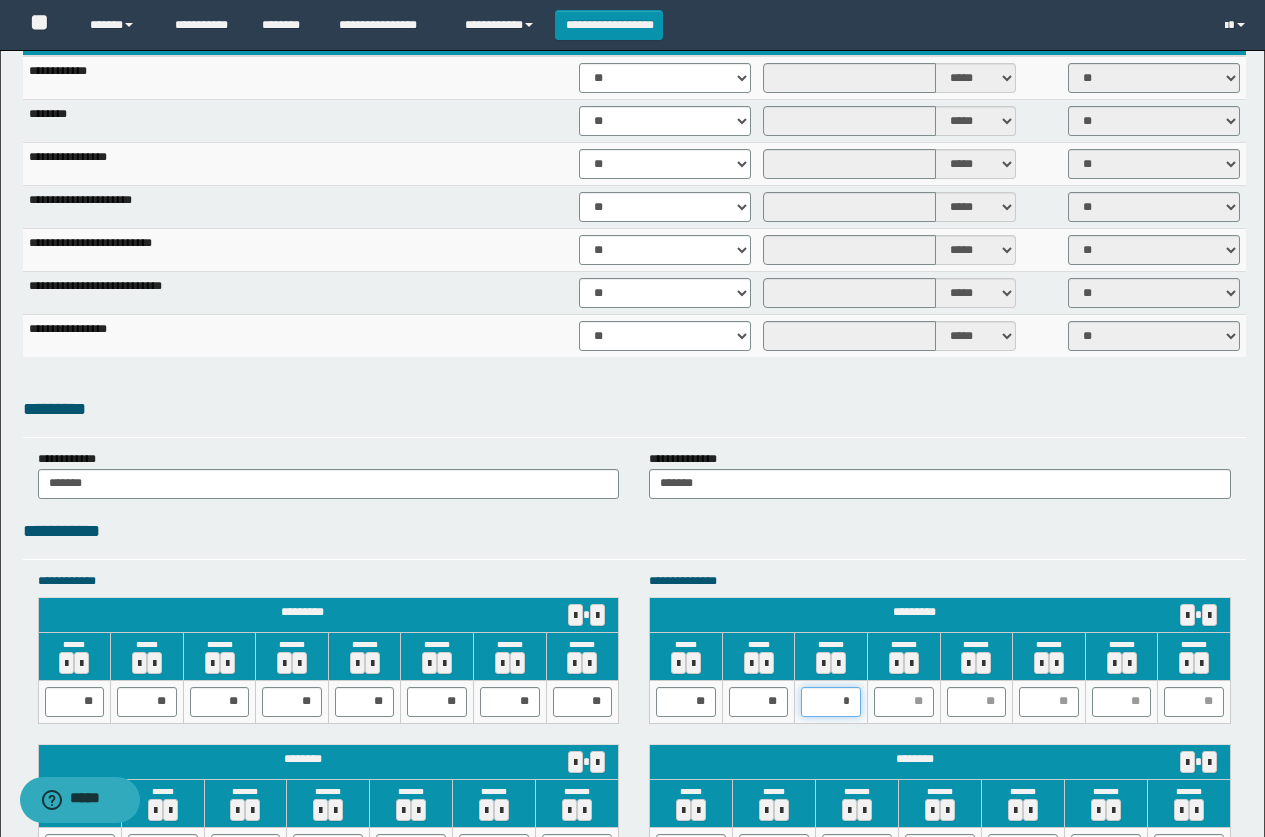 type on "**" 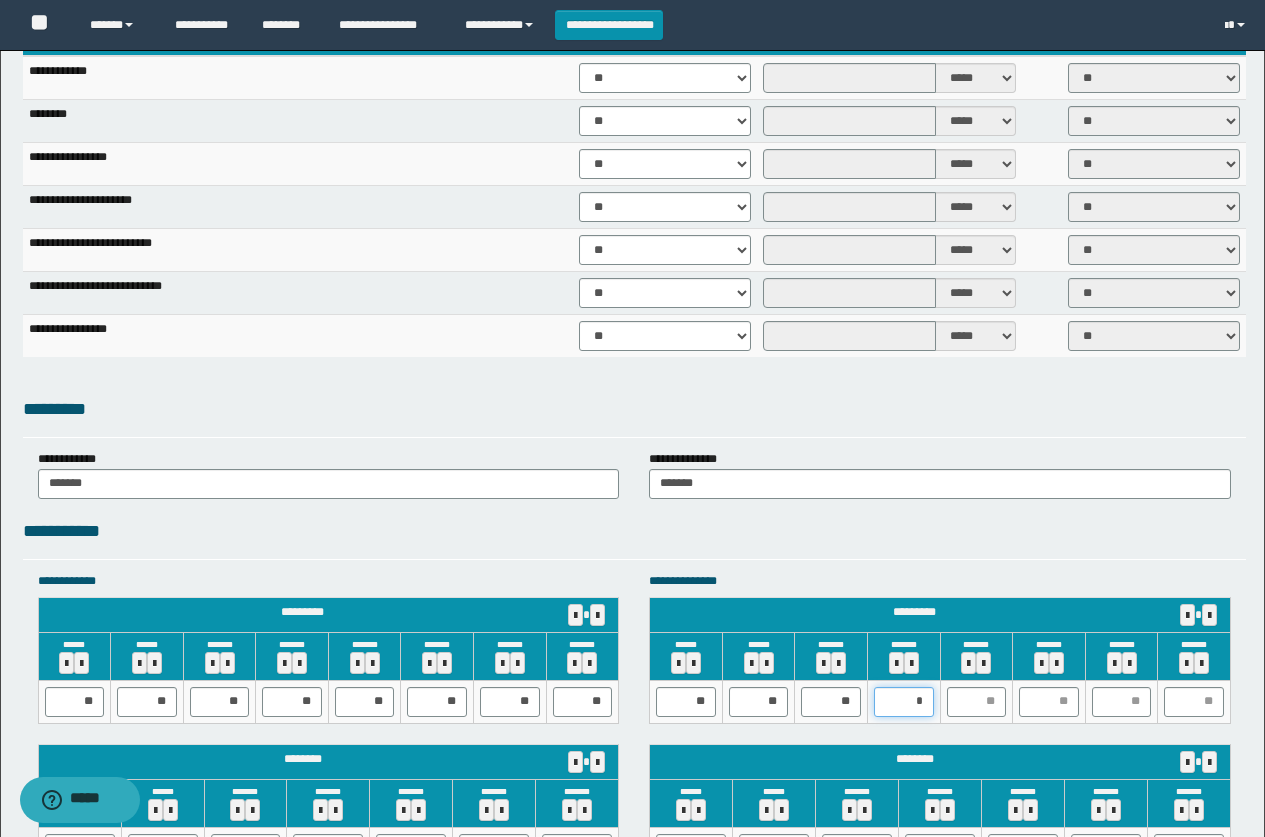 type on "**" 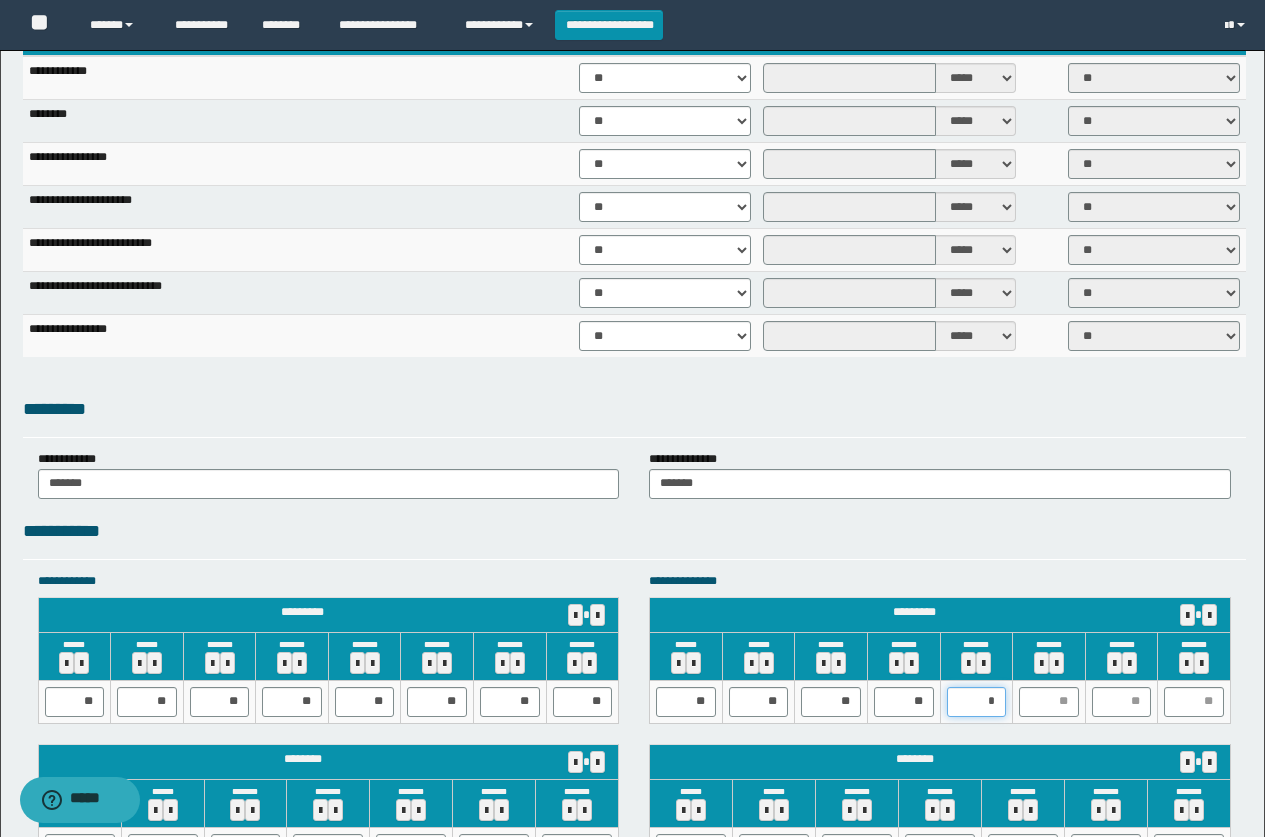 type on "**" 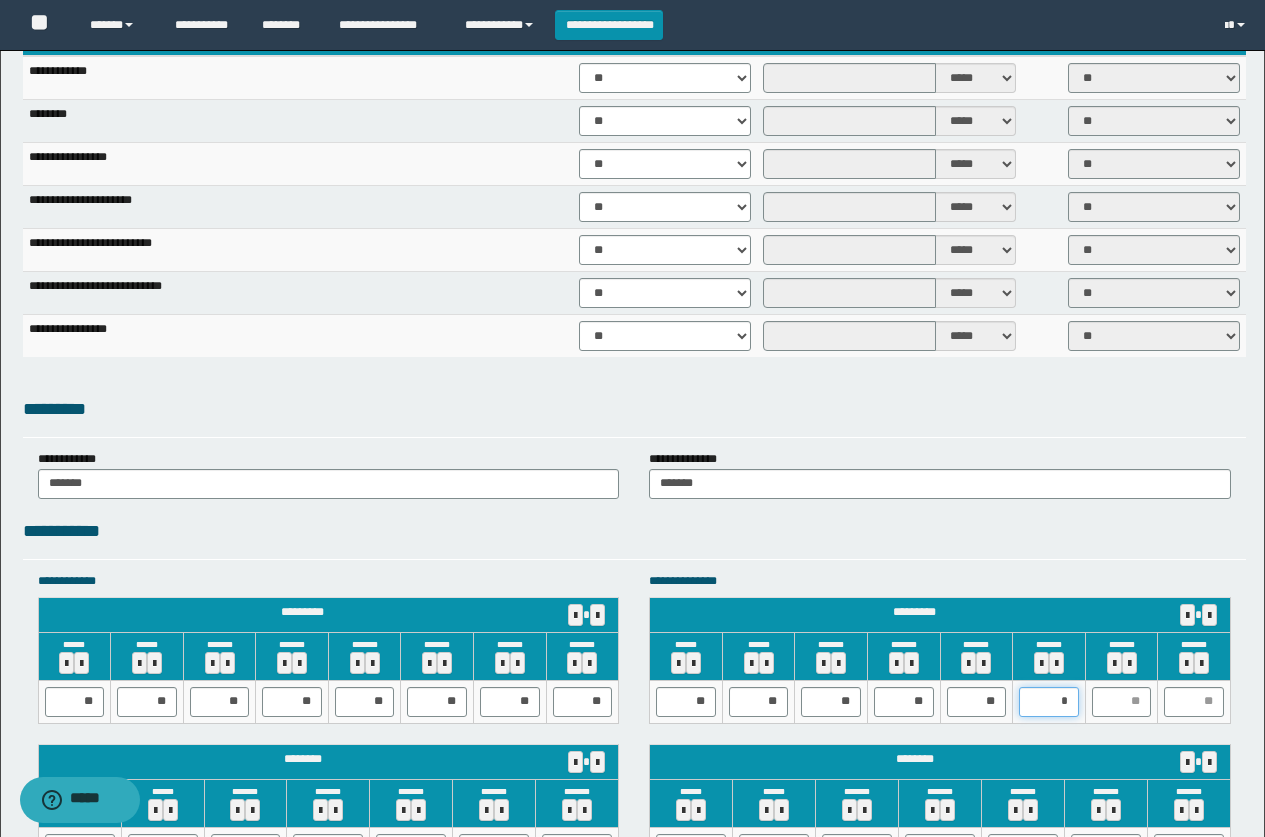 type on "**" 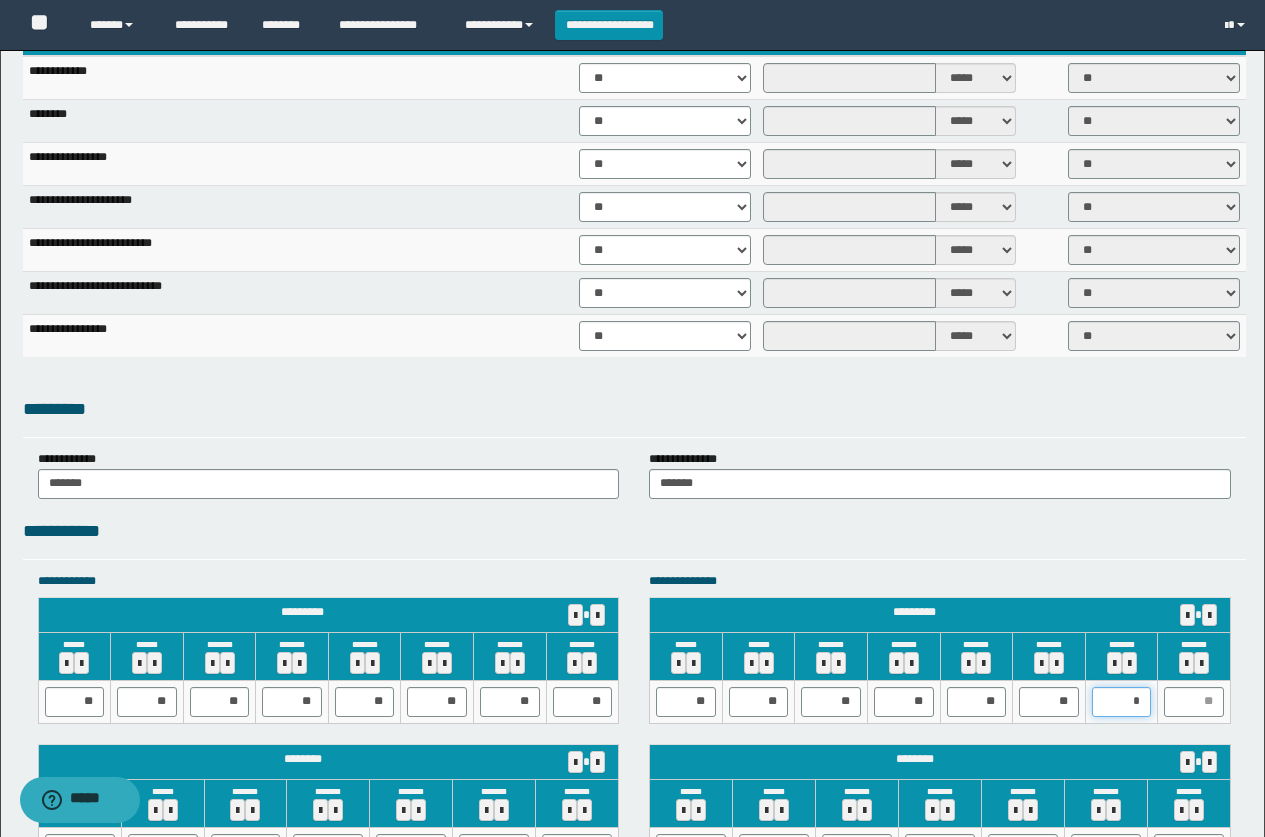 type on "**" 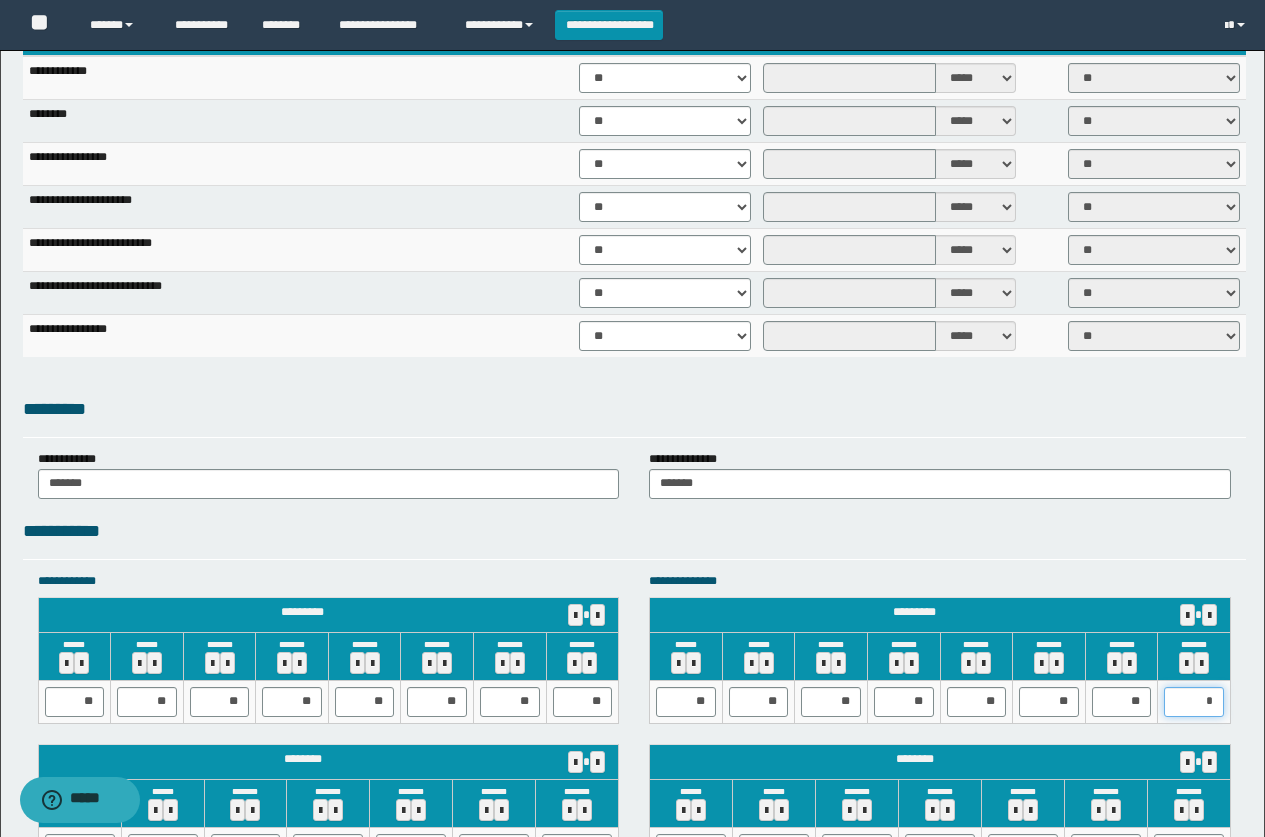 type on "**" 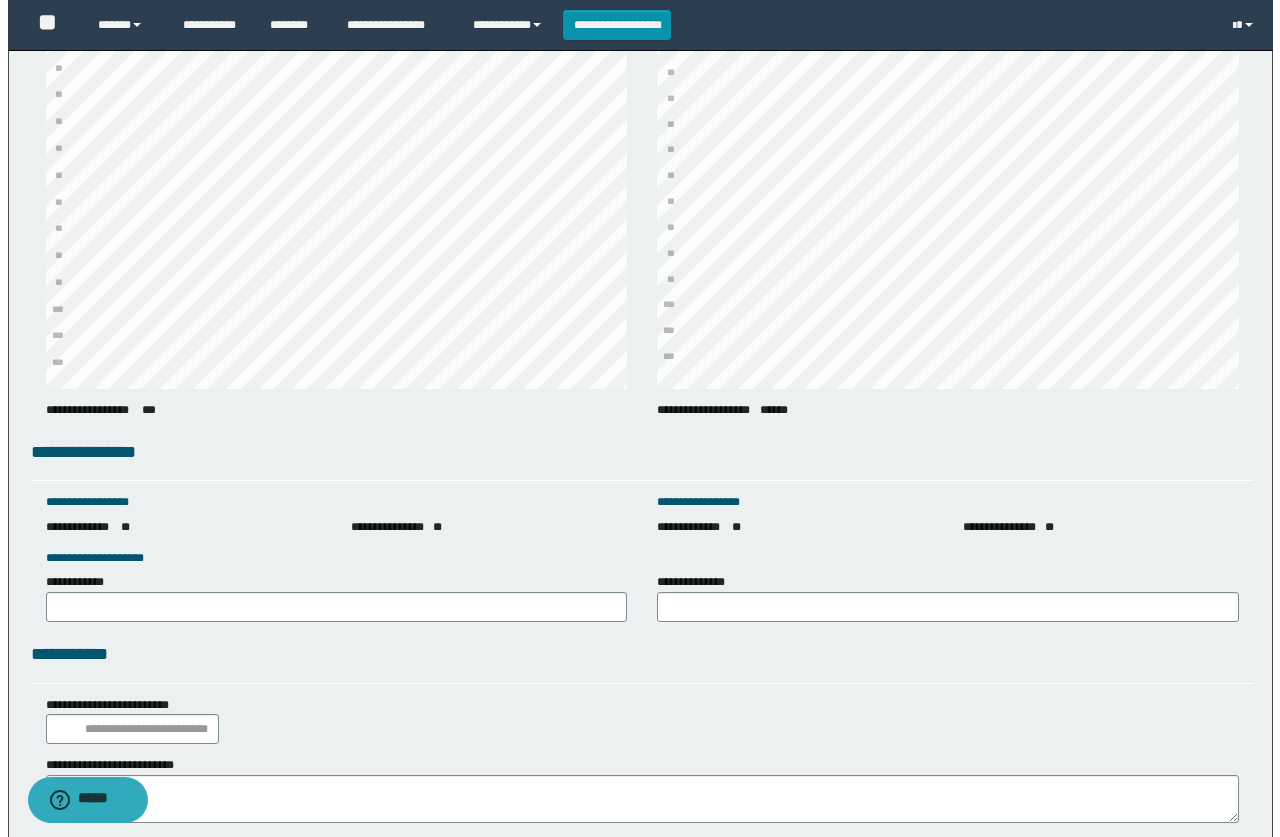 scroll, scrollTop: 2616, scrollLeft: 0, axis: vertical 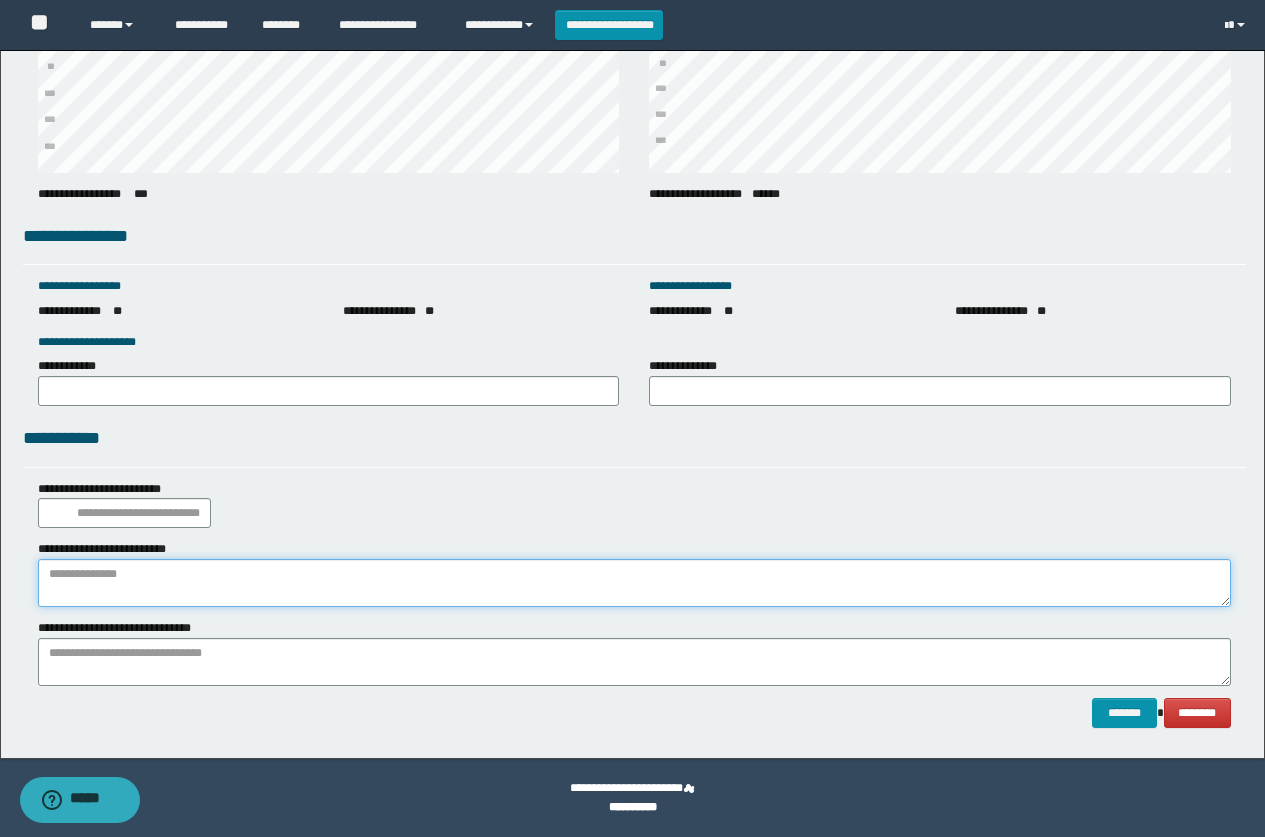 click at bounding box center (634, 583) 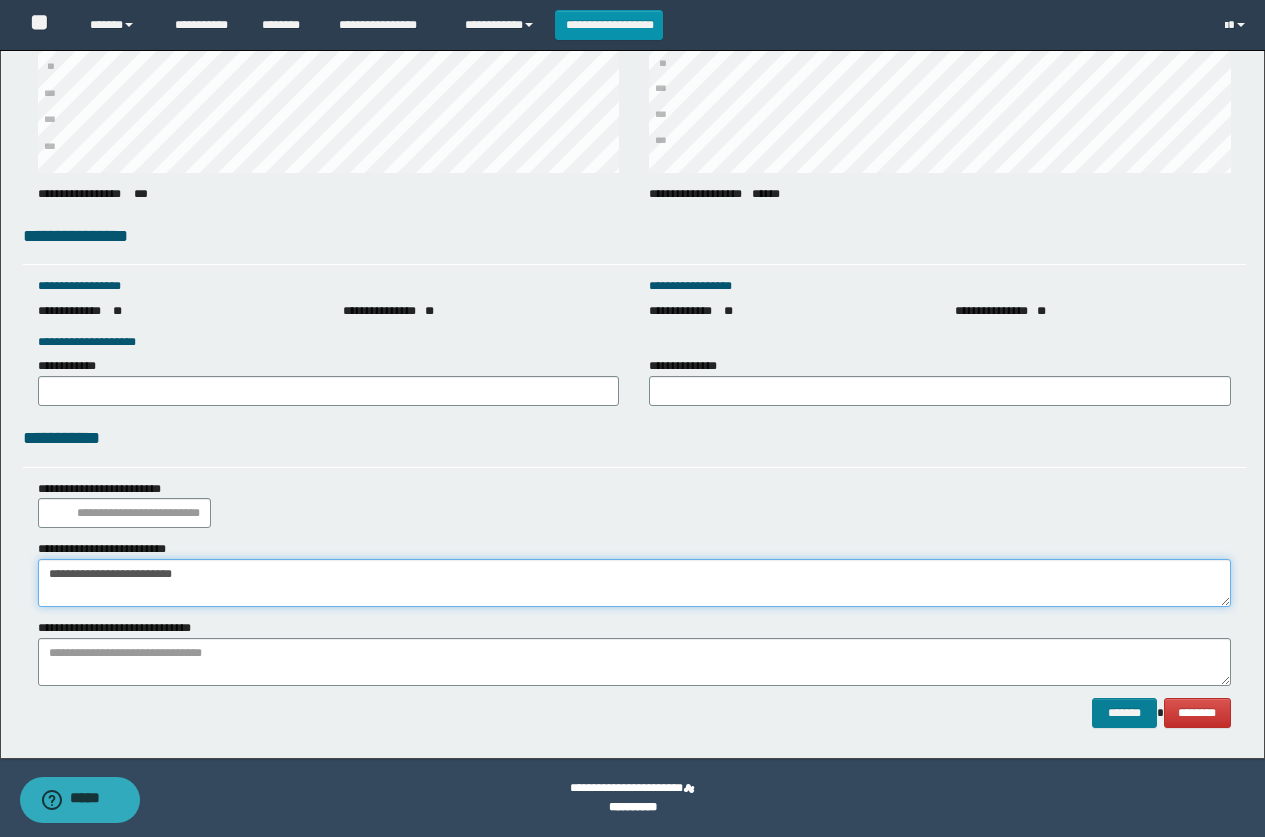type on "**********" 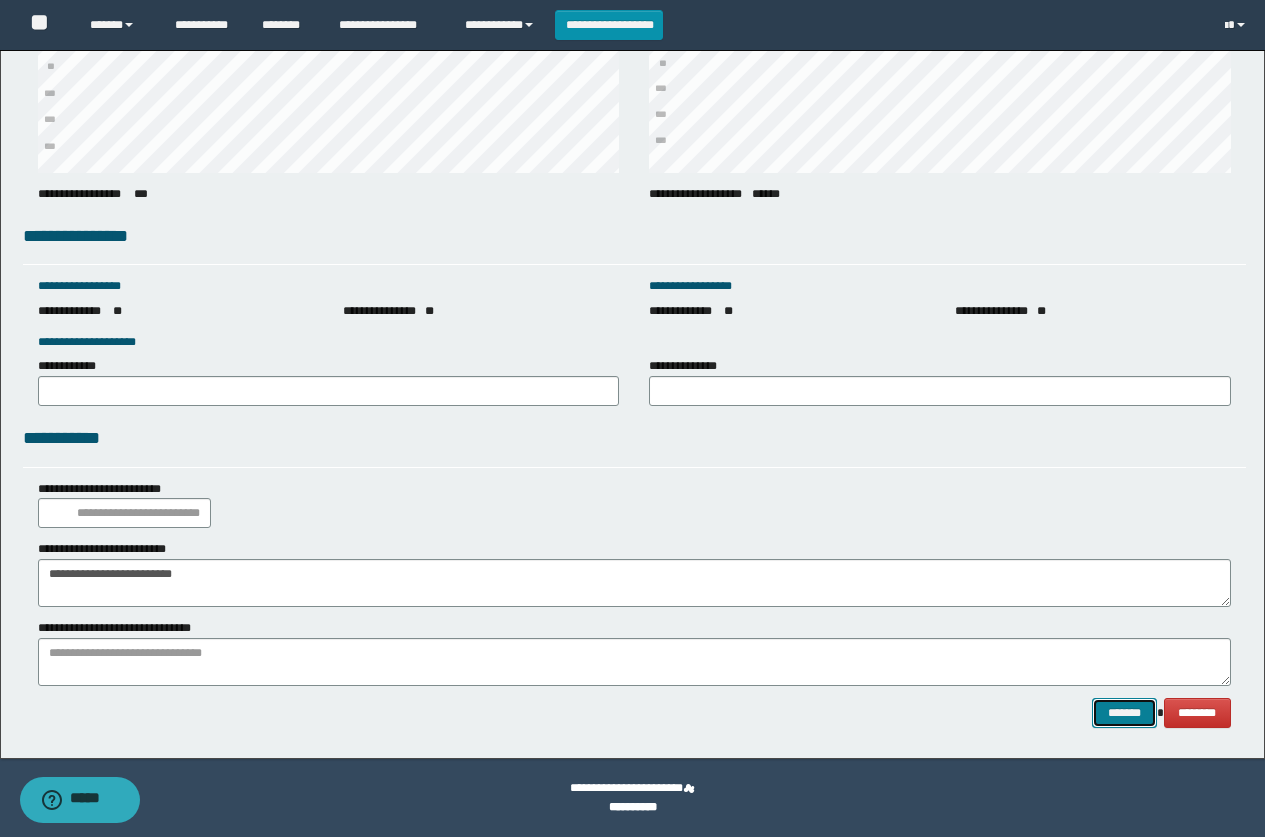 click on "*******" at bounding box center (1124, 713) 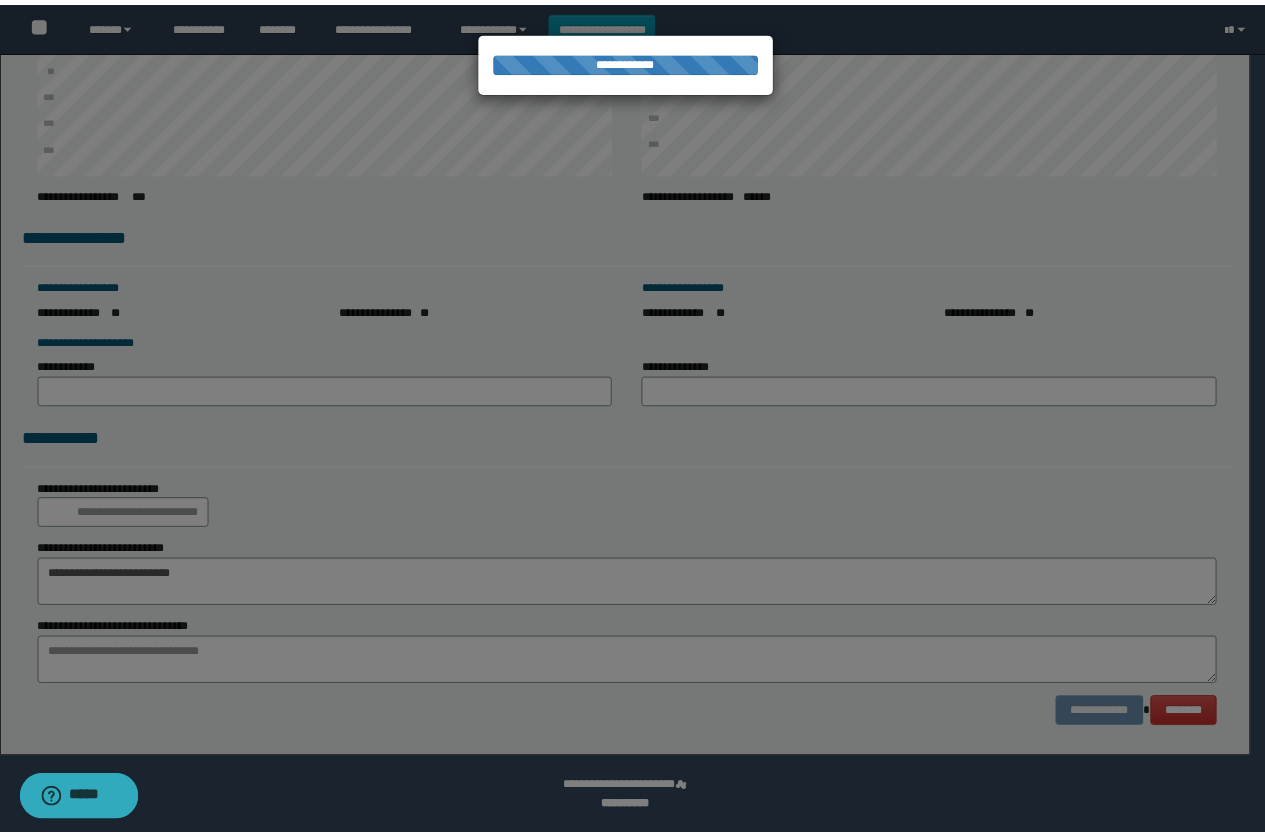 scroll, scrollTop: 0, scrollLeft: 0, axis: both 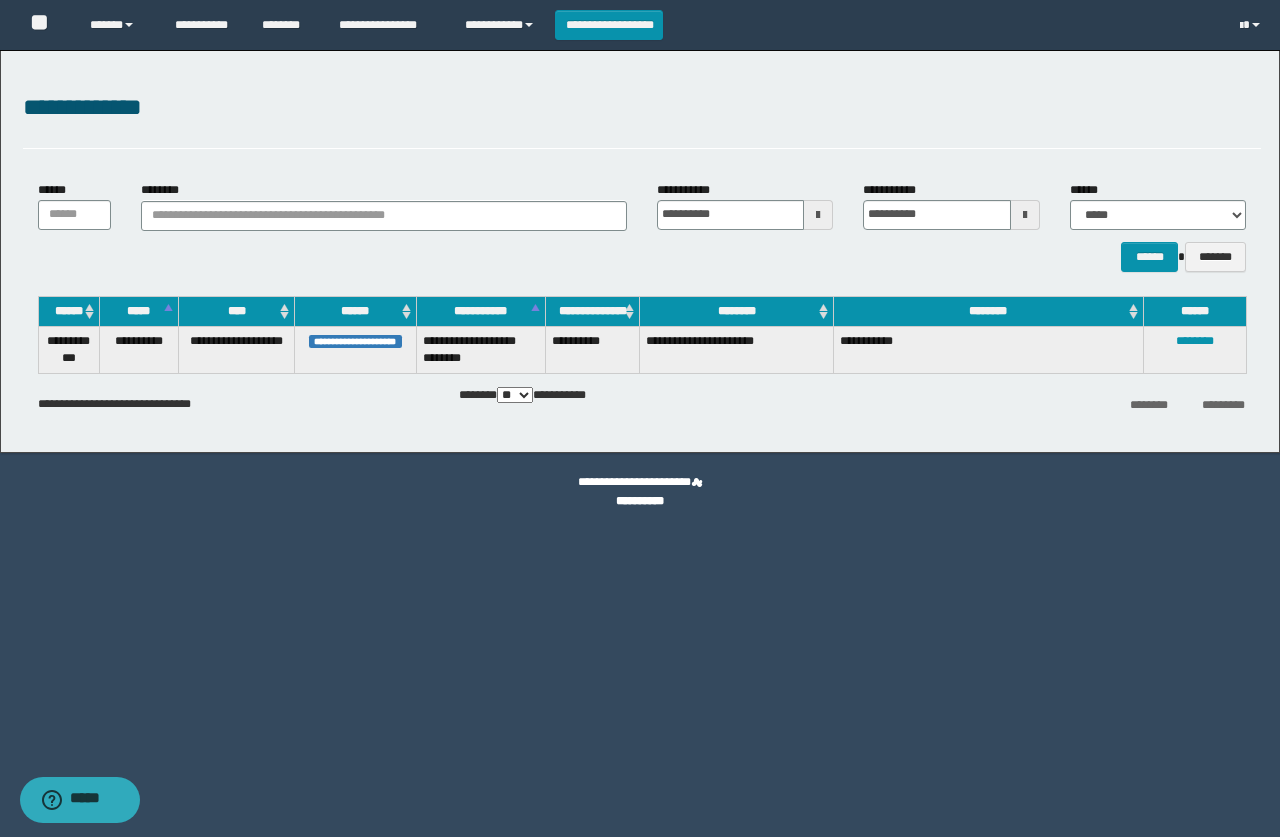click on "********" at bounding box center (1194, 349) 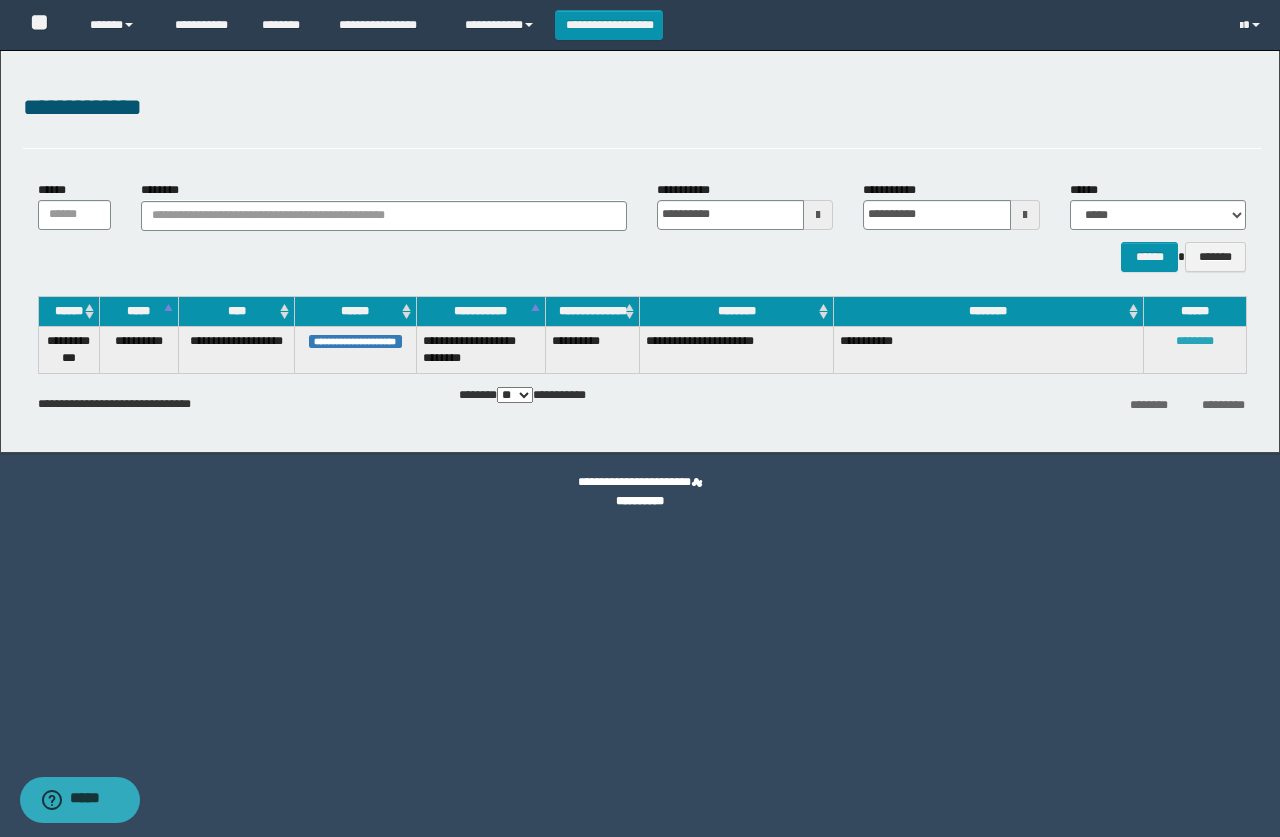 click on "********" at bounding box center (1195, 341) 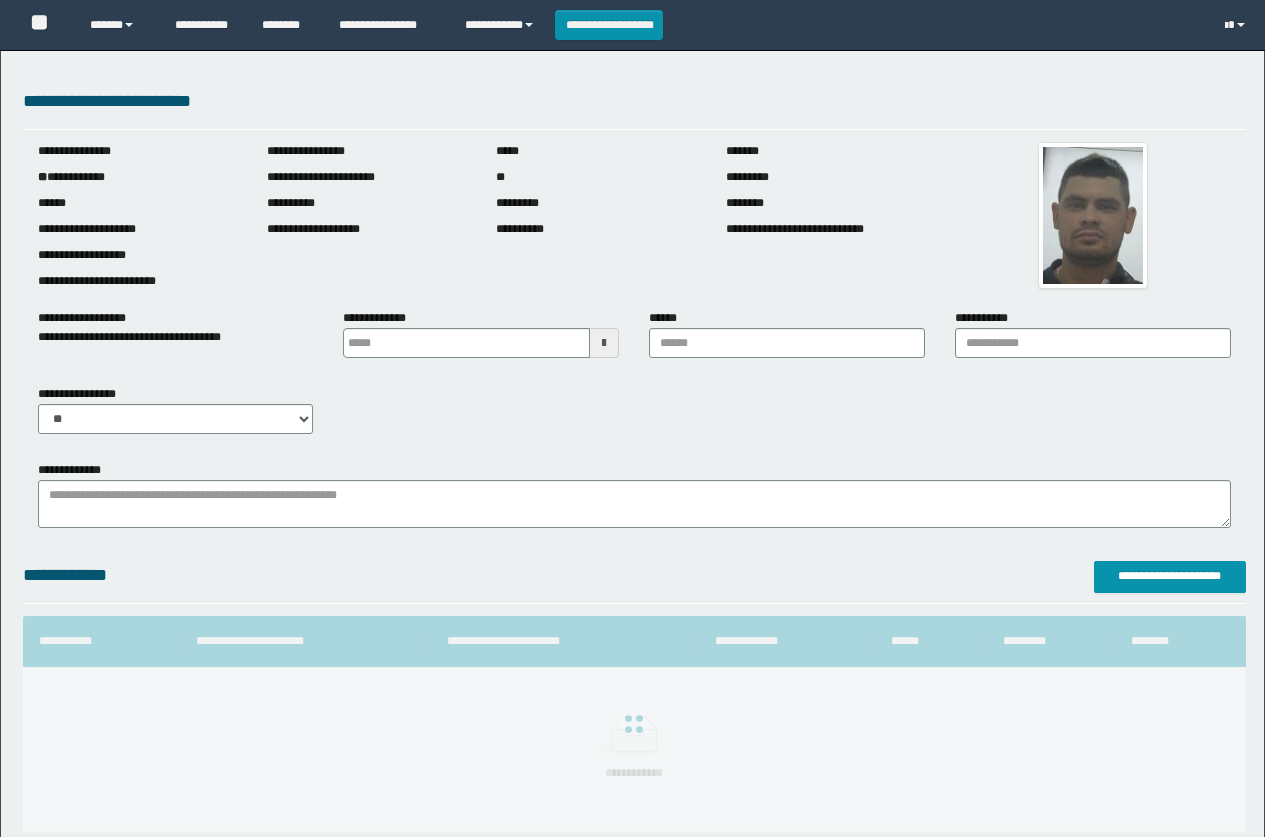 scroll, scrollTop: 0, scrollLeft: 0, axis: both 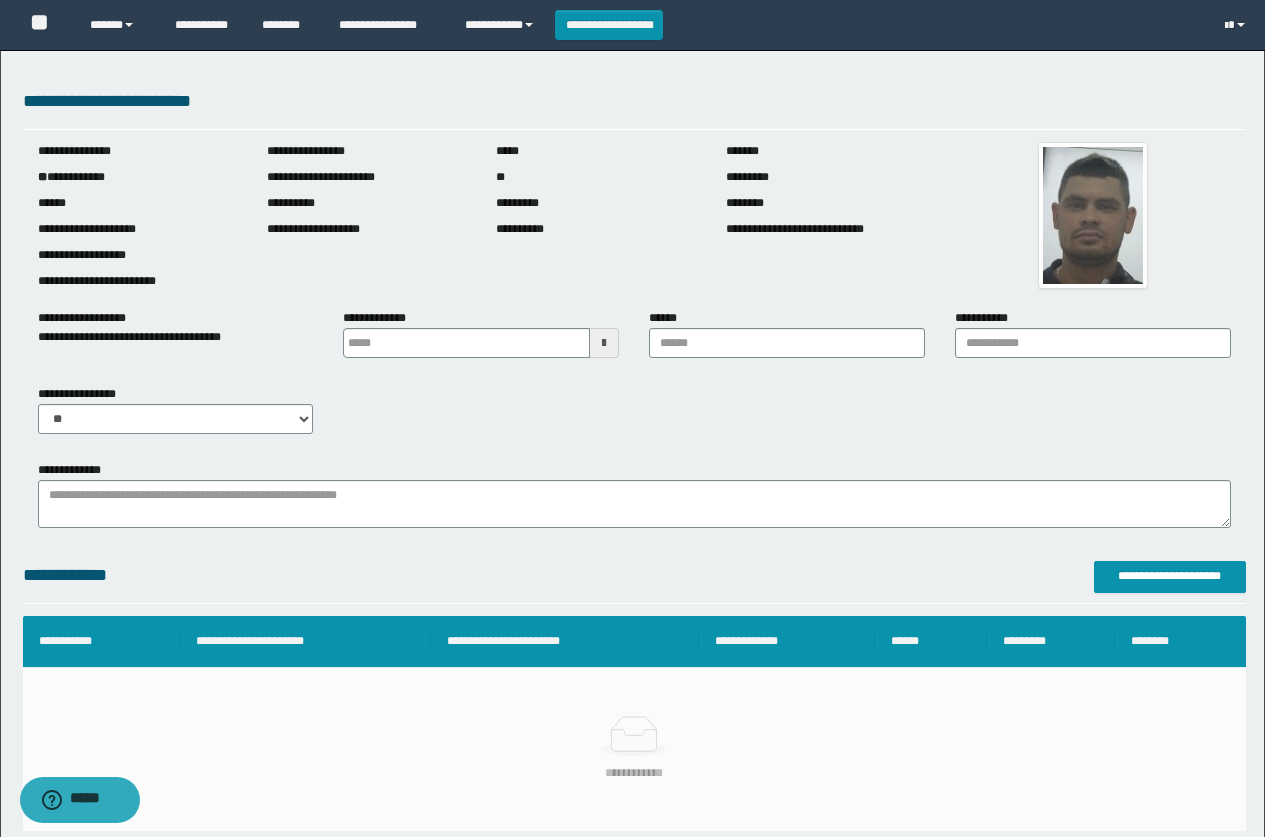 click on "**********" at bounding box center (632, 1730) 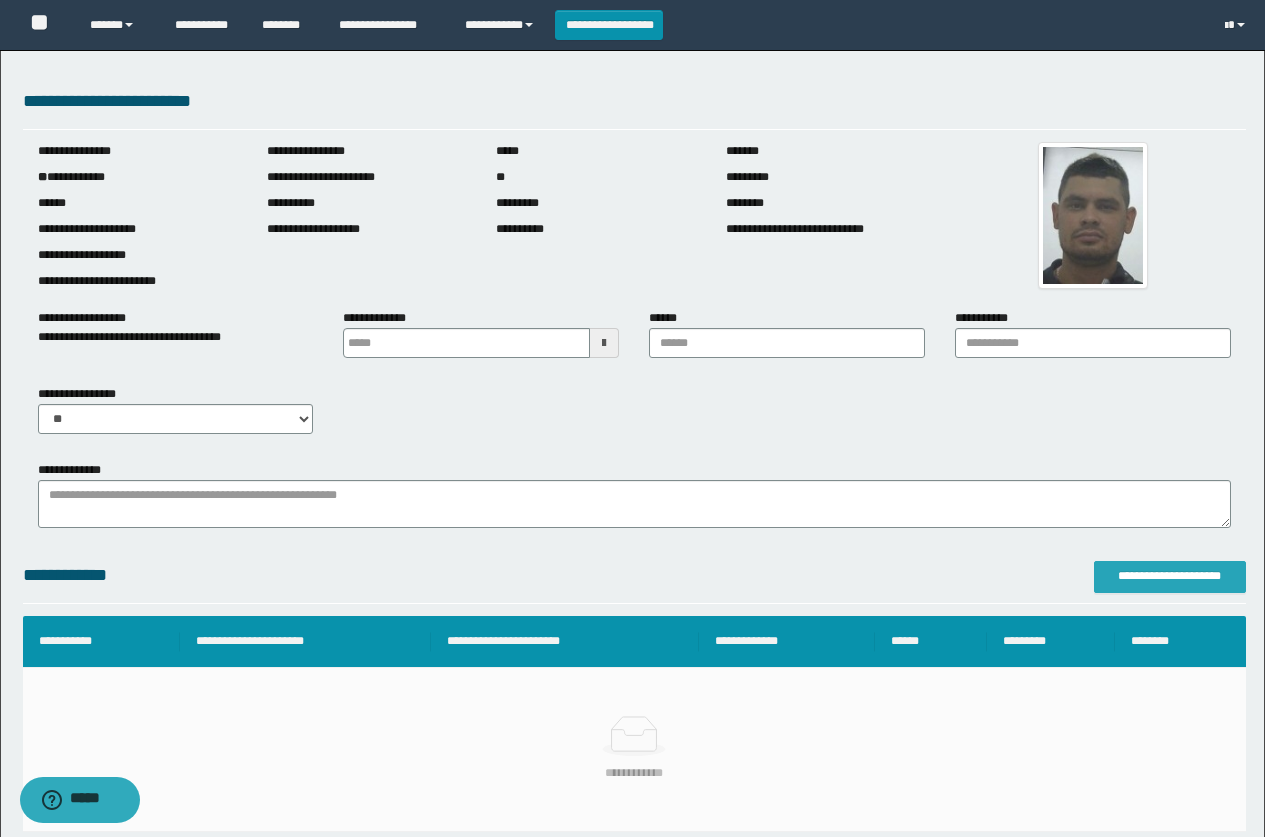 click on "**********" at bounding box center (1170, 576) 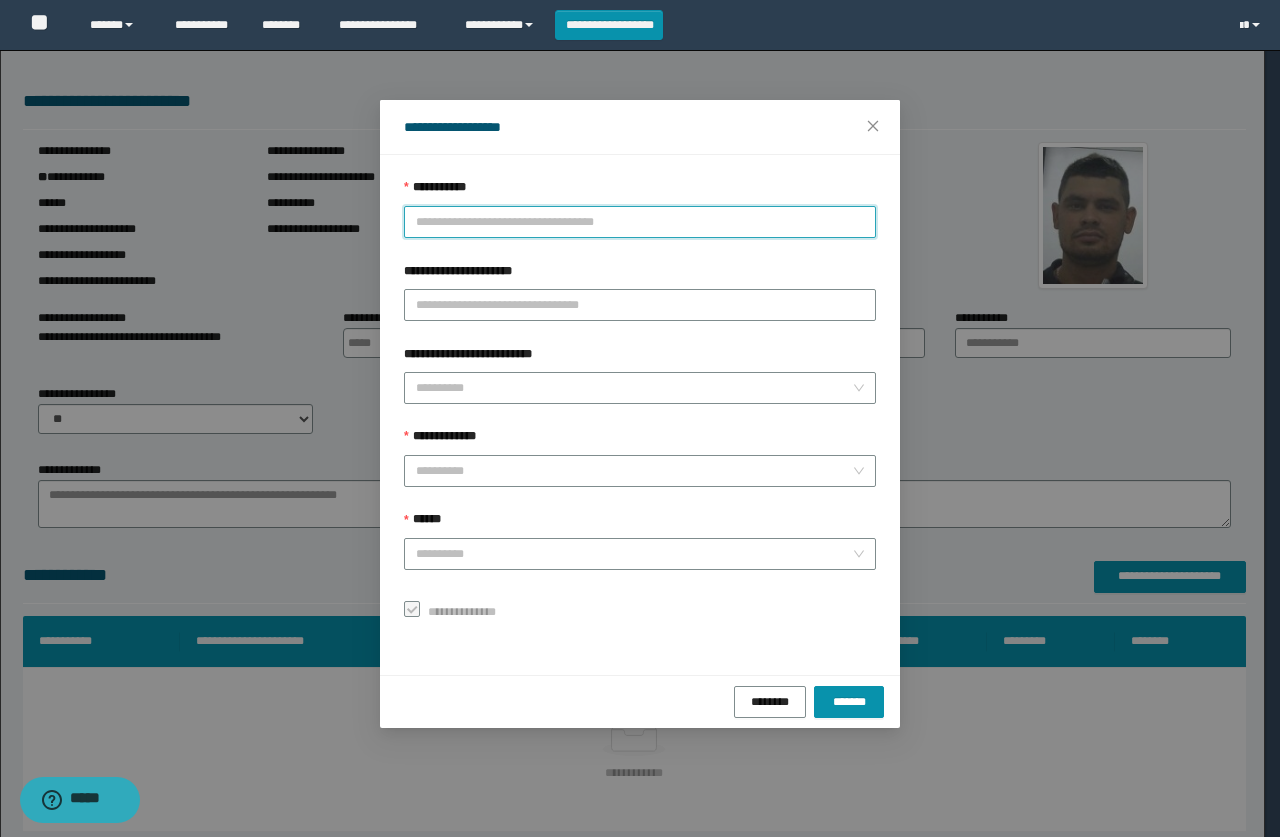 click on "**********" at bounding box center [640, 222] 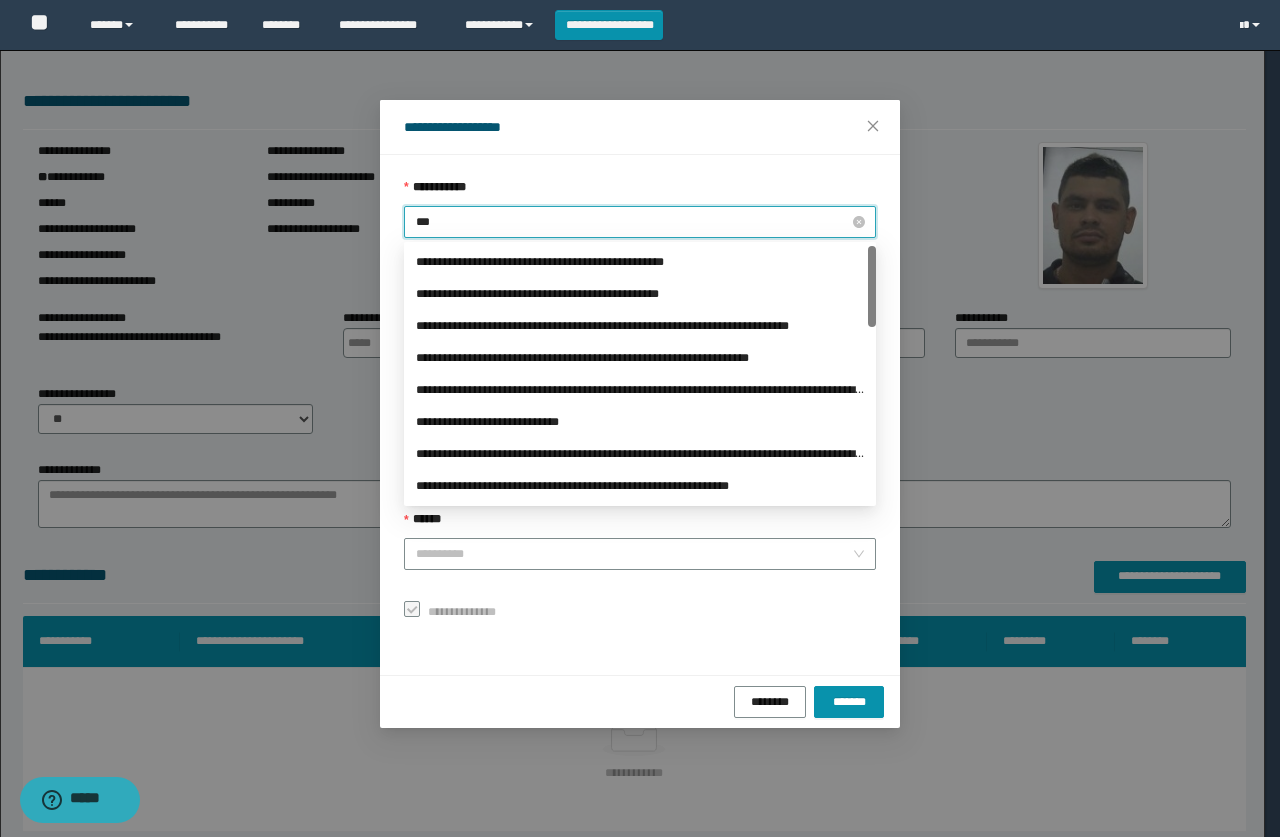 type on "****" 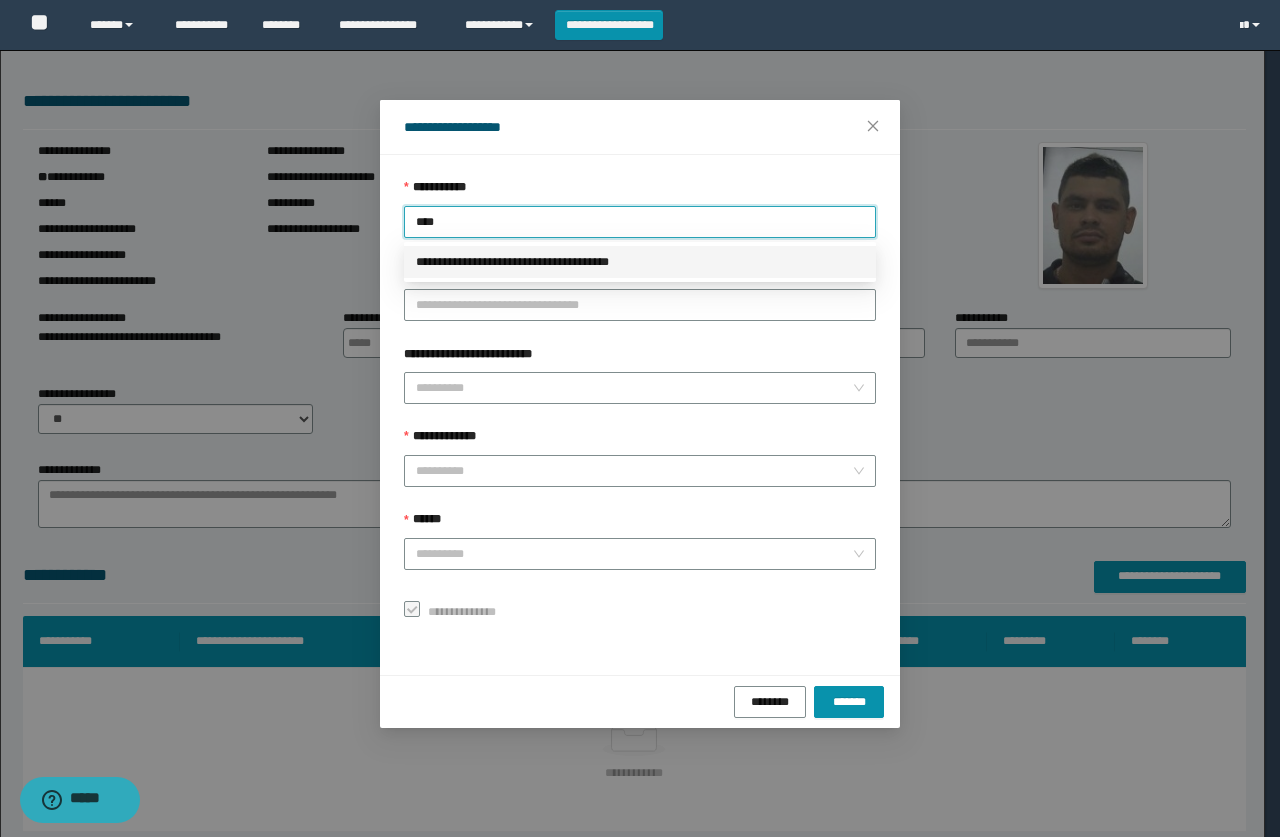 click on "**********" at bounding box center (640, 262) 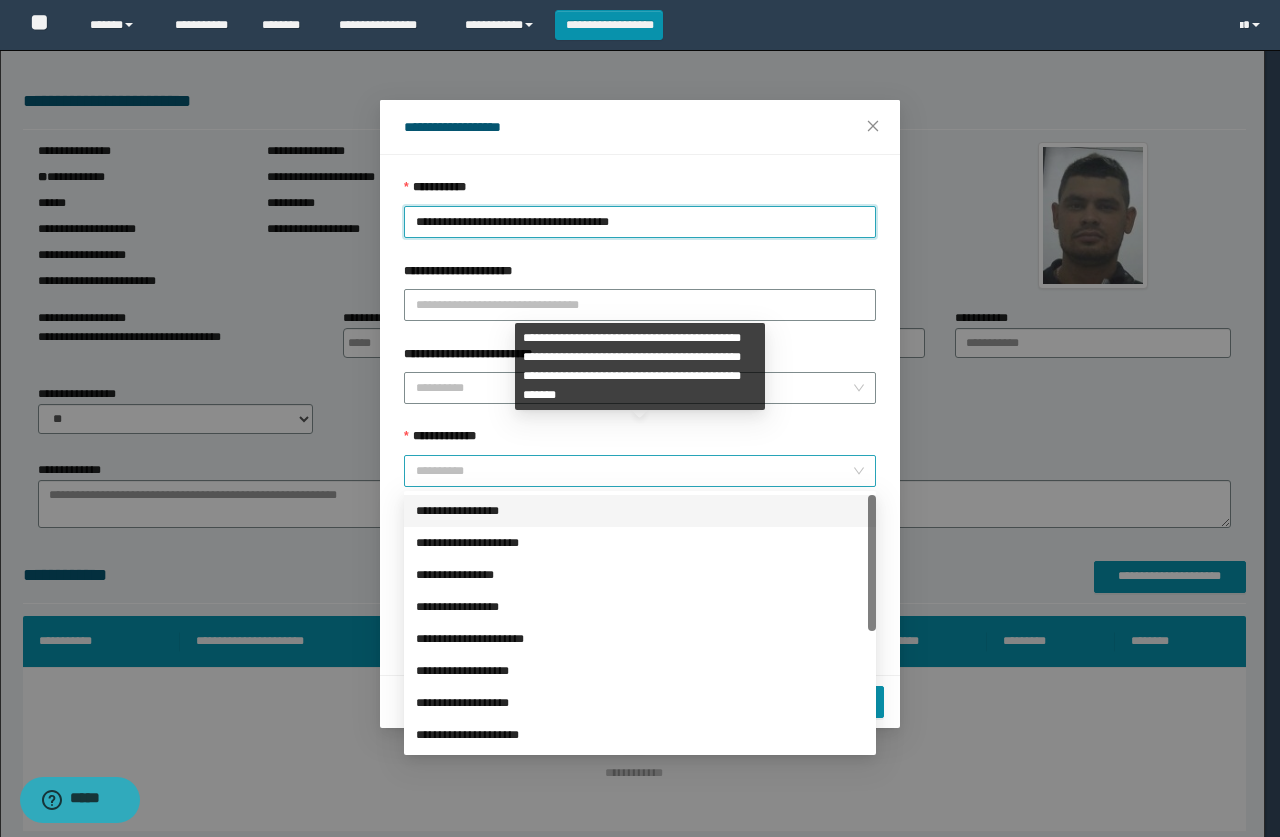 click on "**********" at bounding box center [640, 471] 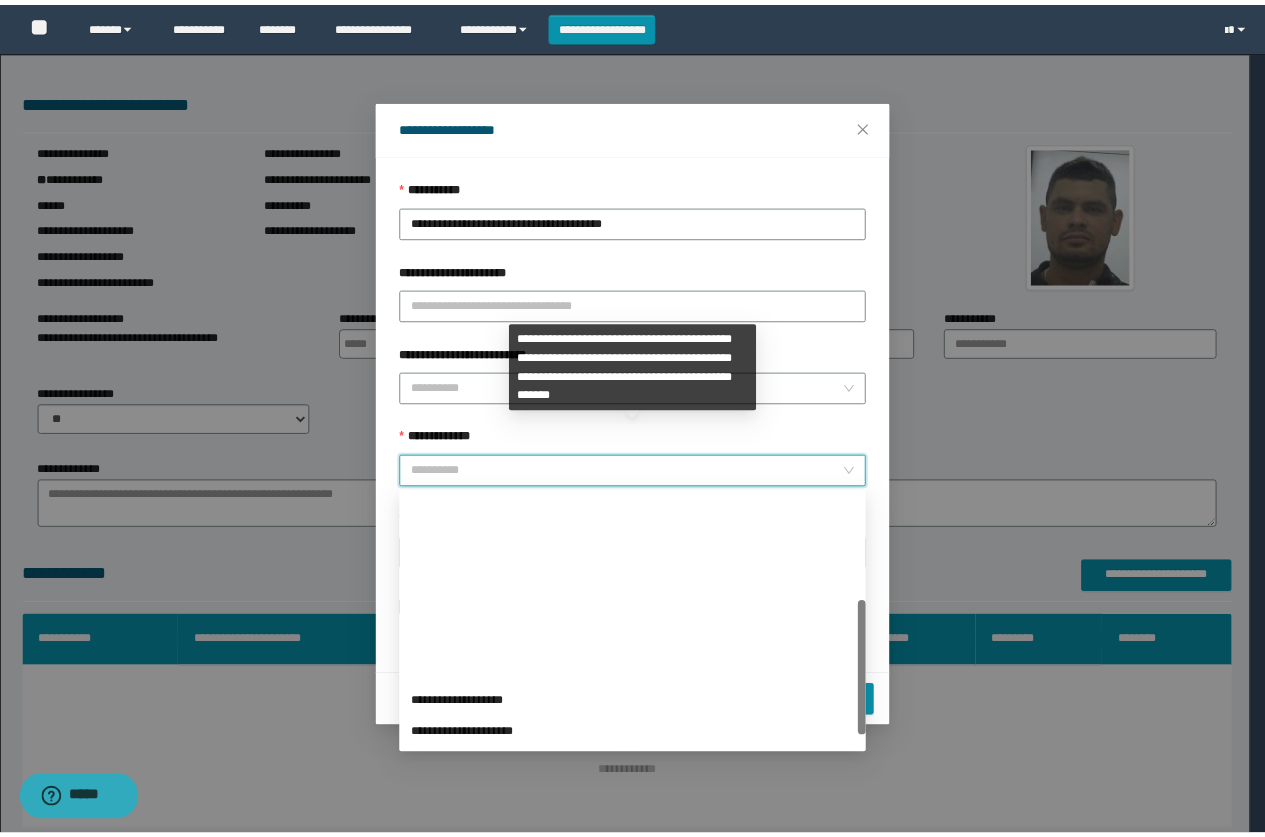 scroll, scrollTop: 224, scrollLeft: 0, axis: vertical 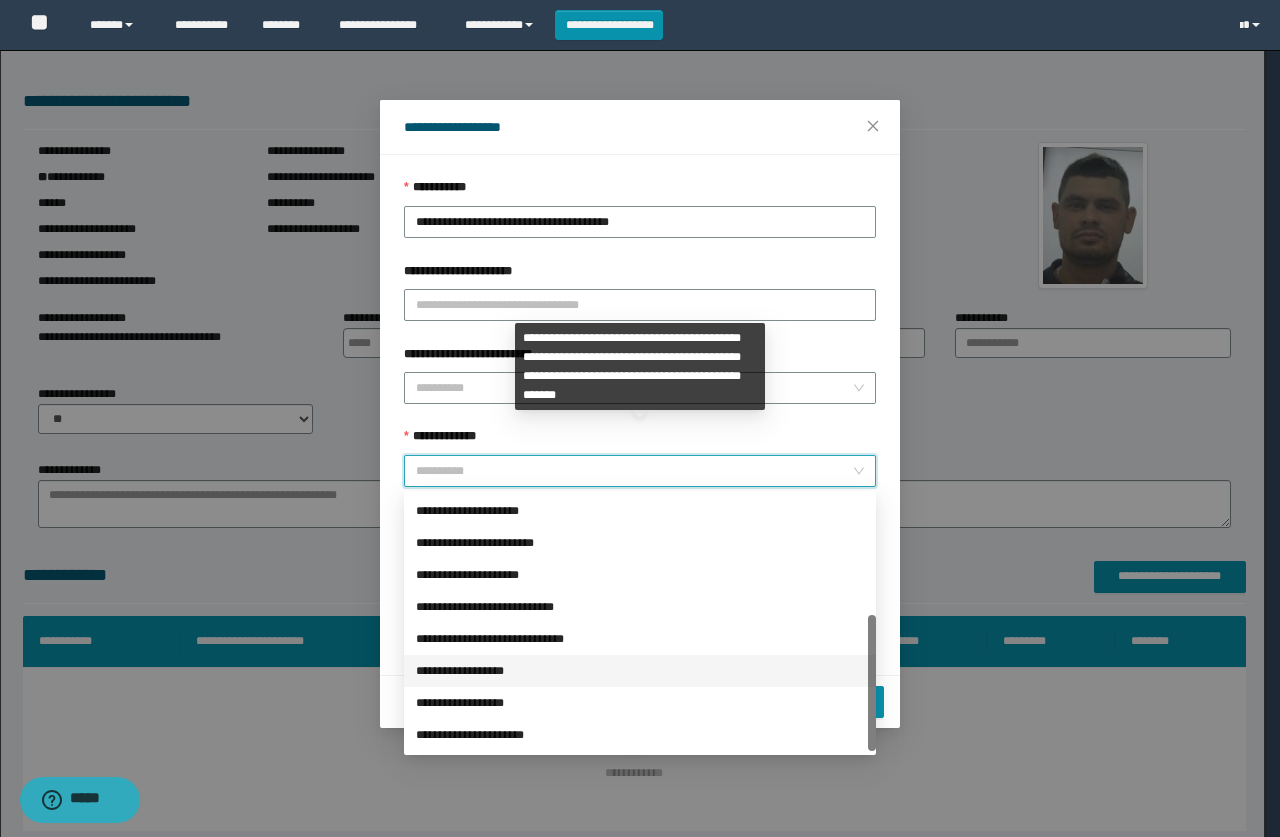 click on "**********" at bounding box center [640, 671] 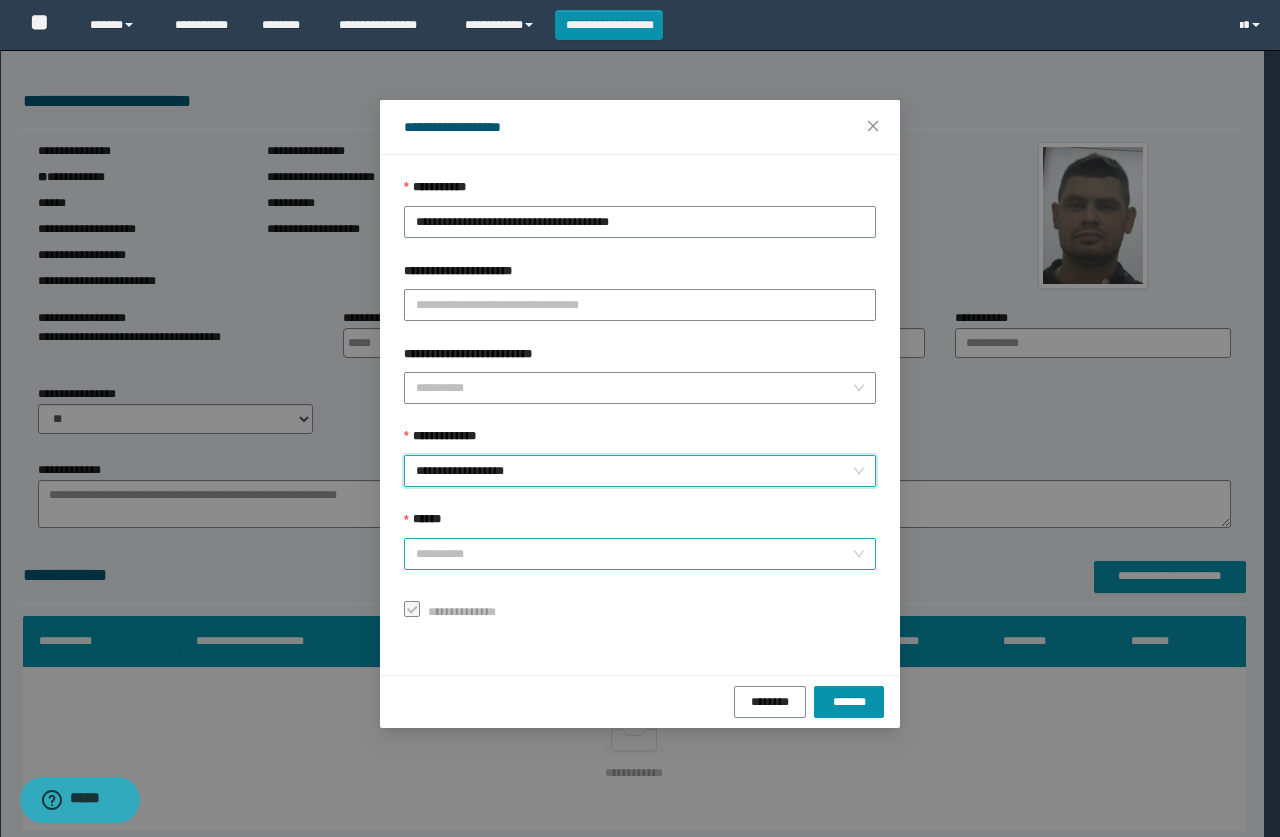 click on "**********" at bounding box center [640, 554] 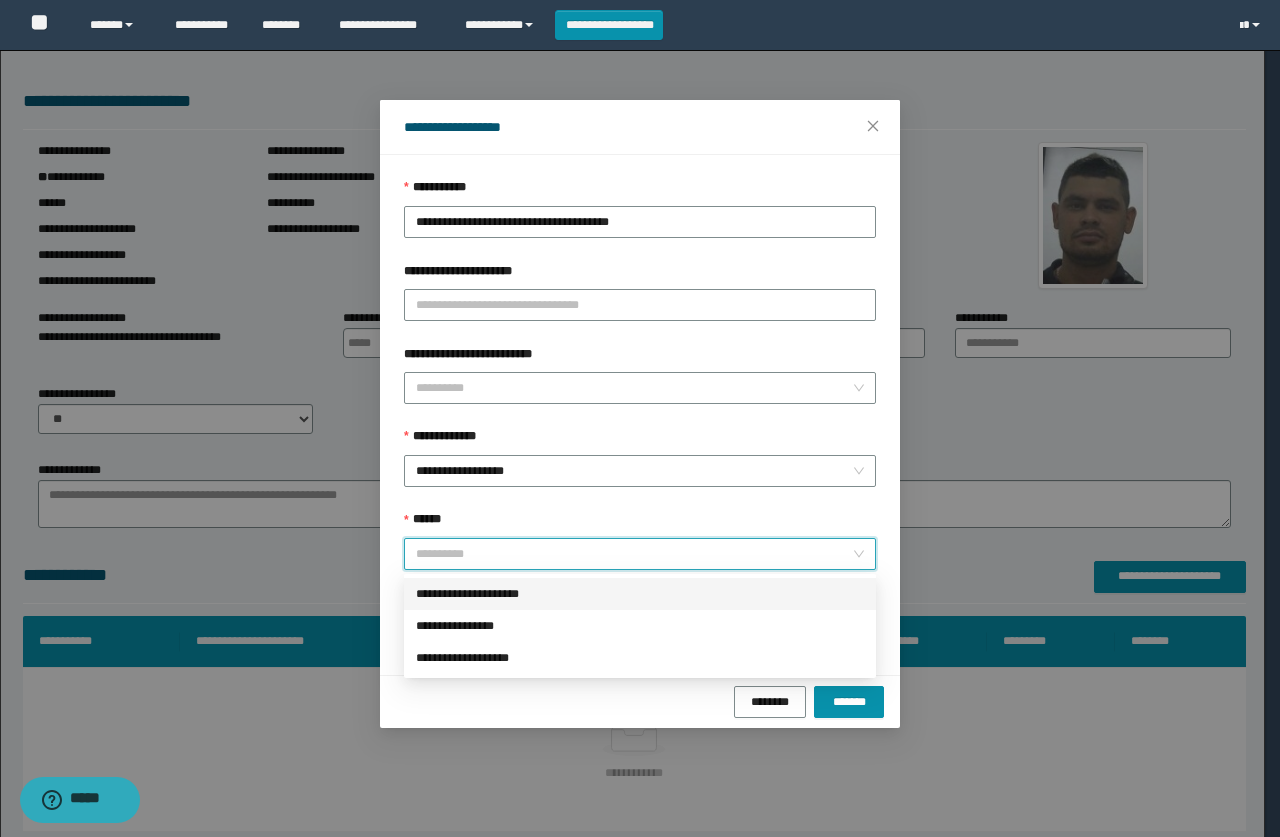 click on "**********" at bounding box center [640, 594] 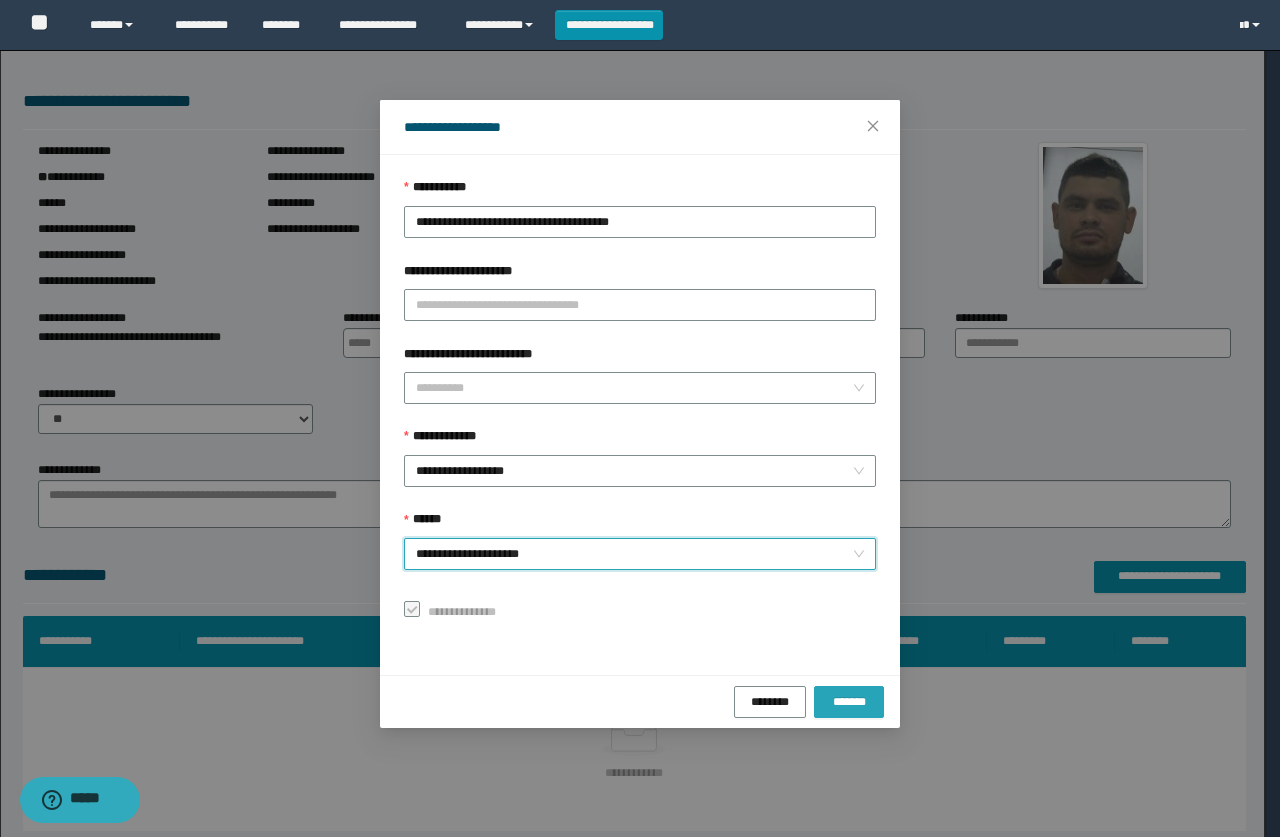 click on "*******" at bounding box center (849, 701) 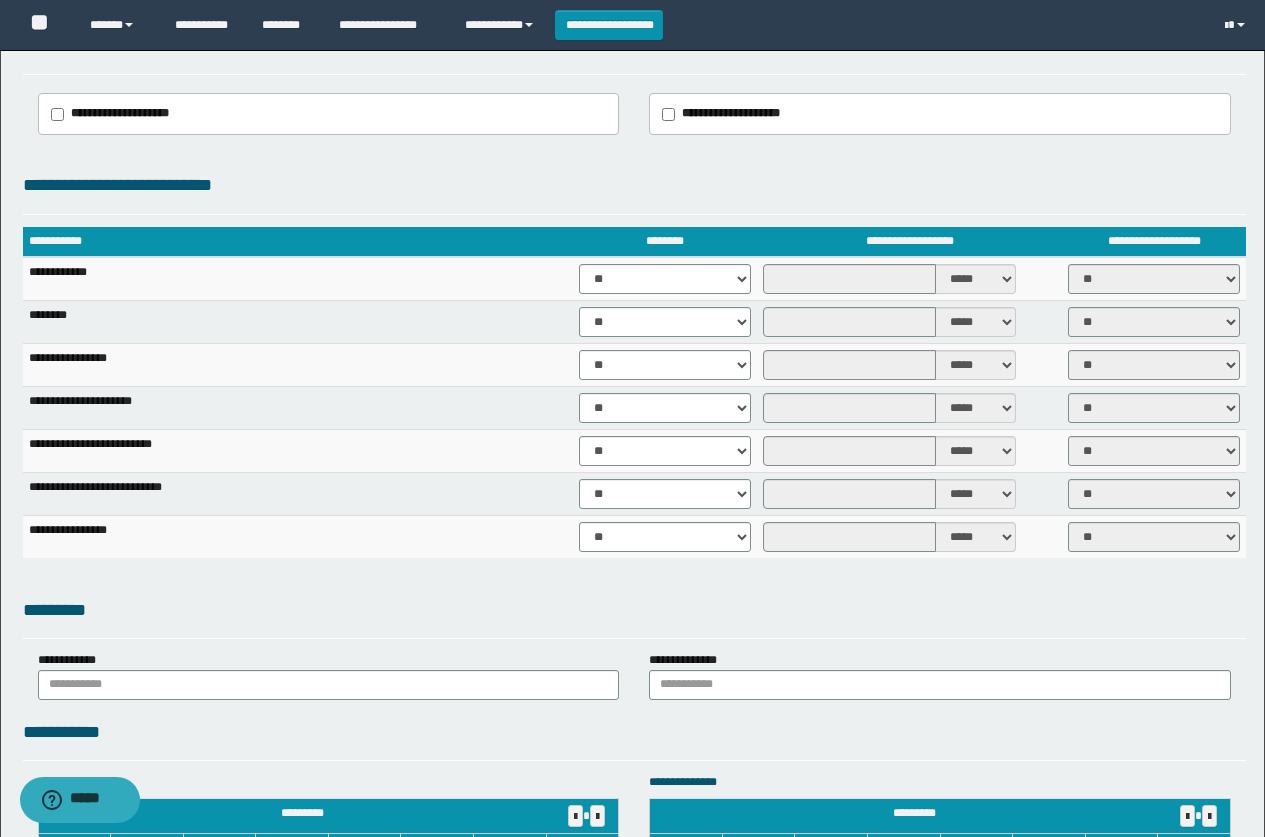scroll, scrollTop: 1200, scrollLeft: 0, axis: vertical 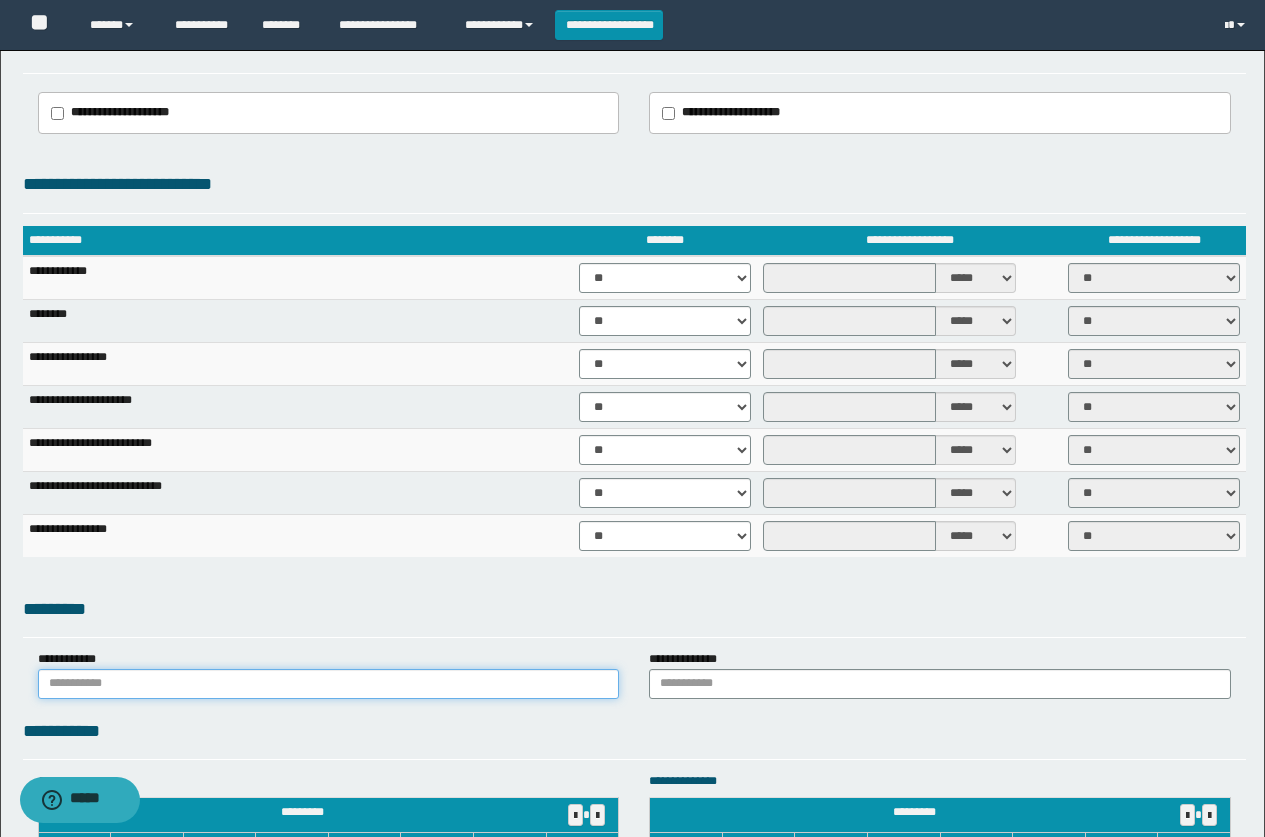 click at bounding box center (329, 684) 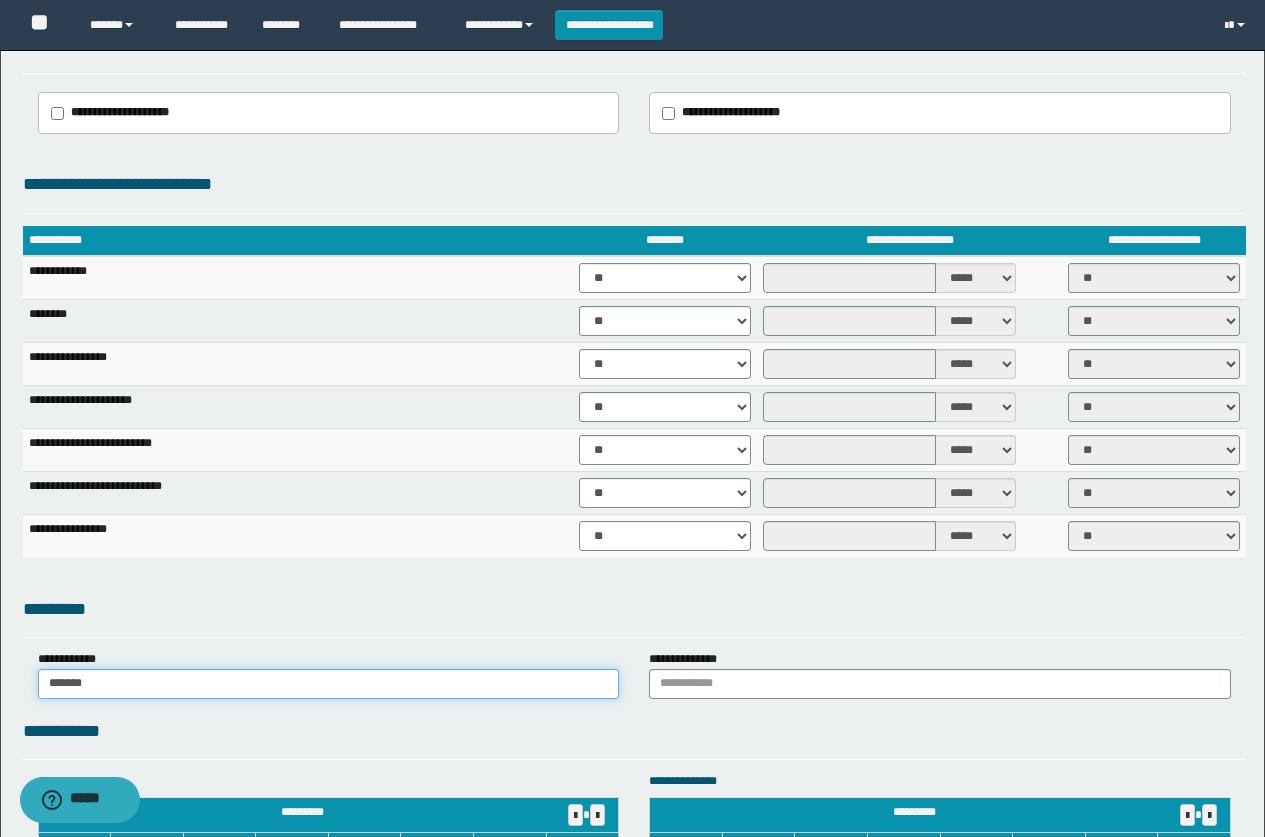 type on "******" 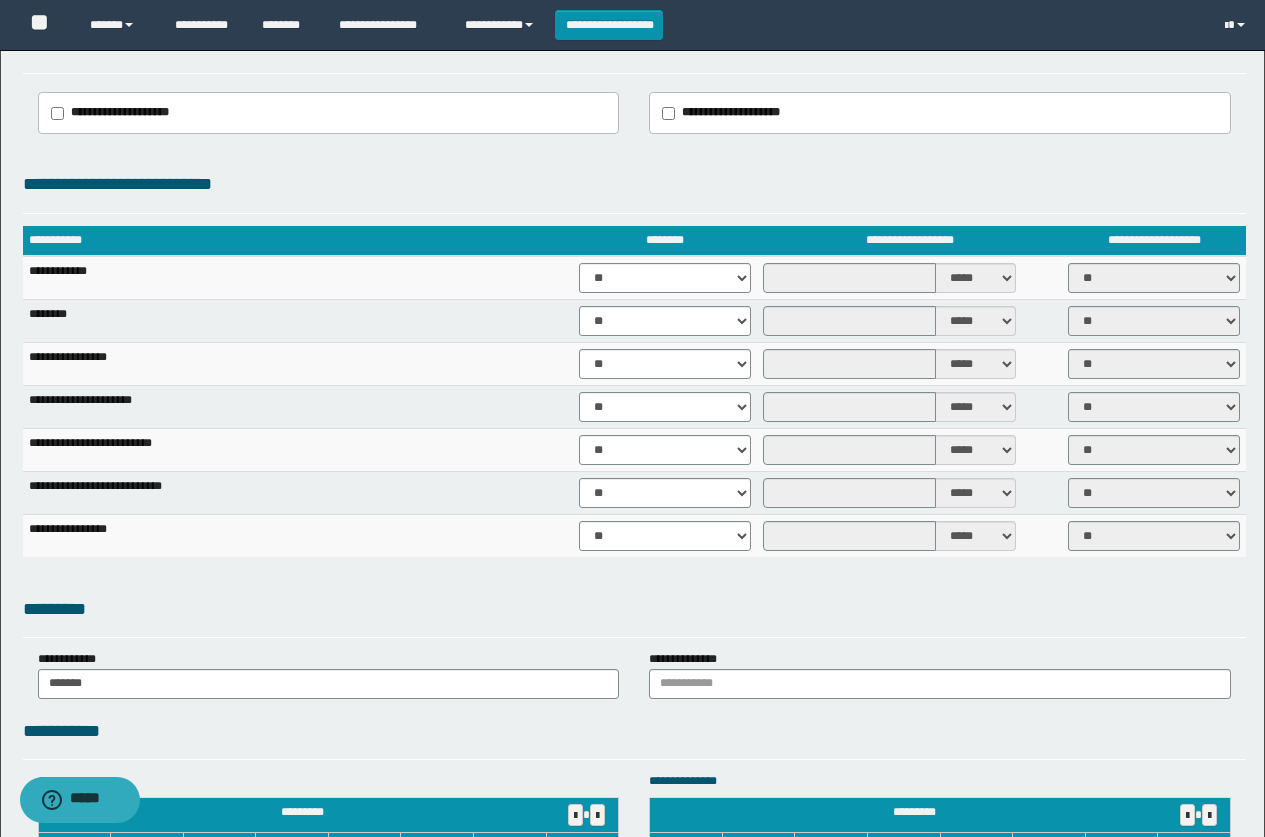 click on "**********" at bounding box center (632, 512) 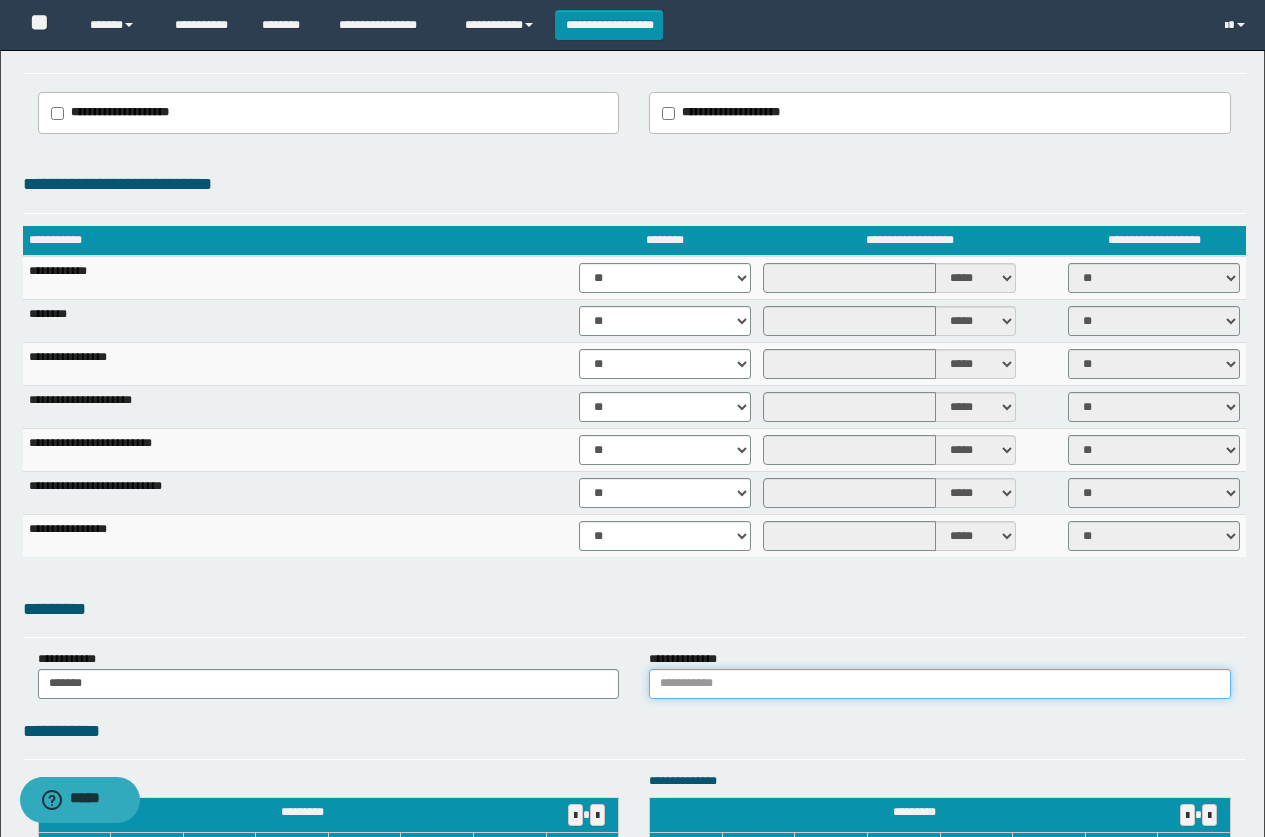 click at bounding box center [940, 684] 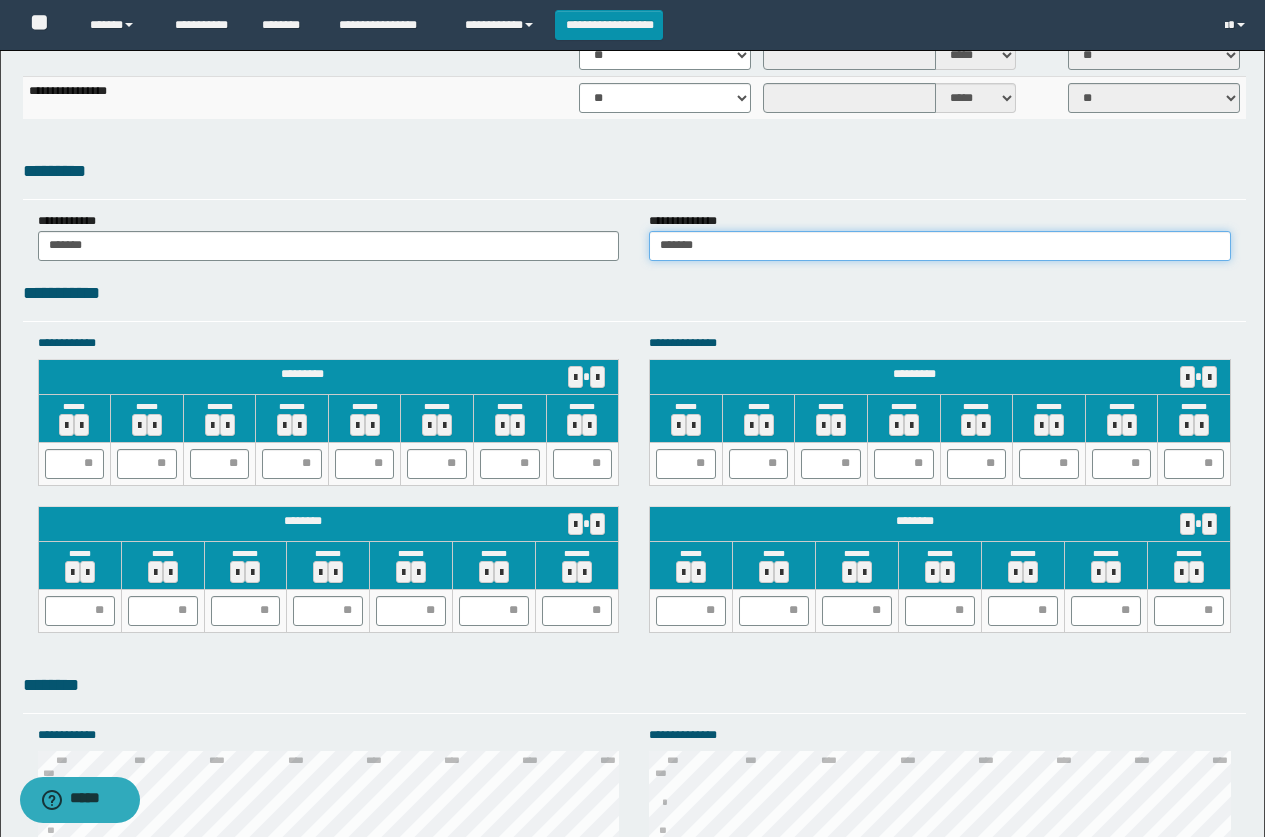 scroll, scrollTop: 1700, scrollLeft: 0, axis: vertical 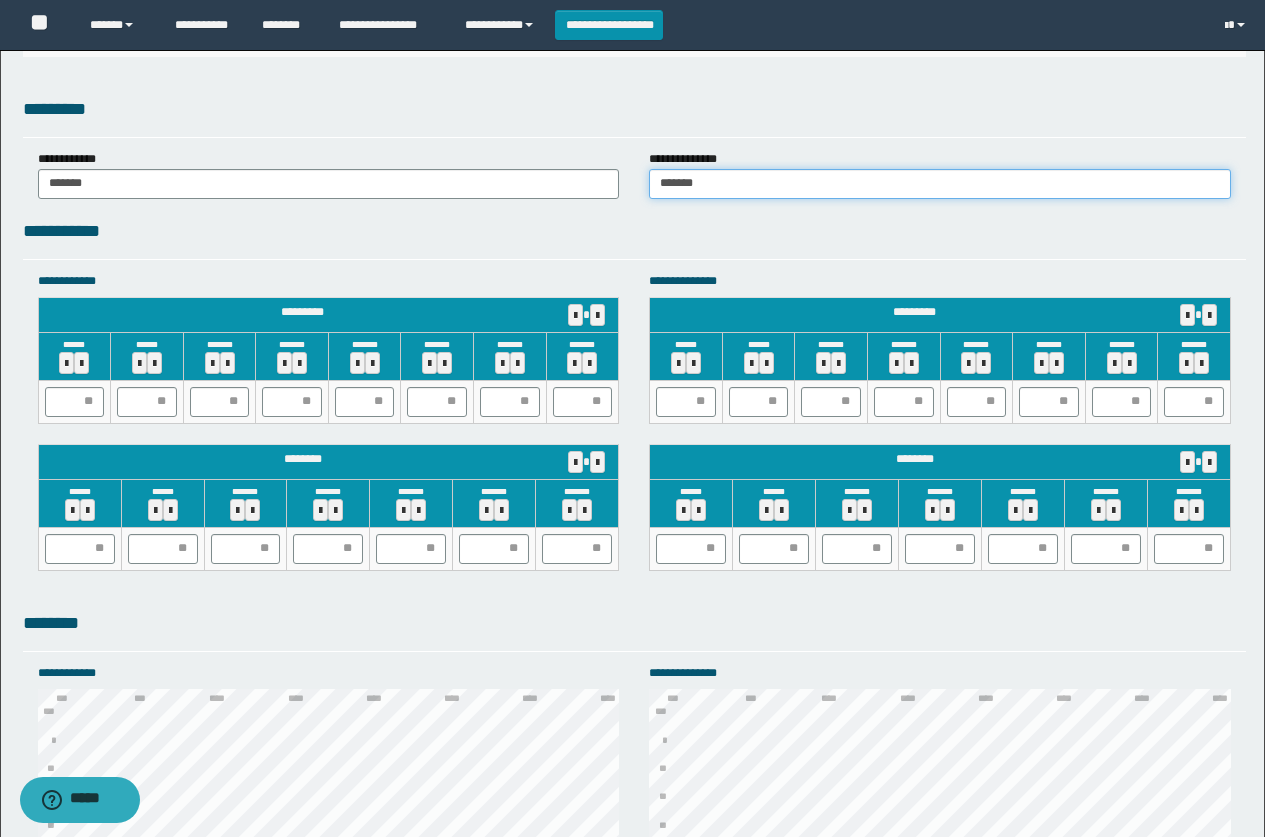 type on "******" 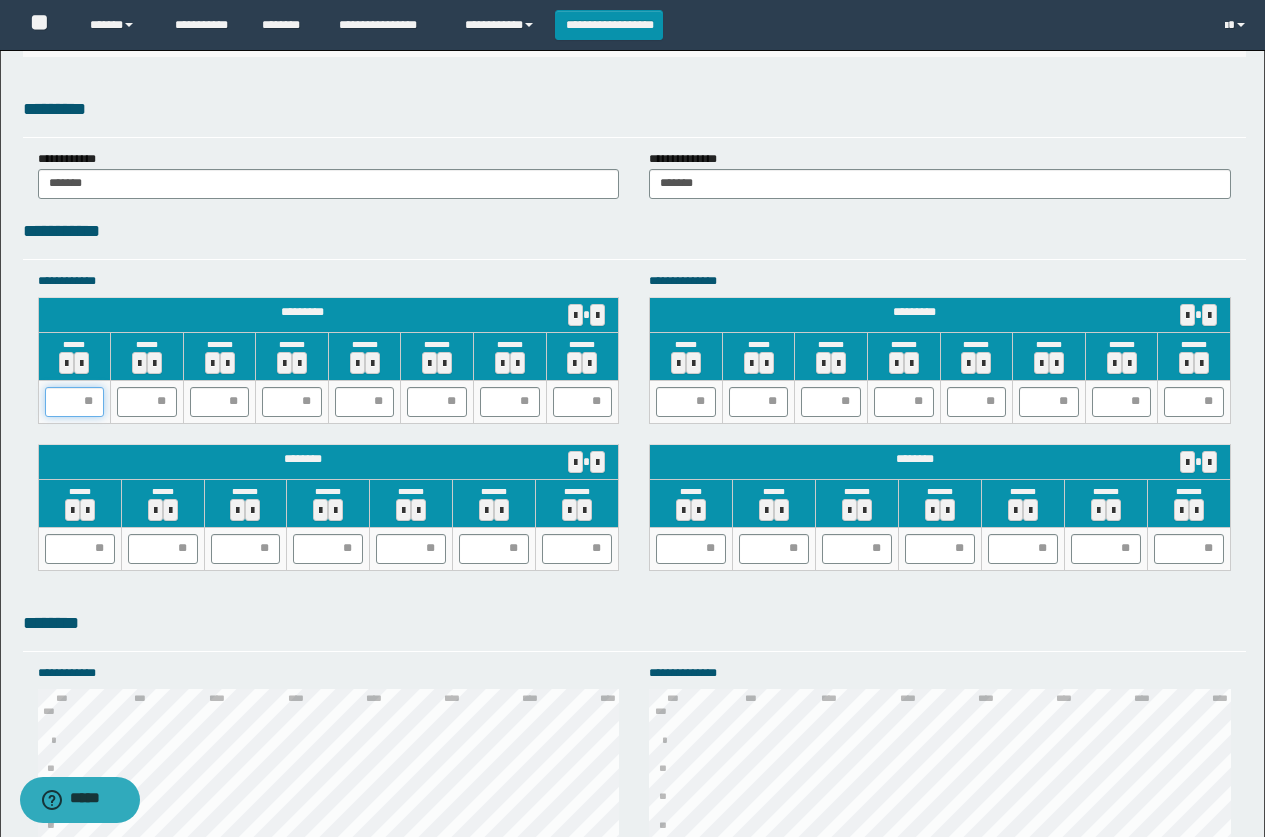 drag, startPoint x: 75, startPoint y: 406, endPoint x: 0, endPoint y: 369, distance: 83.630135 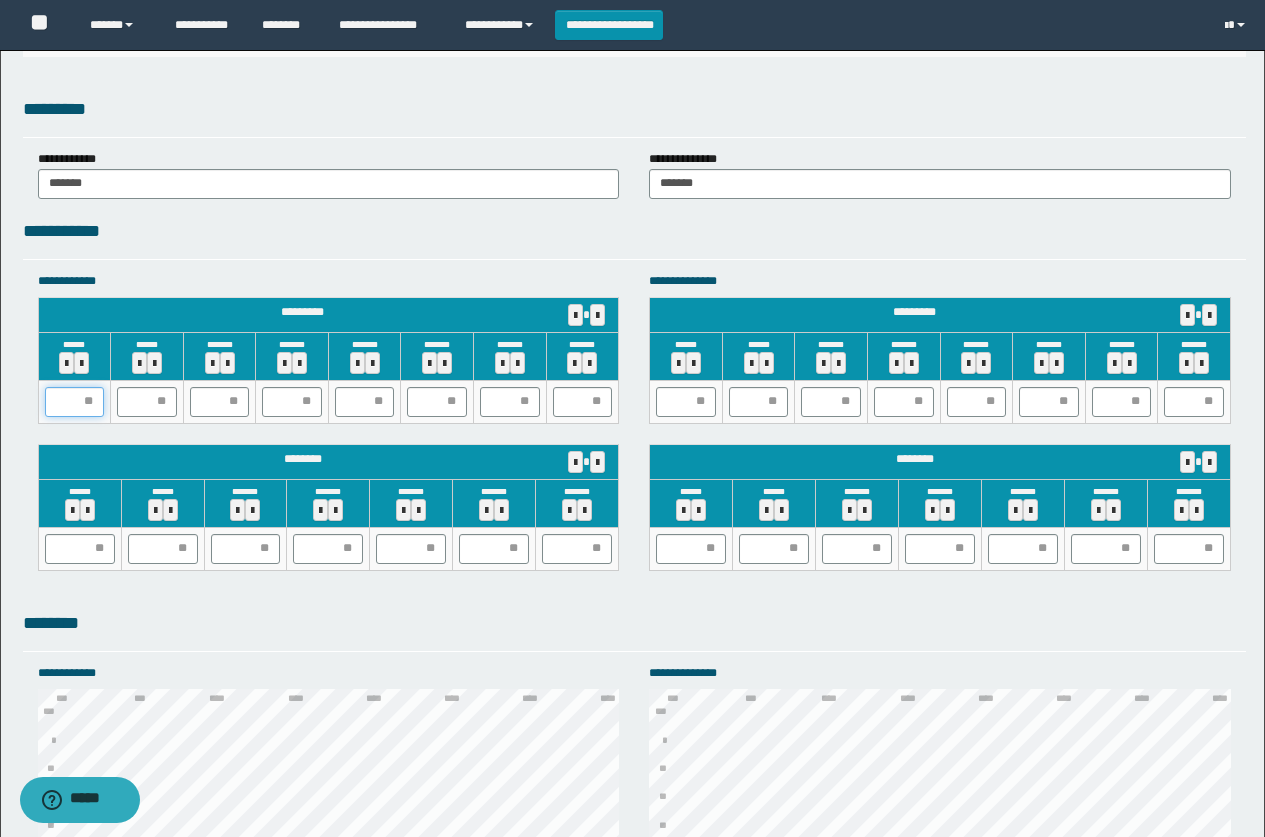 click on "**********" at bounding box center [632, 12] 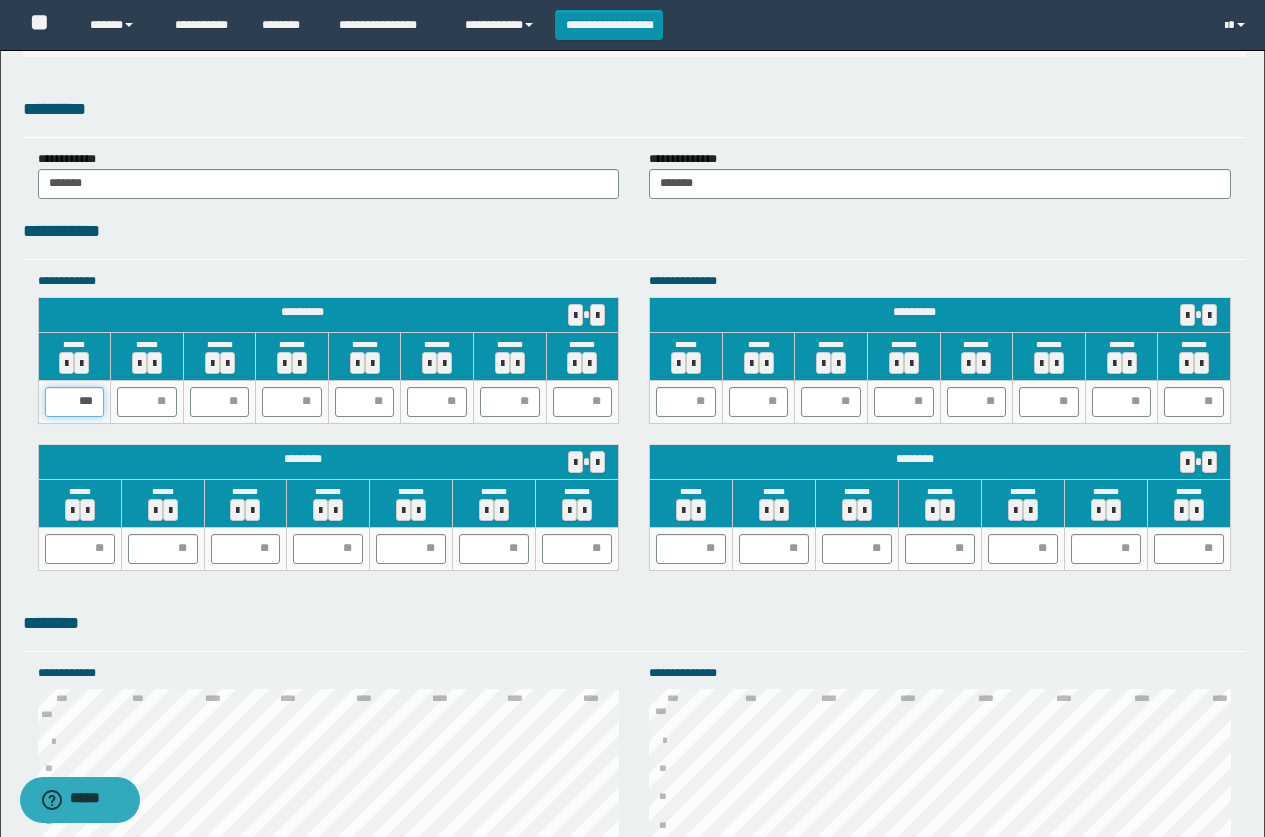 type on "**" 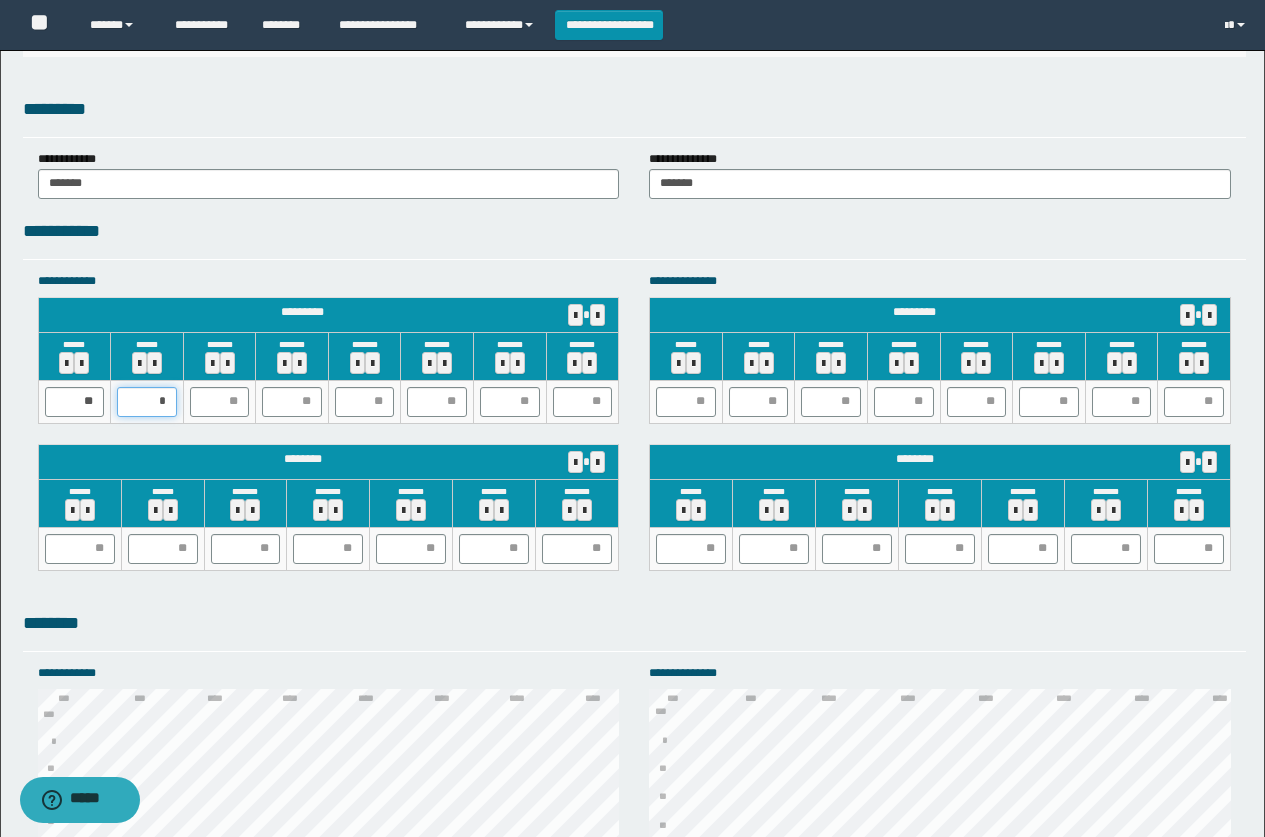 type on "**" 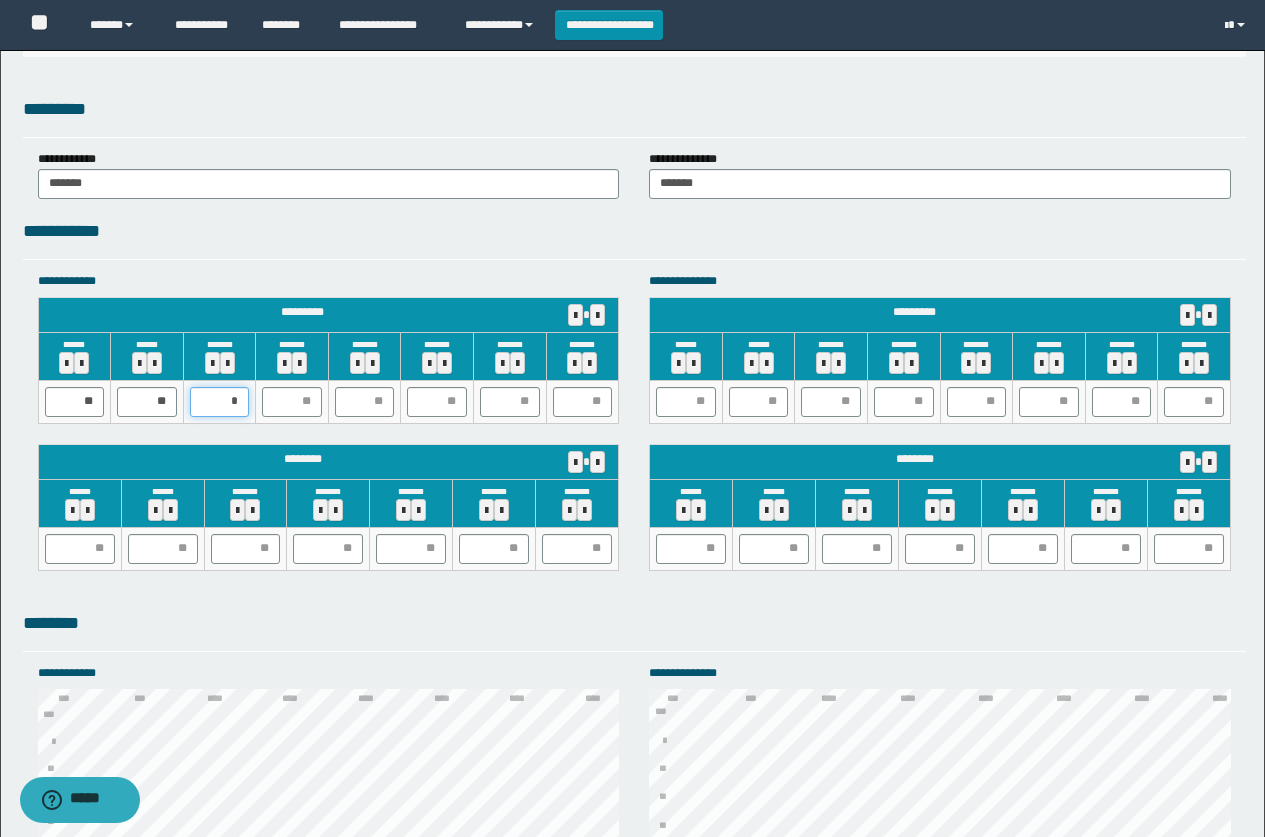 type on "**" 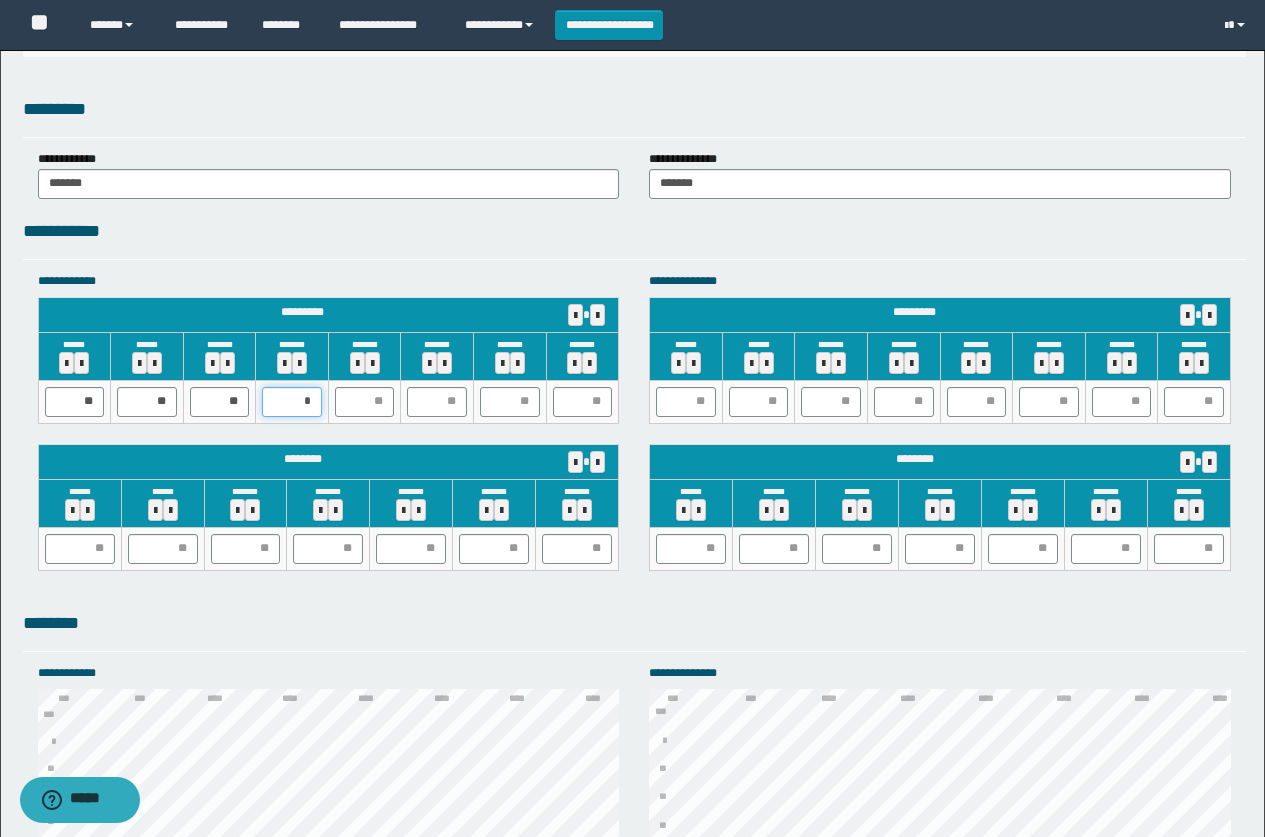 type on "**" 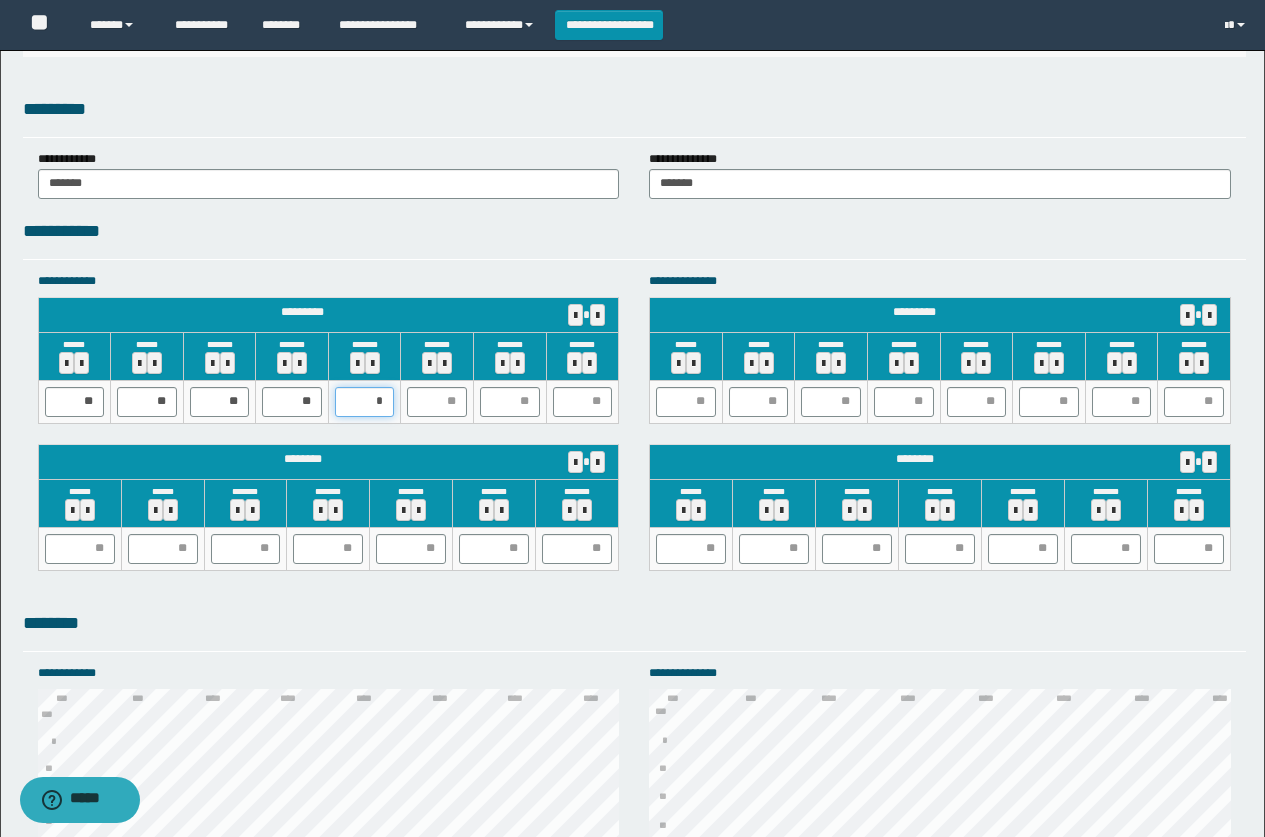 type on "**" 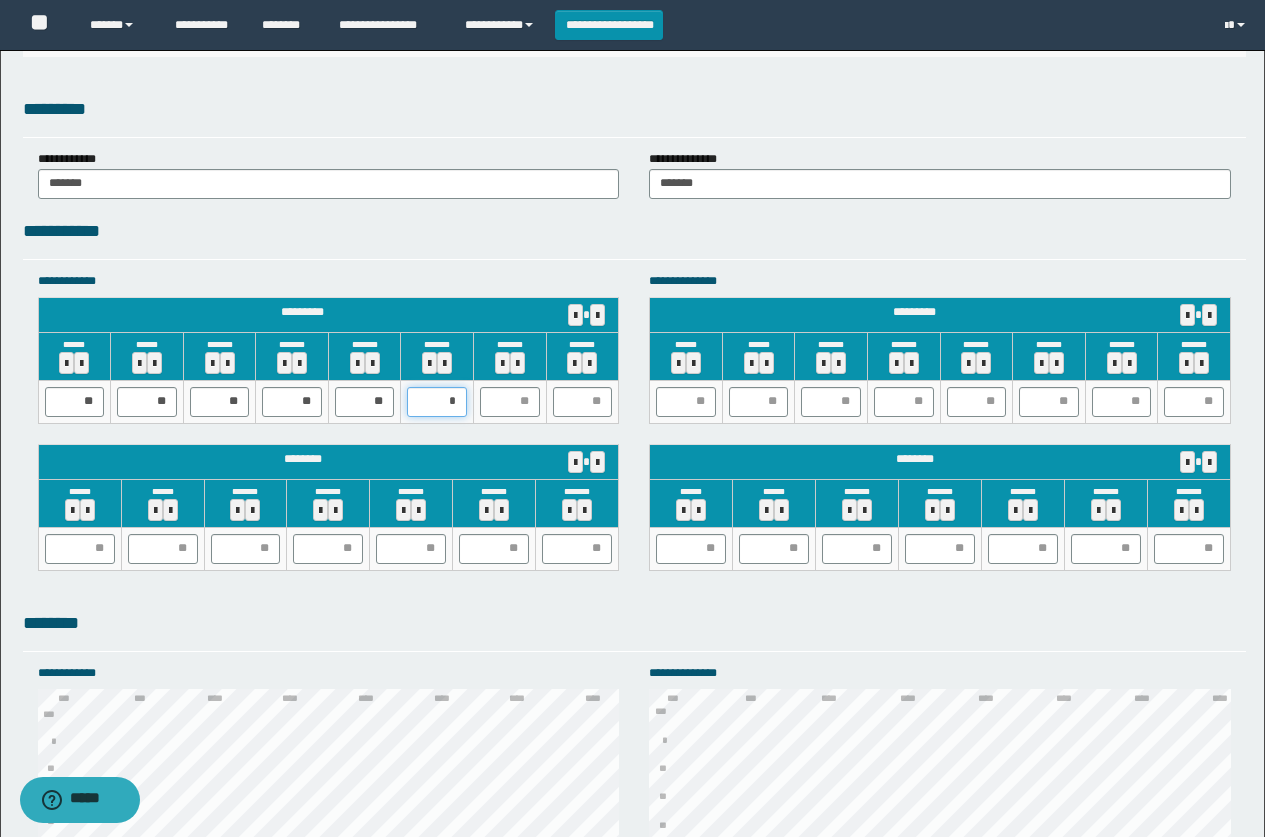 type on "**" 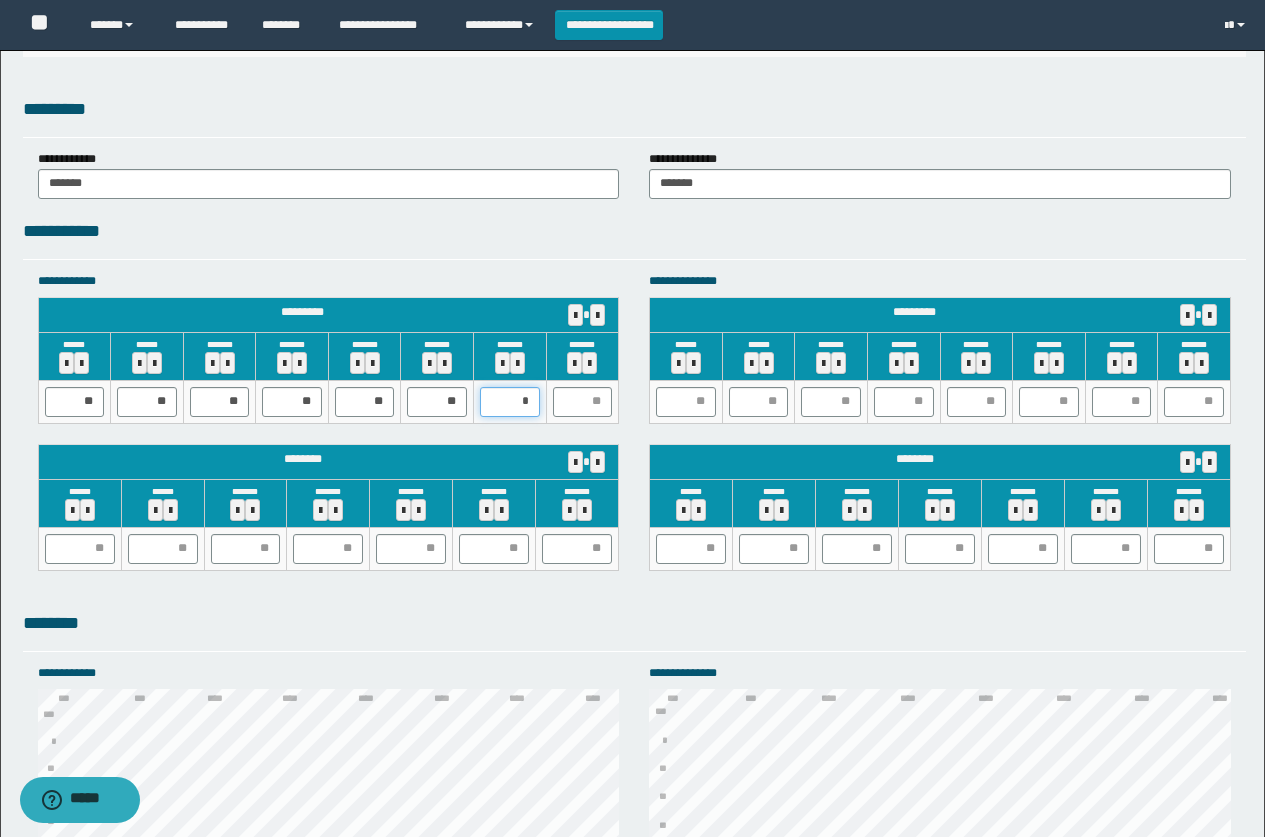 type on "**" 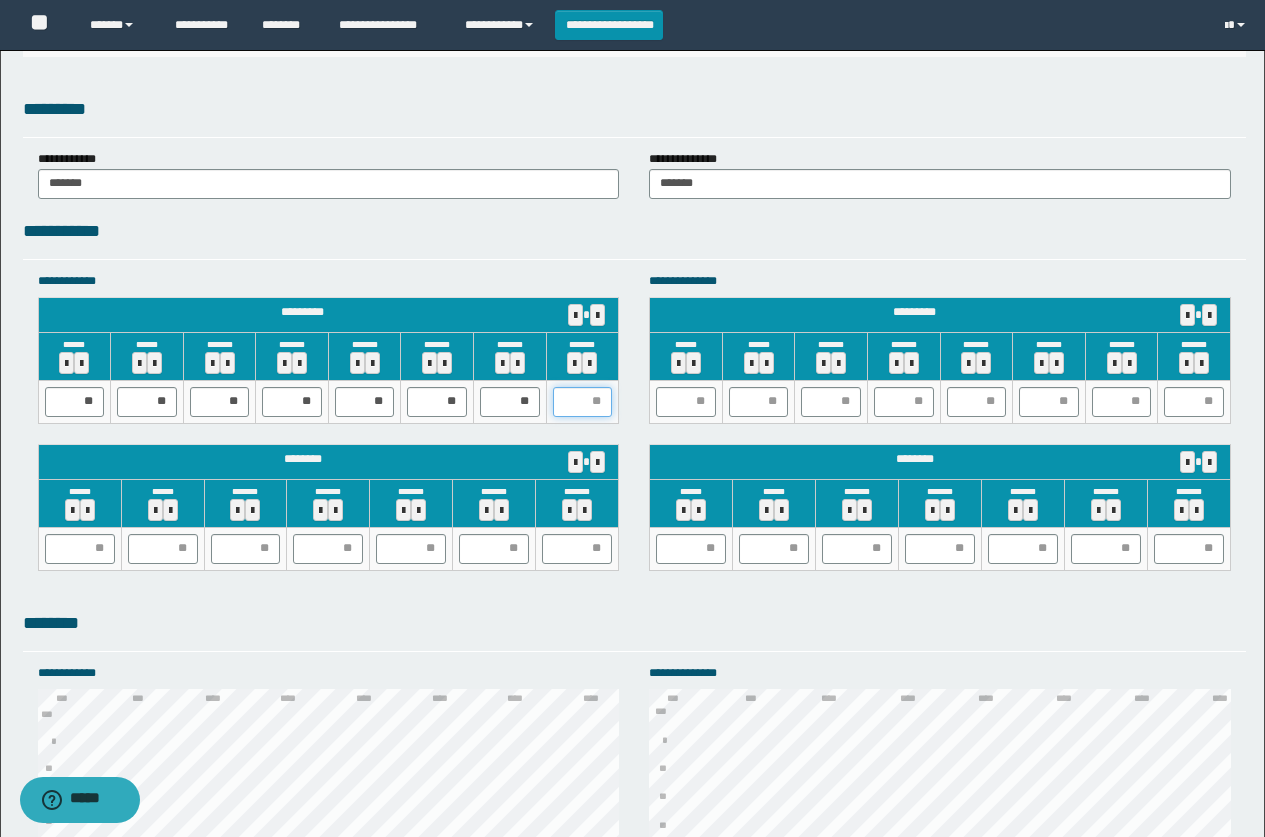 type on "*" 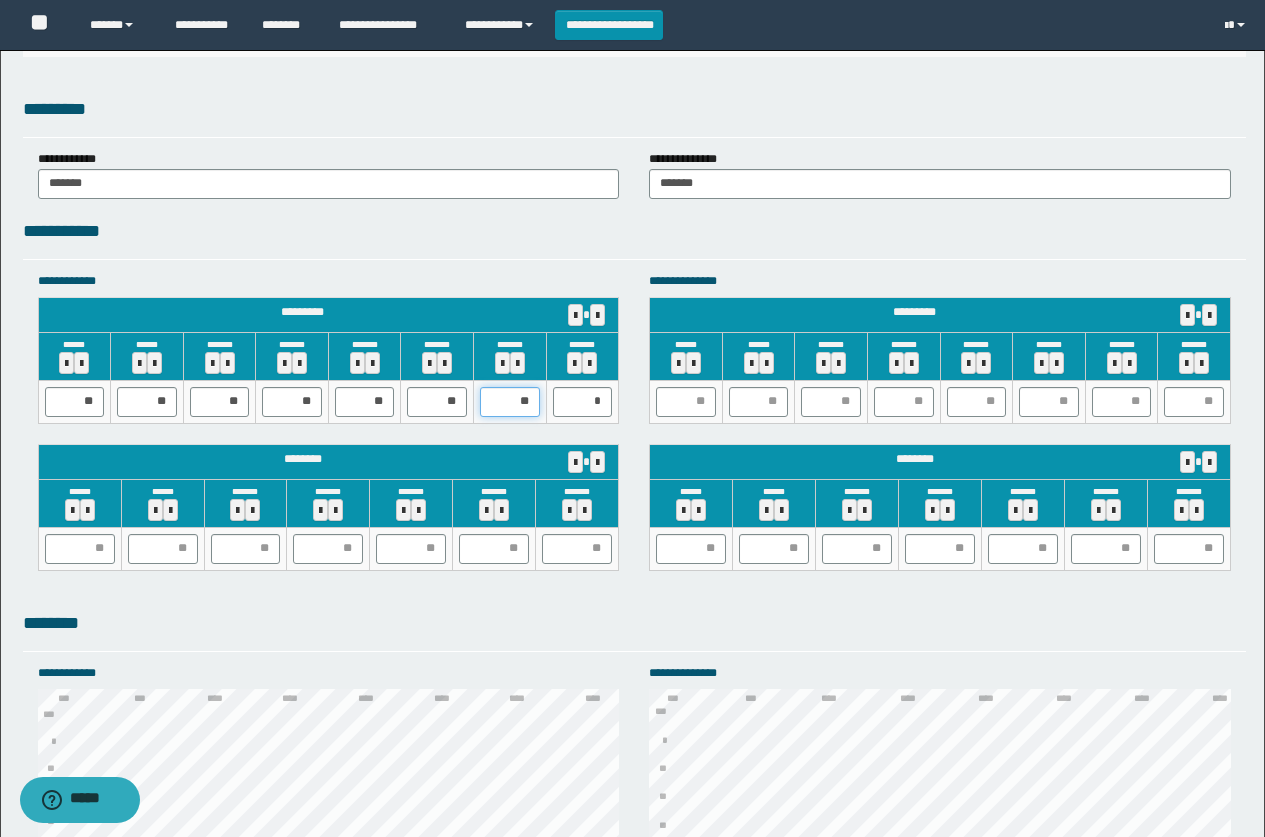 drag, startPoint x: 523, startPoint y: 404, endPoint x: 429, endPoint y: 404, distance: 94 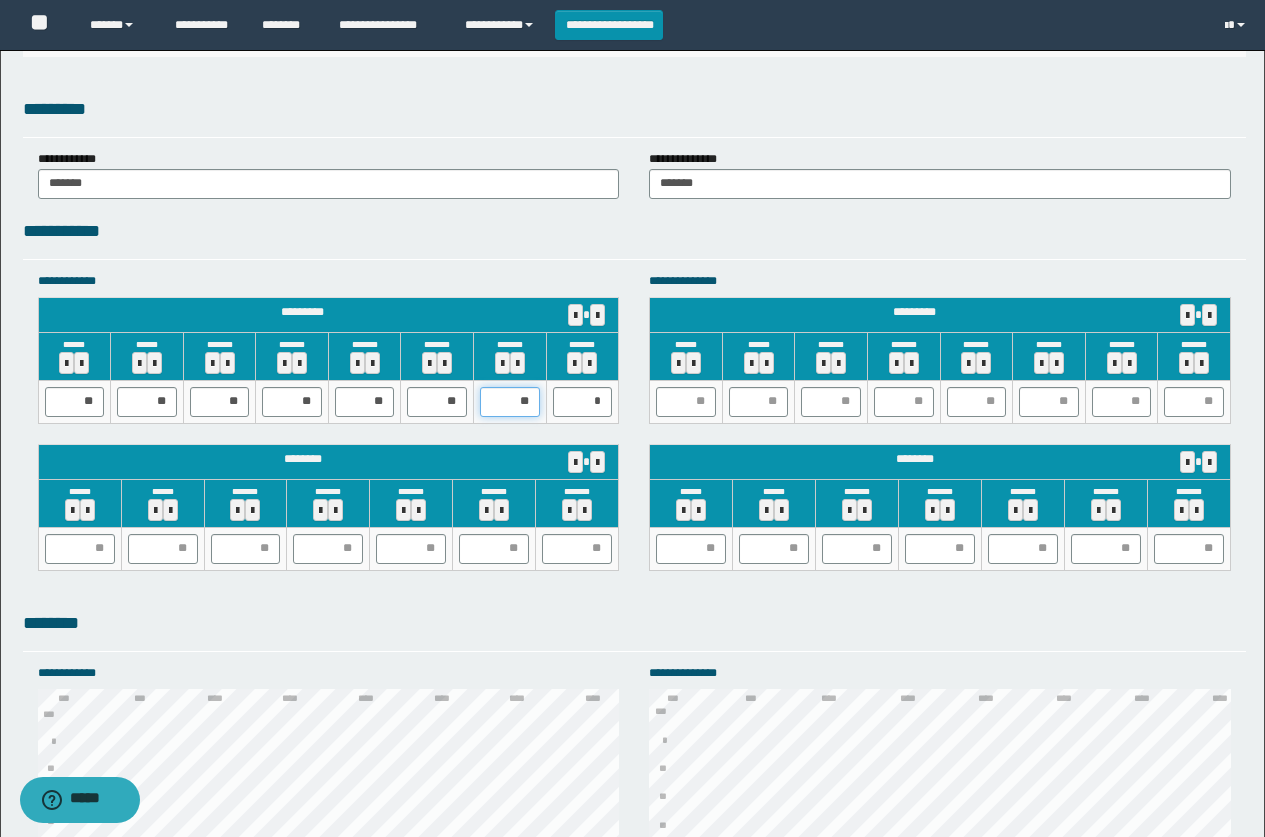 click on "**
**
**
**
**
**
**
*" at bounding box center (328, 401) 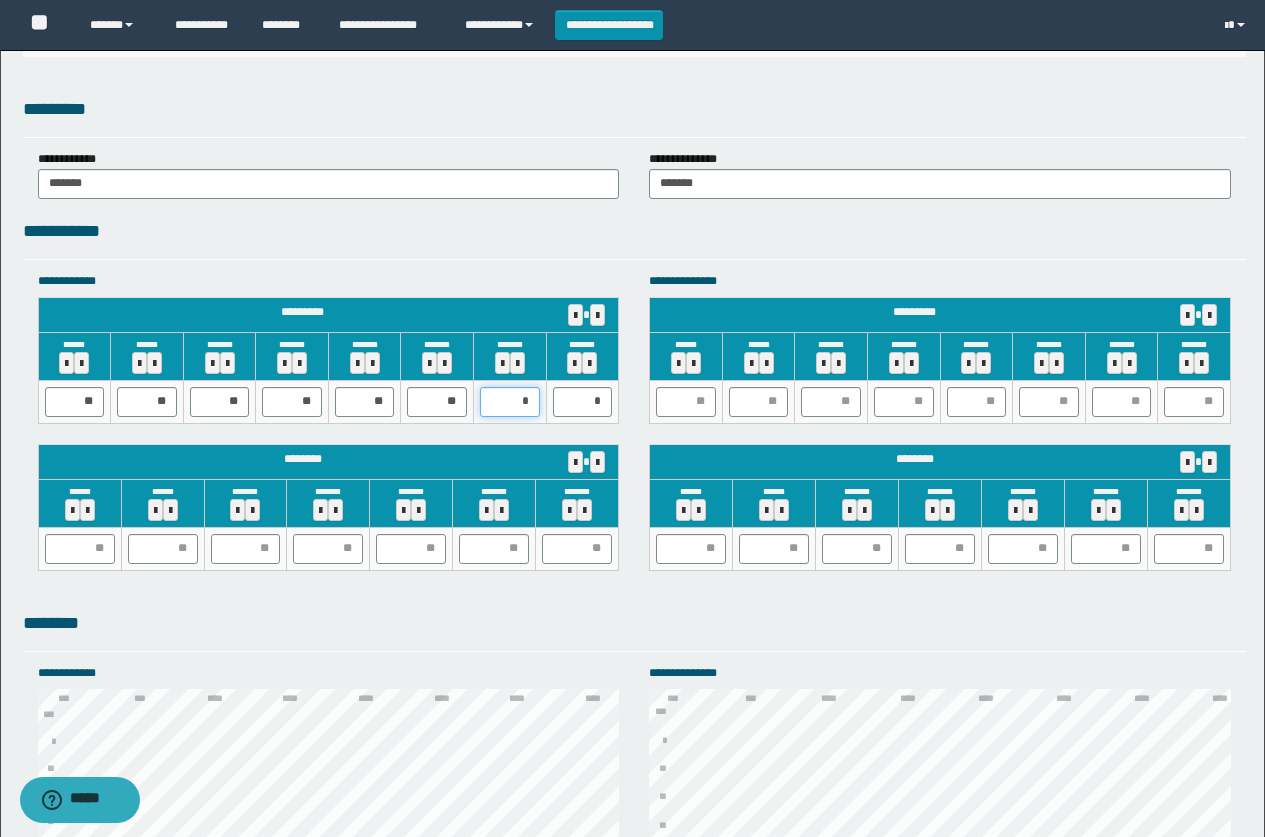 type on "**" 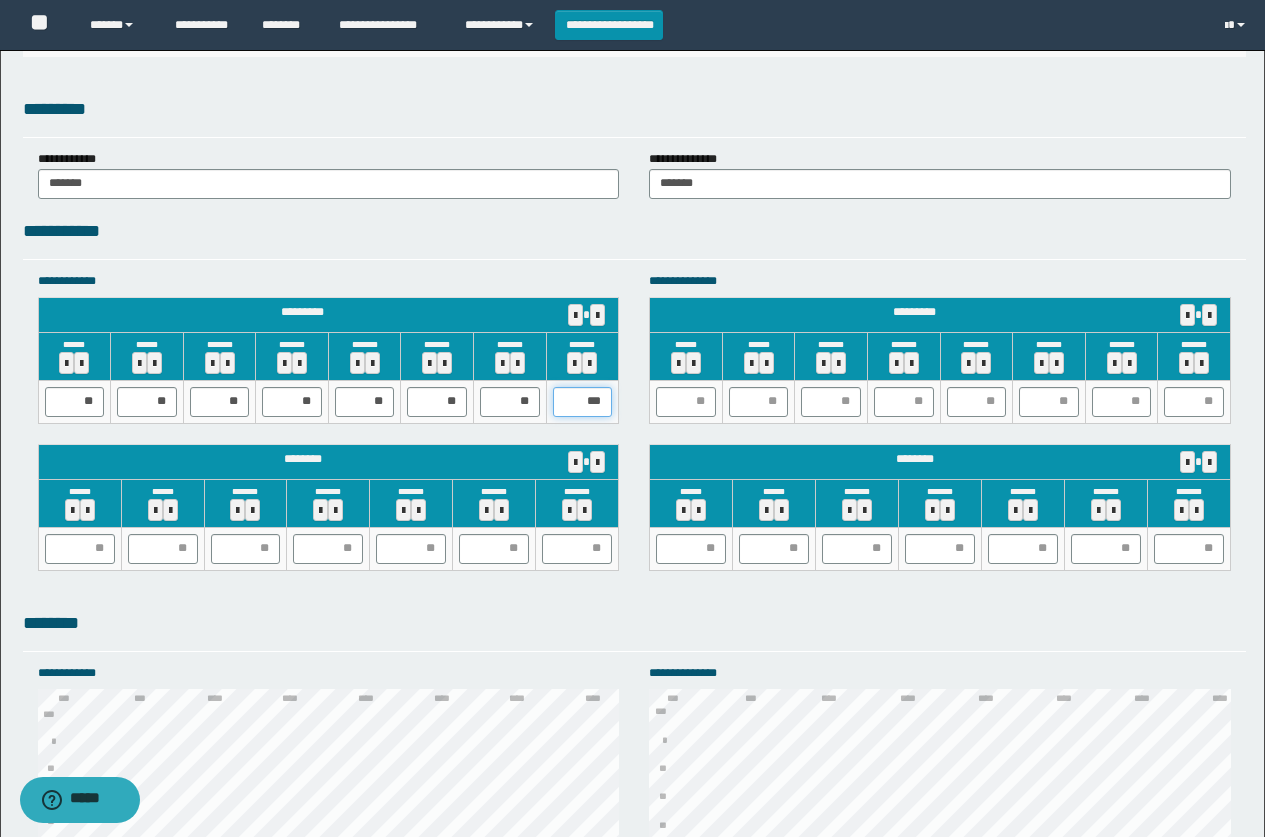 type on "**" 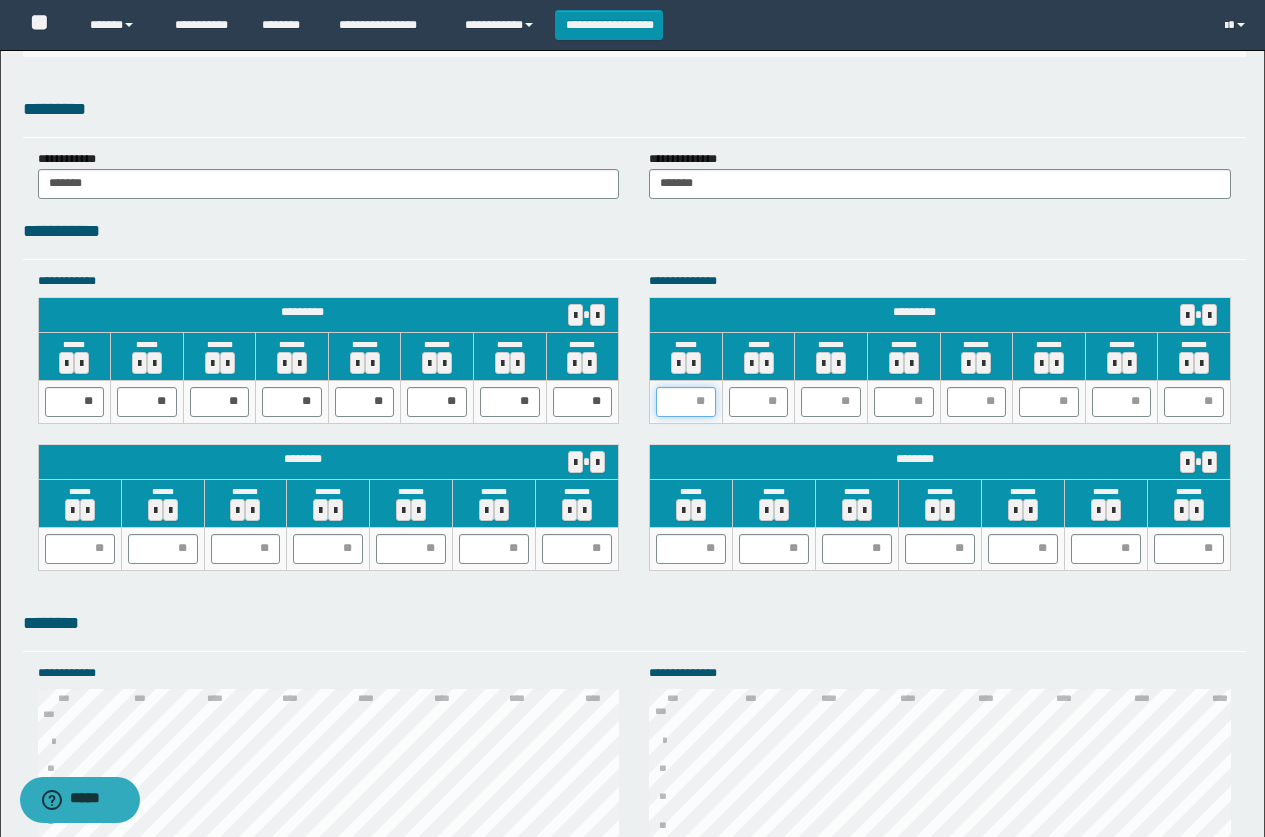 click at bounding box center [686, 402] 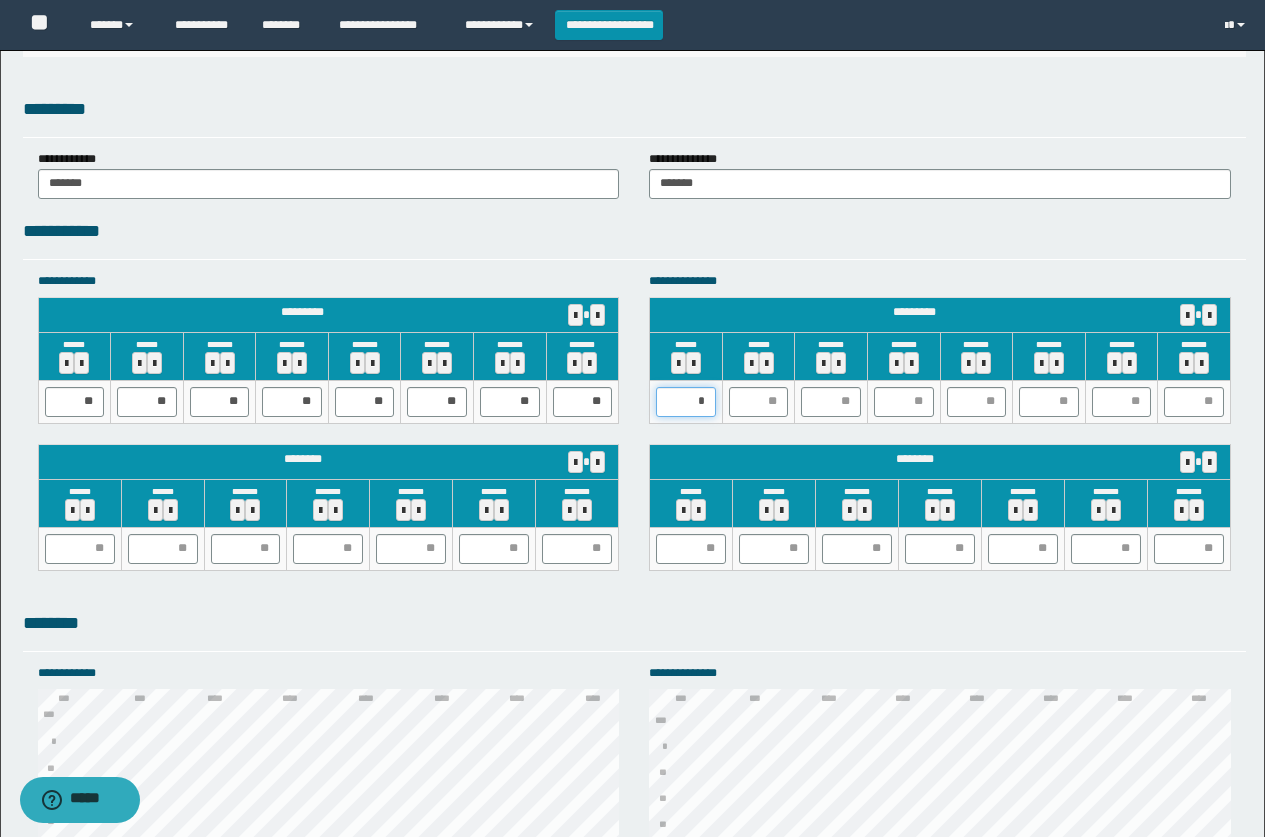 type on "**" 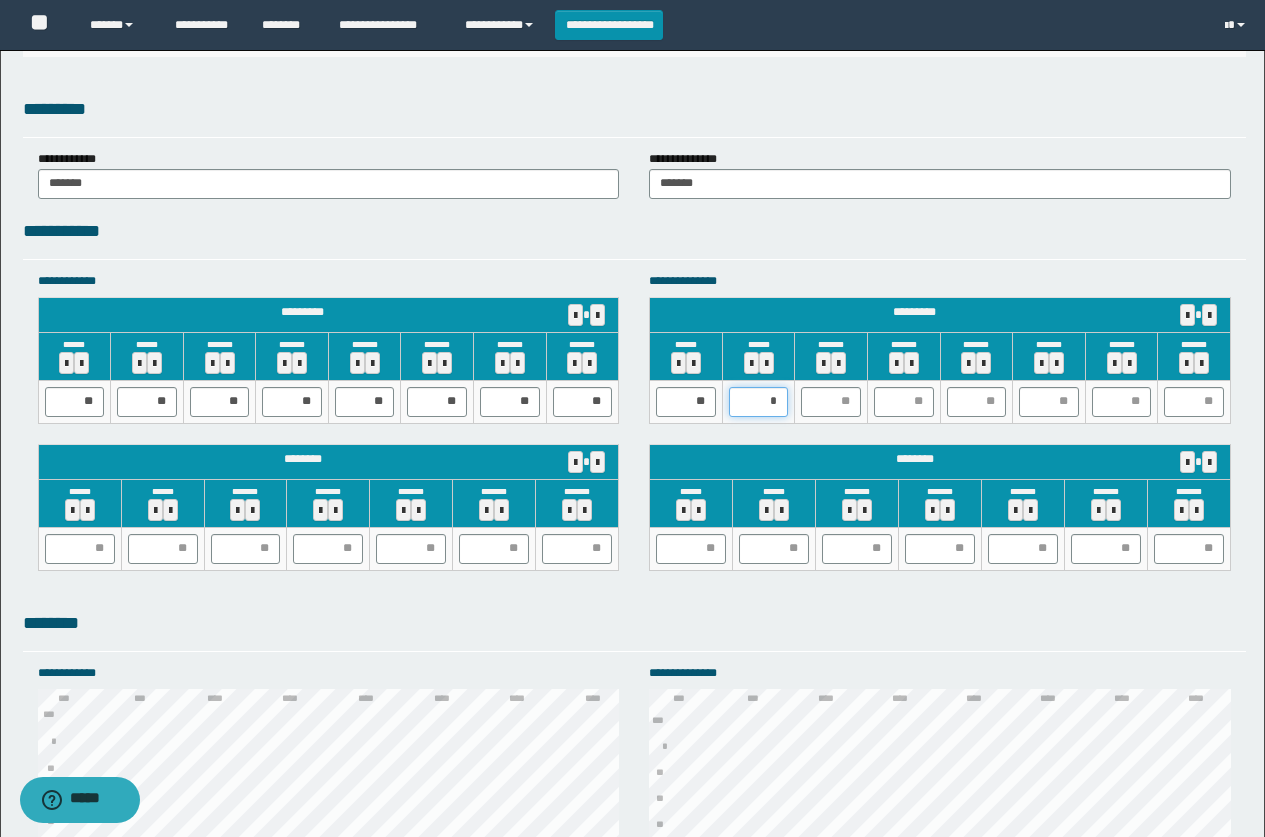 type on "**" 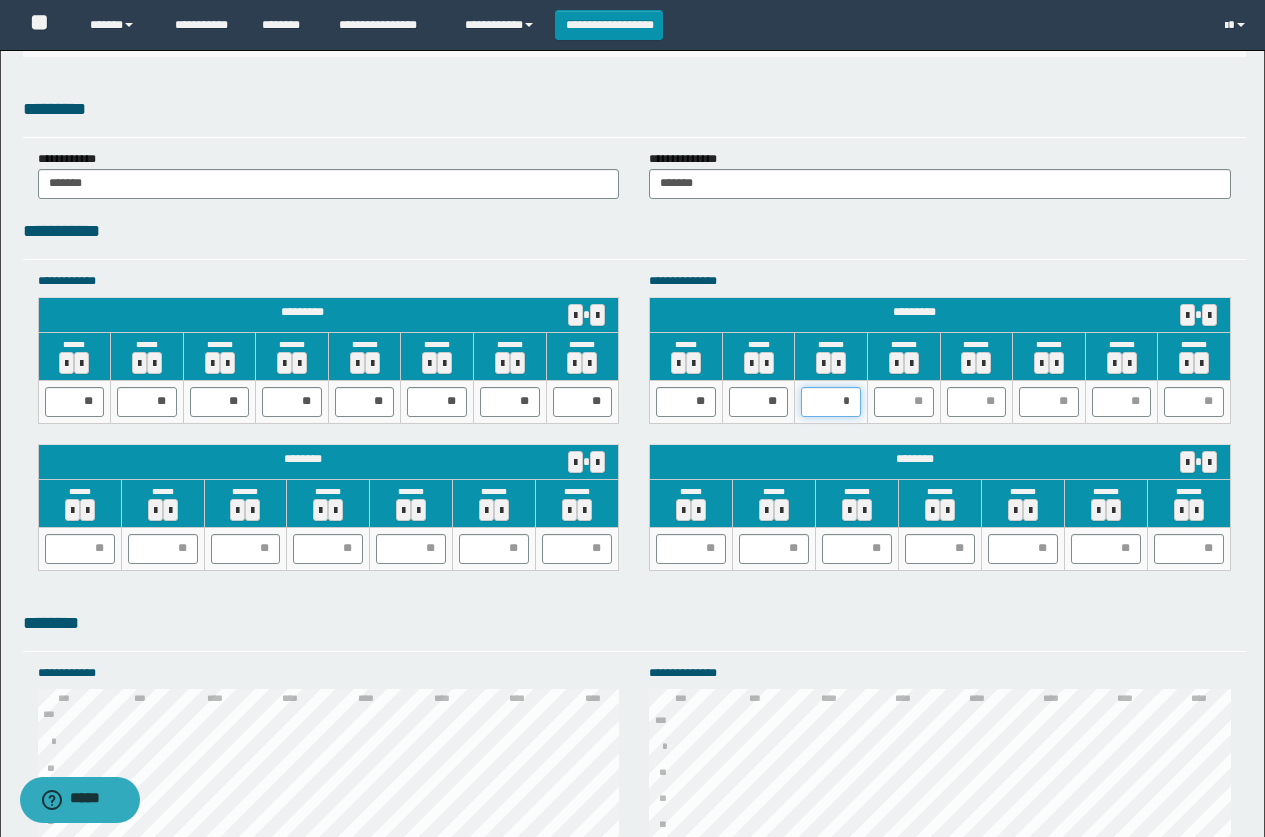 type on "**" 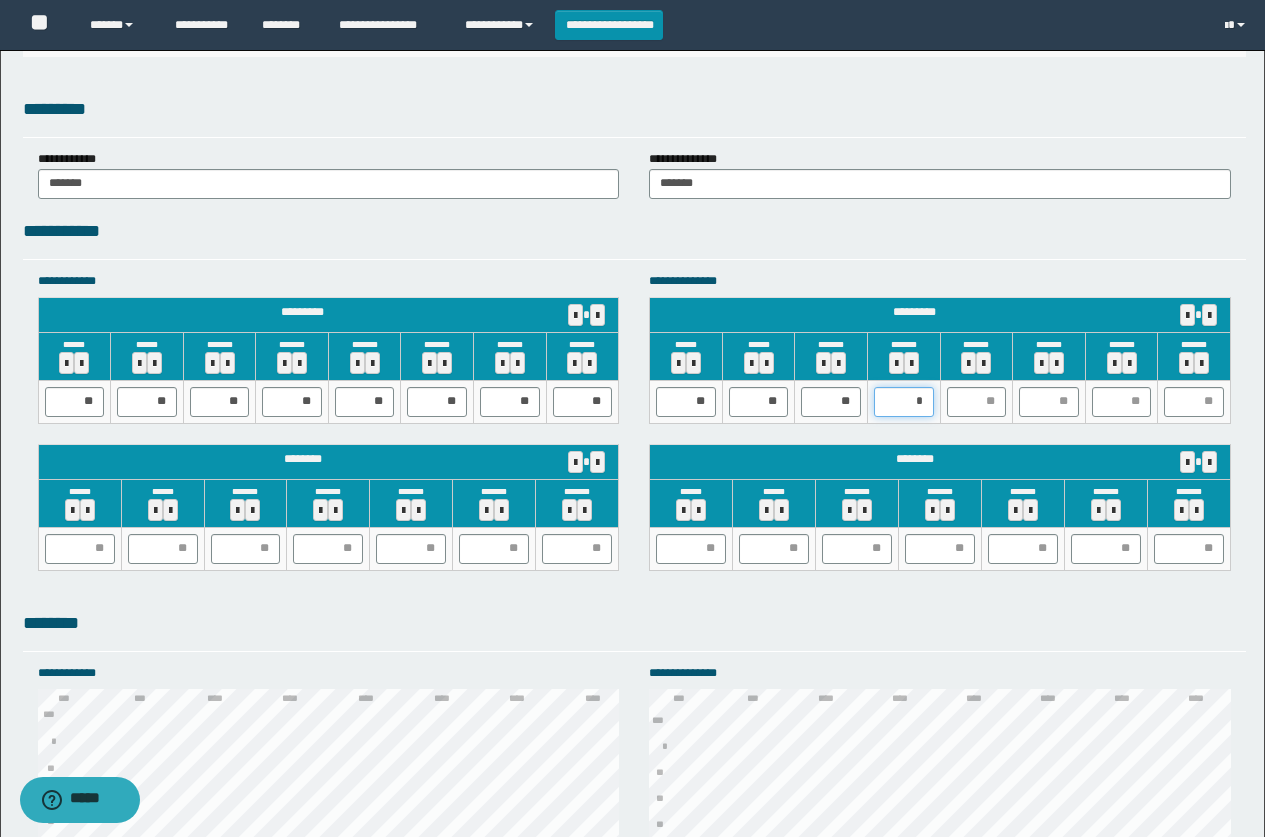 type on "**" 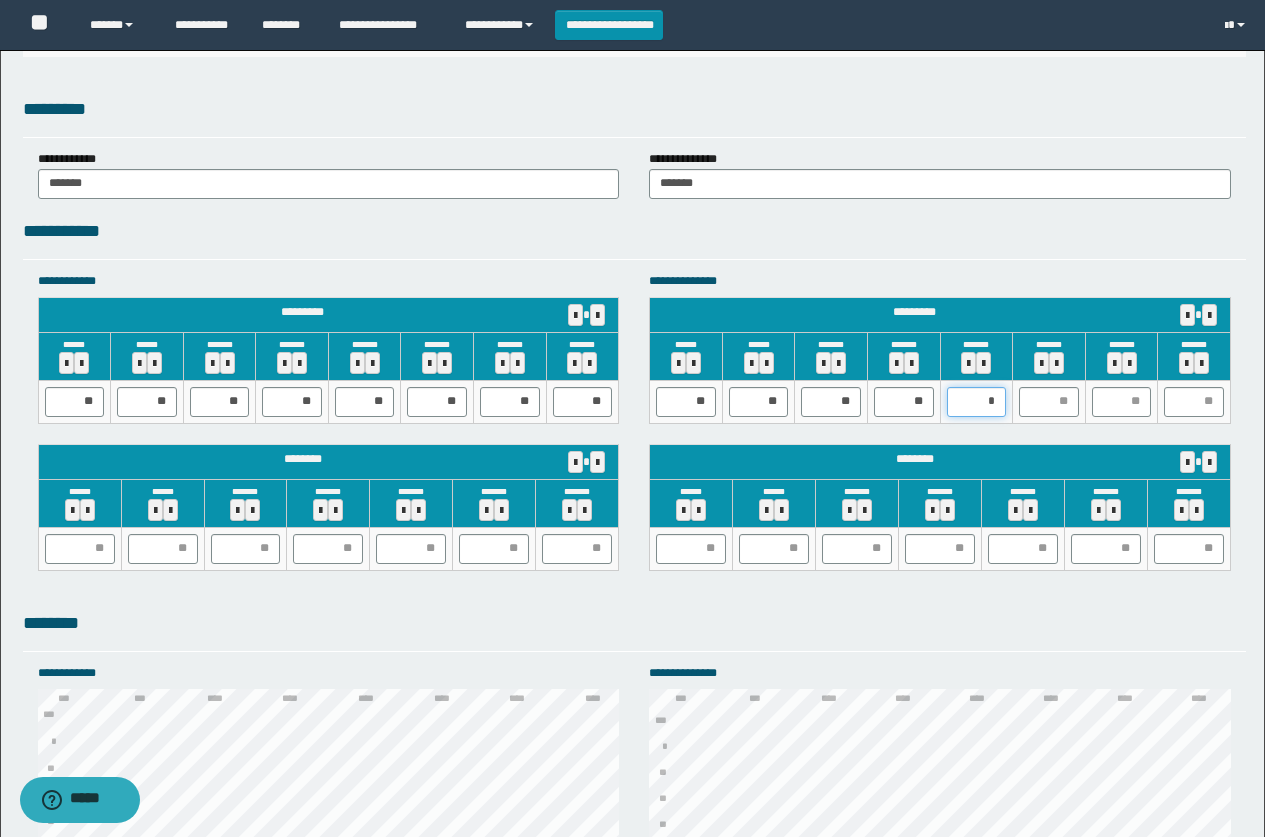 type on "**" 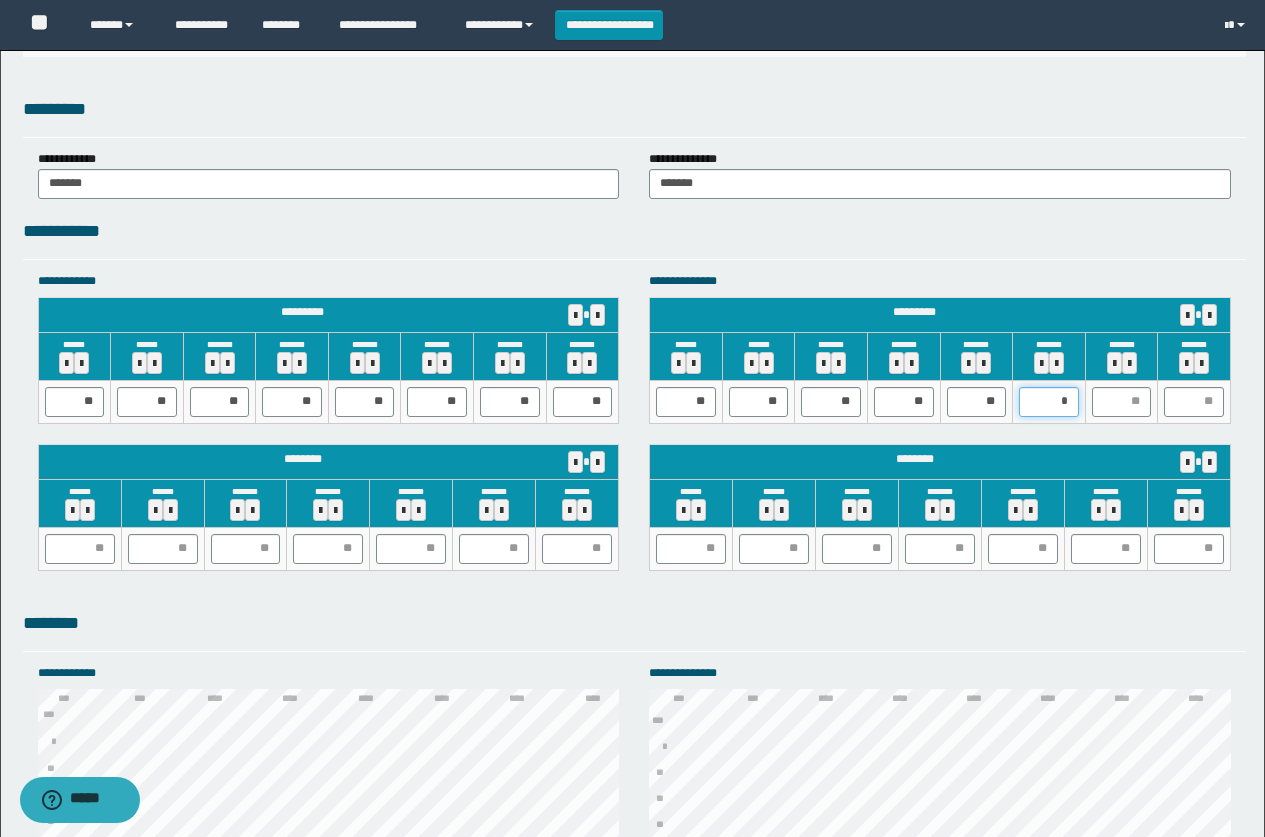 type on "**" 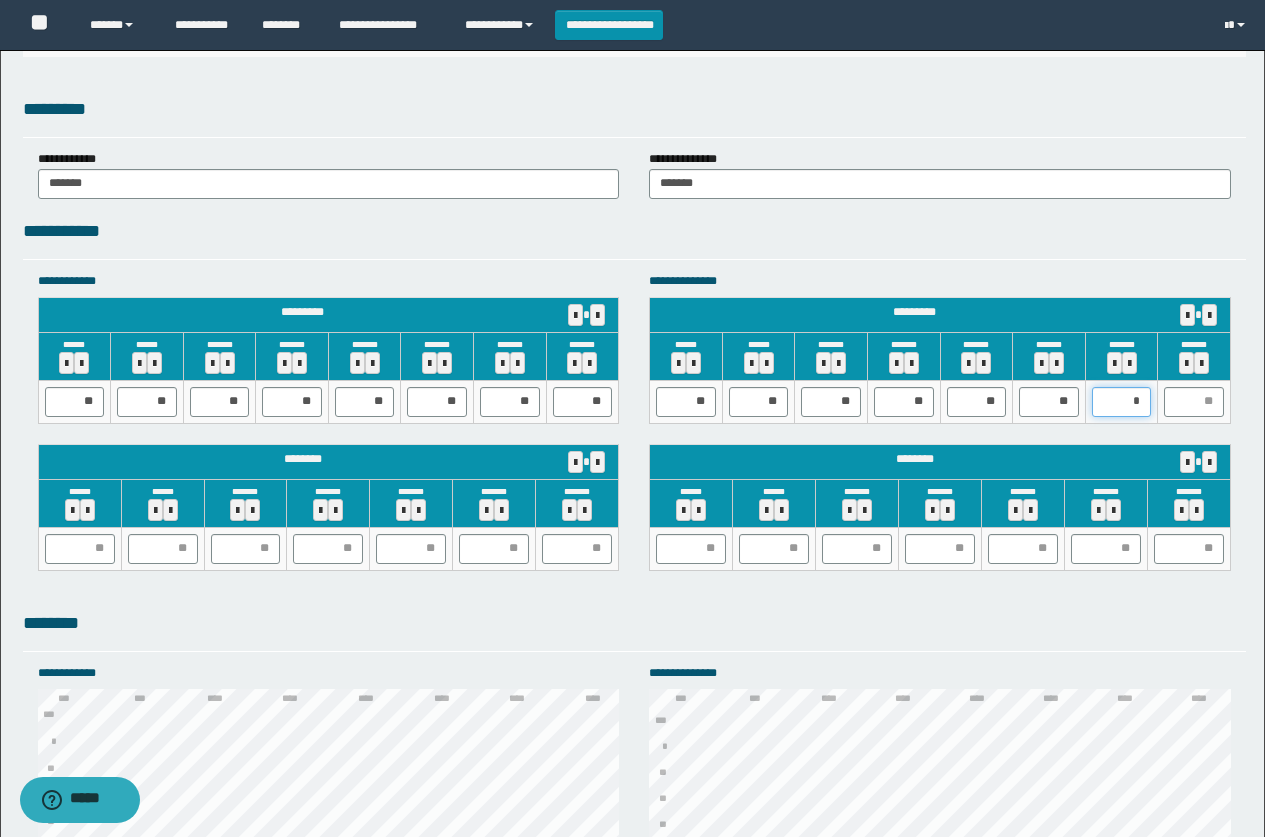 type on "**" 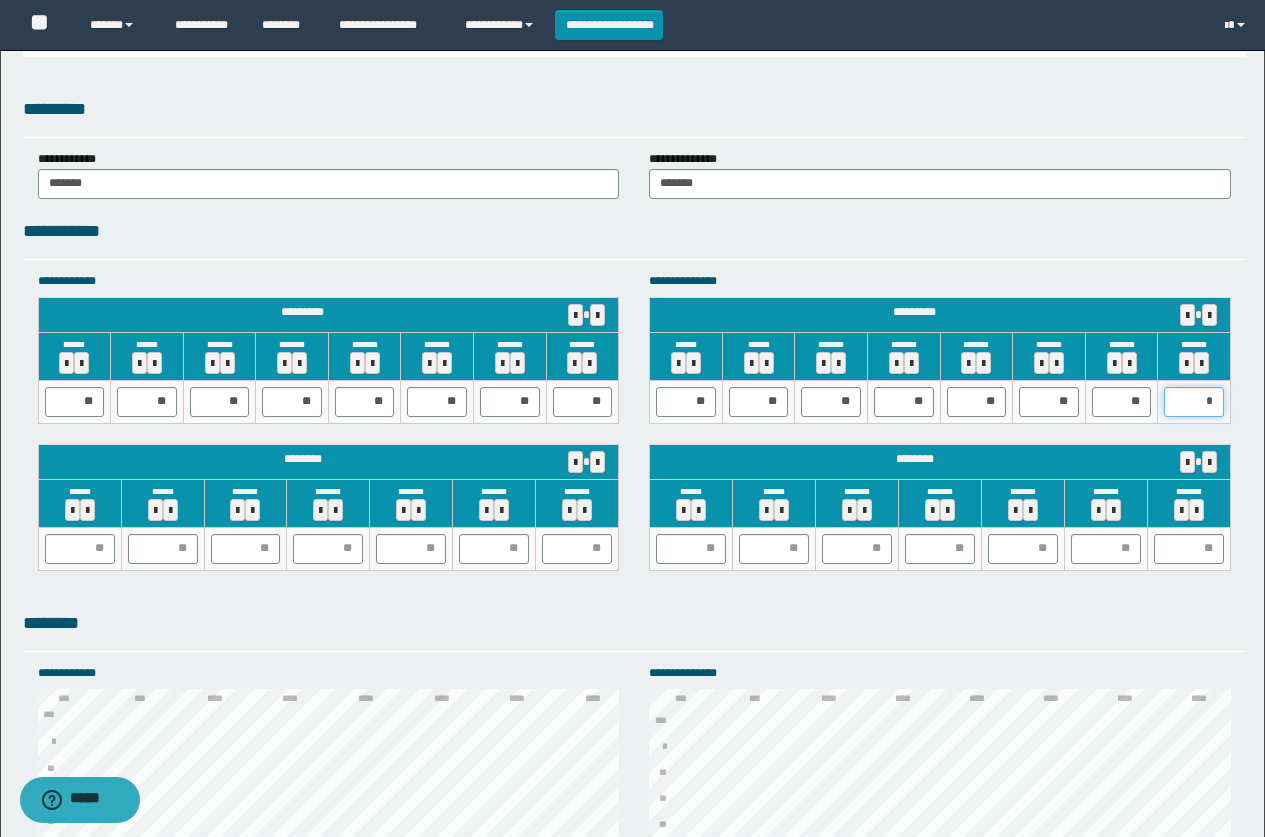 type on "**" 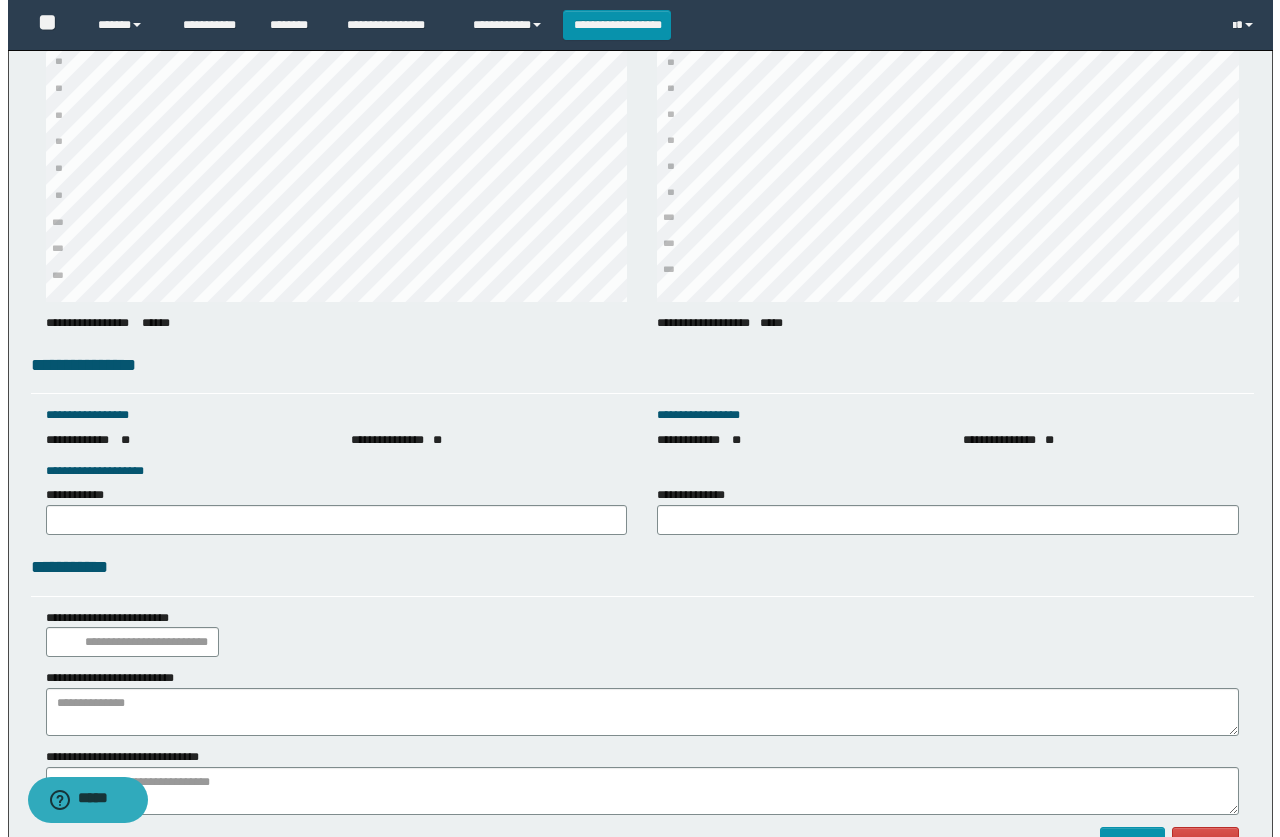 scroll, scrollTop: 2616, scrollLeft: 0, axis: vertical 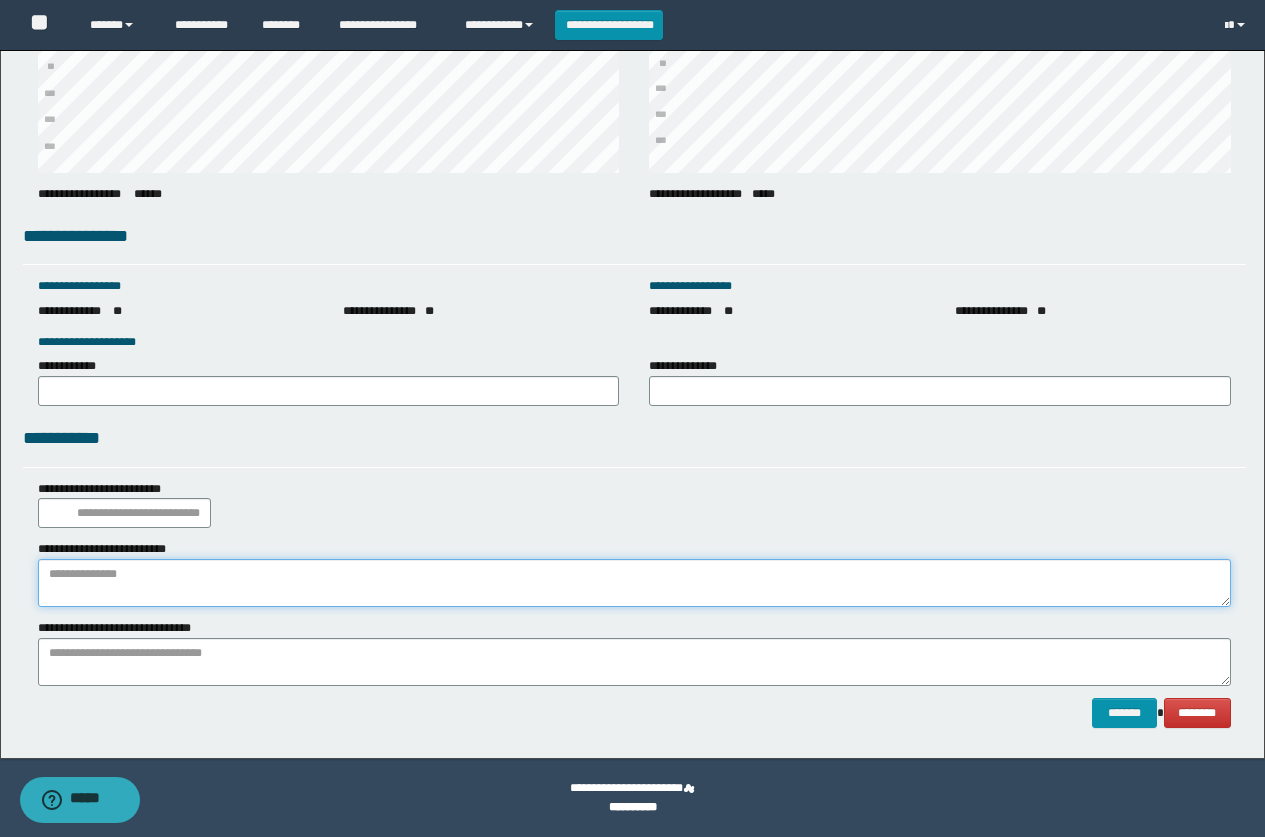 click at bounding box center [634, 583] 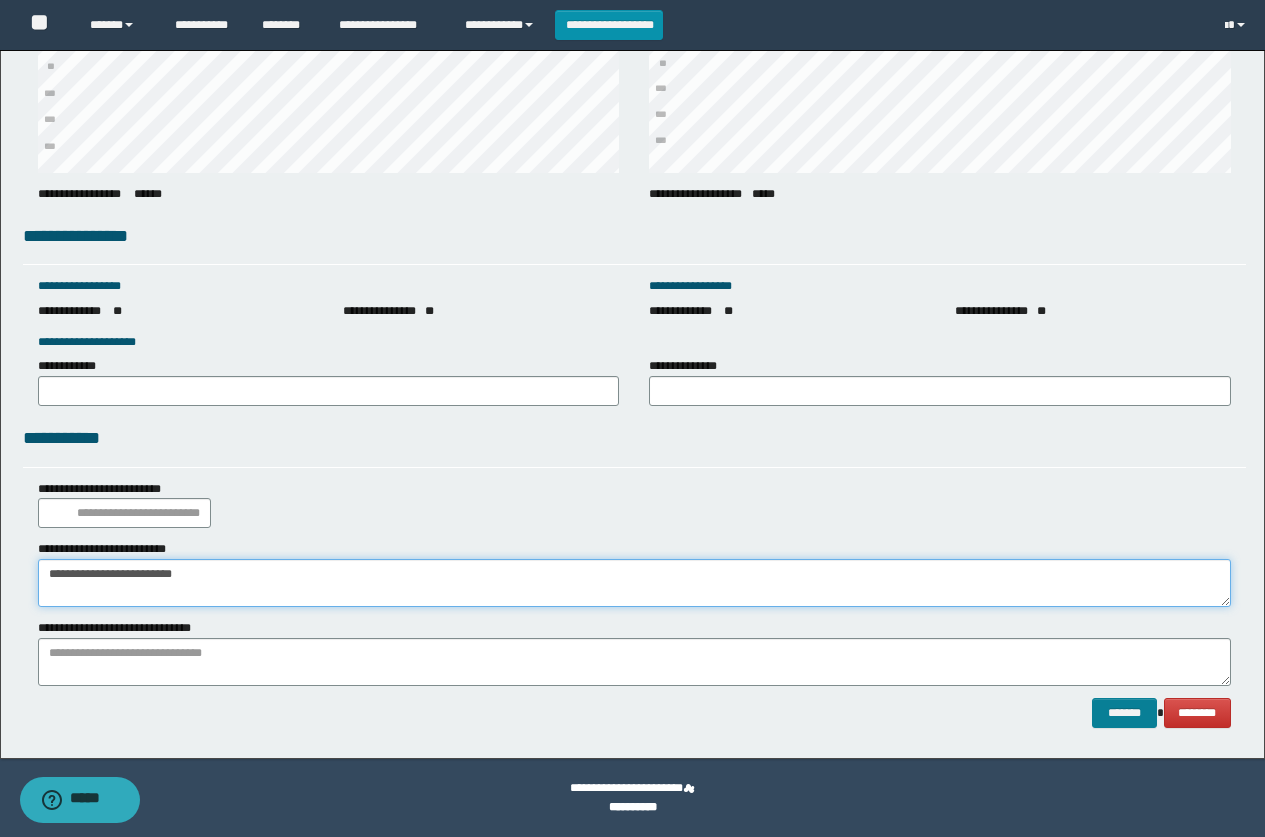 type on "**********" 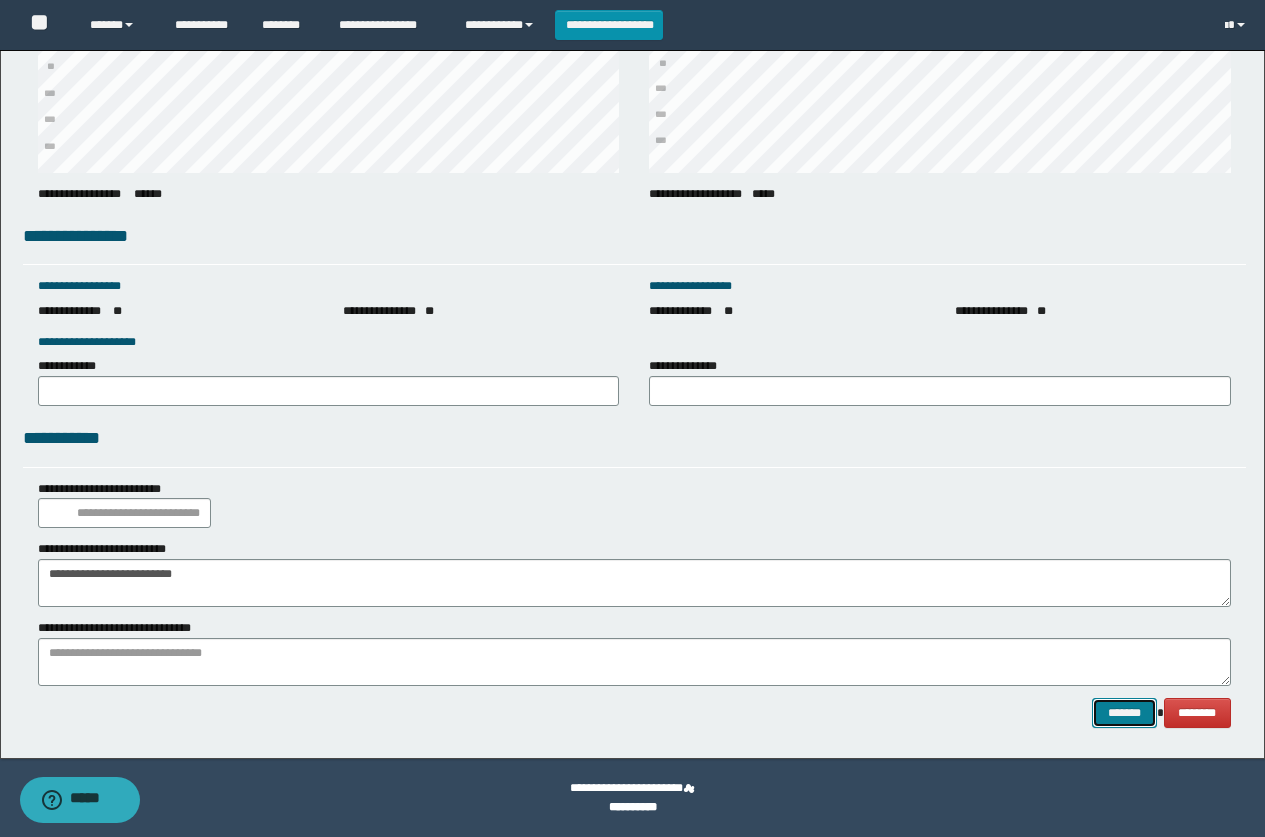 click on "*******" at bounding box center (1124, 713) 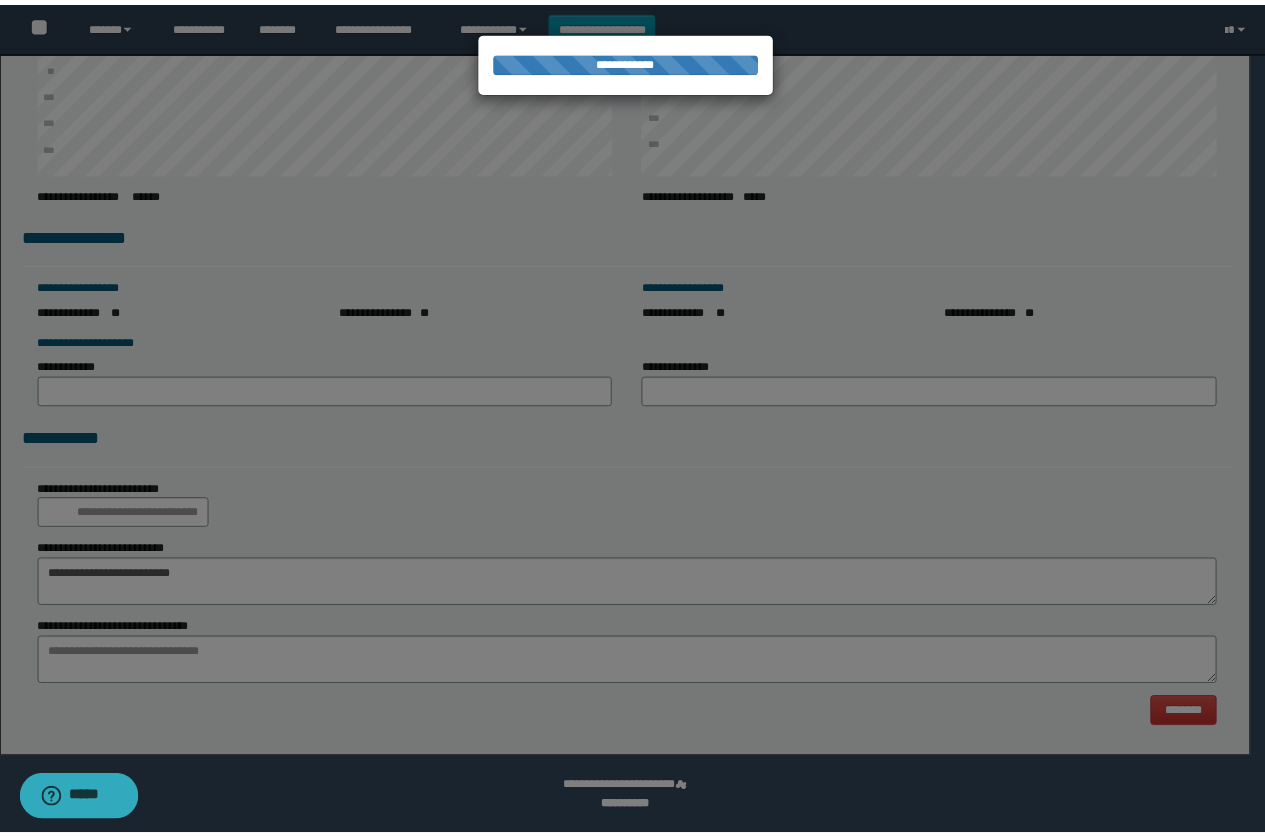 scroll, scrollTop: 0, scrollLeft: 0, axis: both 